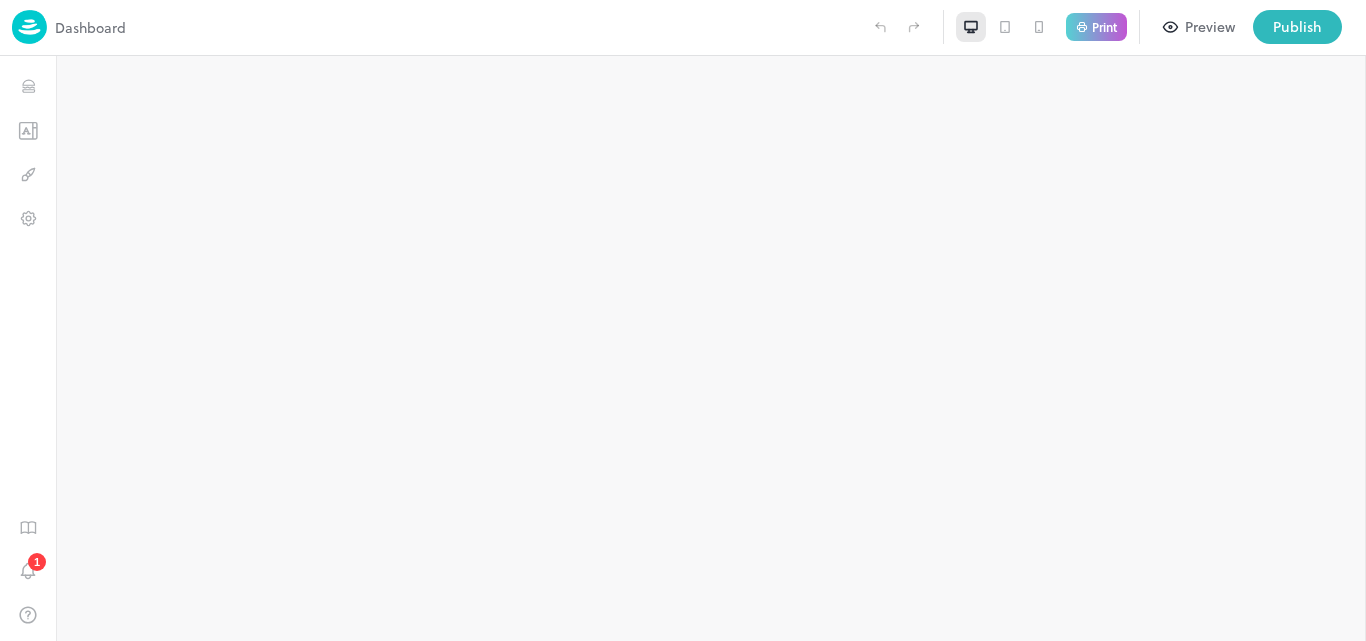 scroll, scrollTop: 0, scrollLeft: 0, axis: both 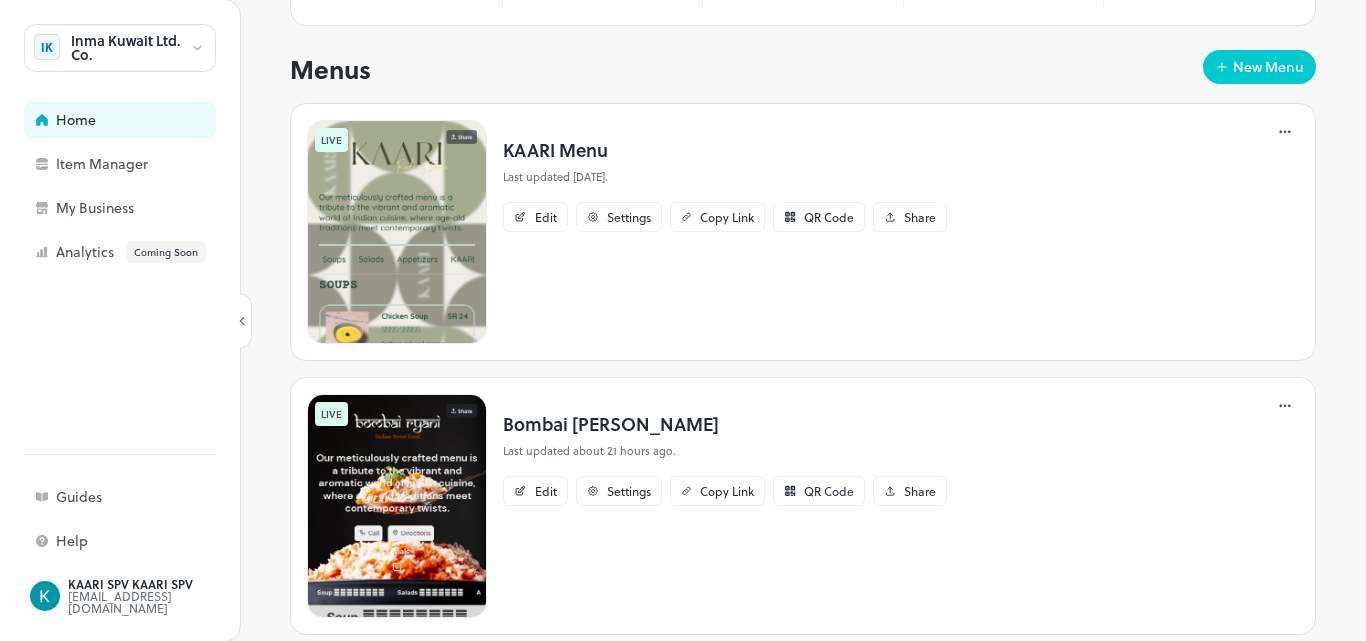 click at bounding box center [397, 506] 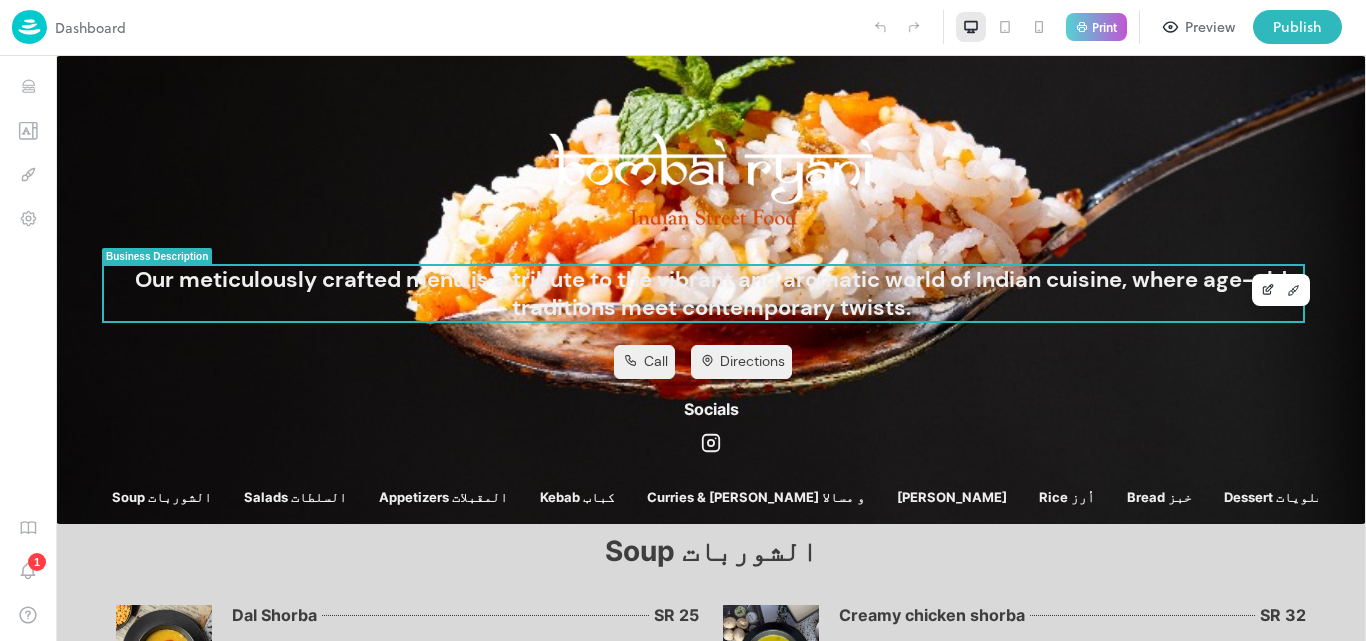 scroll, scrollTop: 0, scrollLeft: 0, axis: both 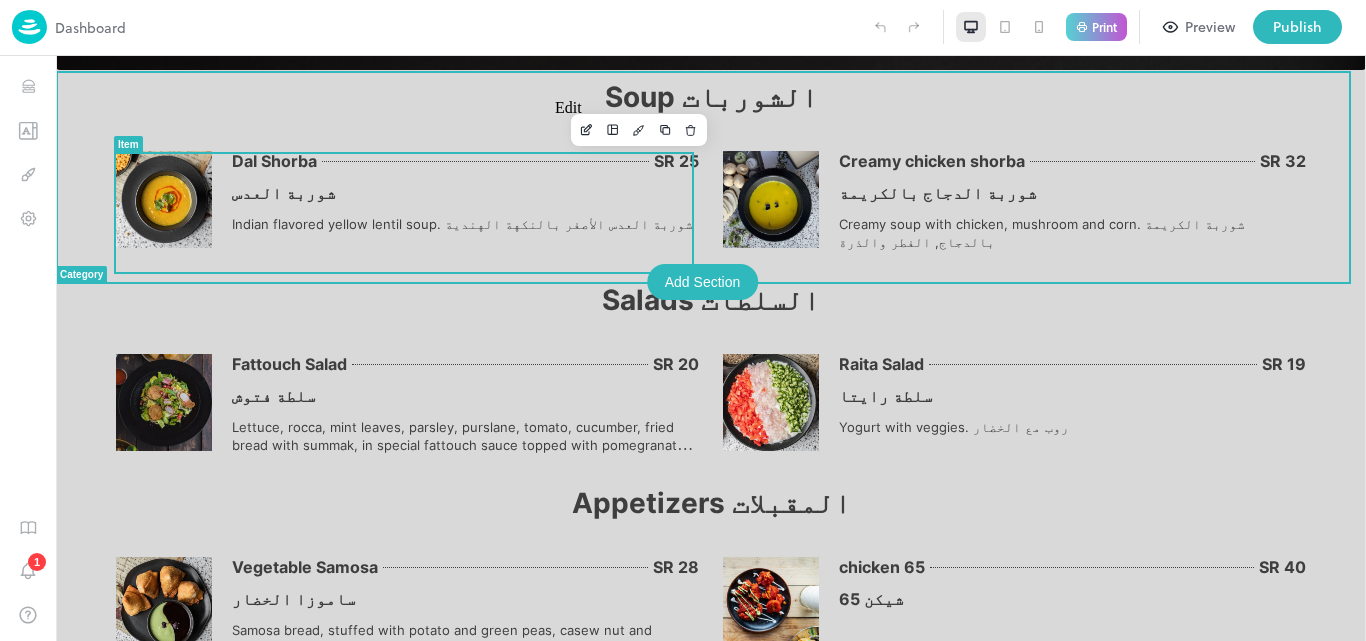 click 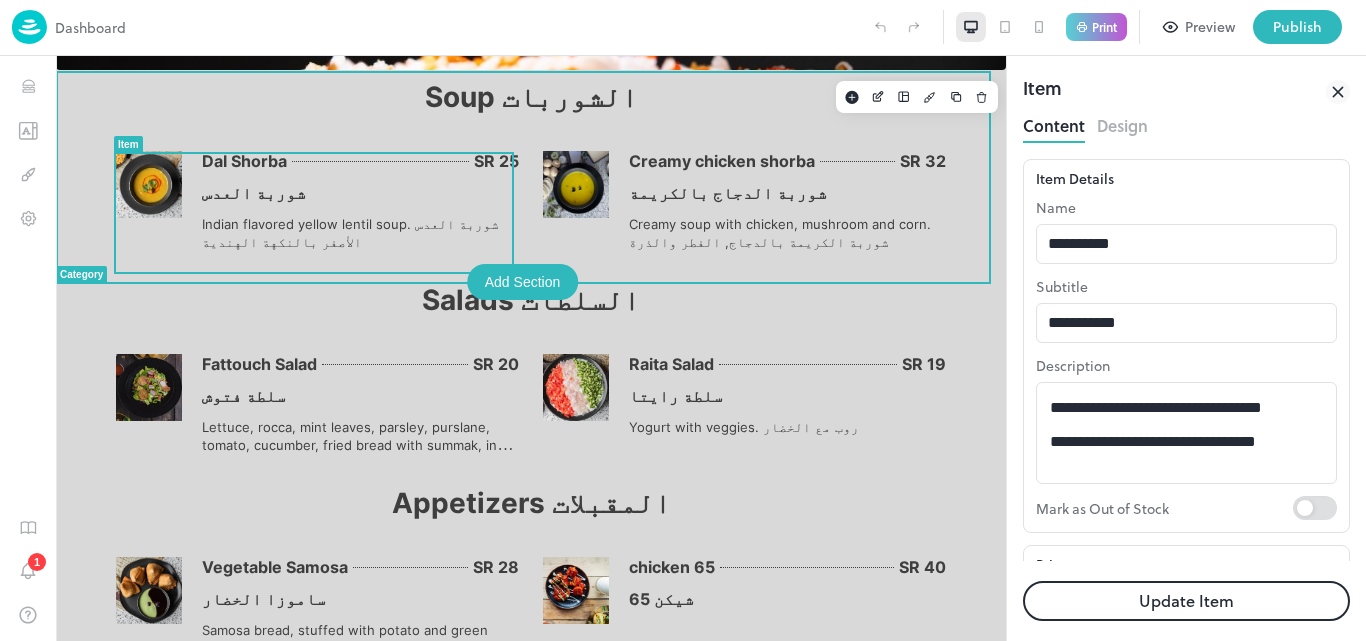 scroll, scrollTop: 0, scrollLeft: 0, axis: both 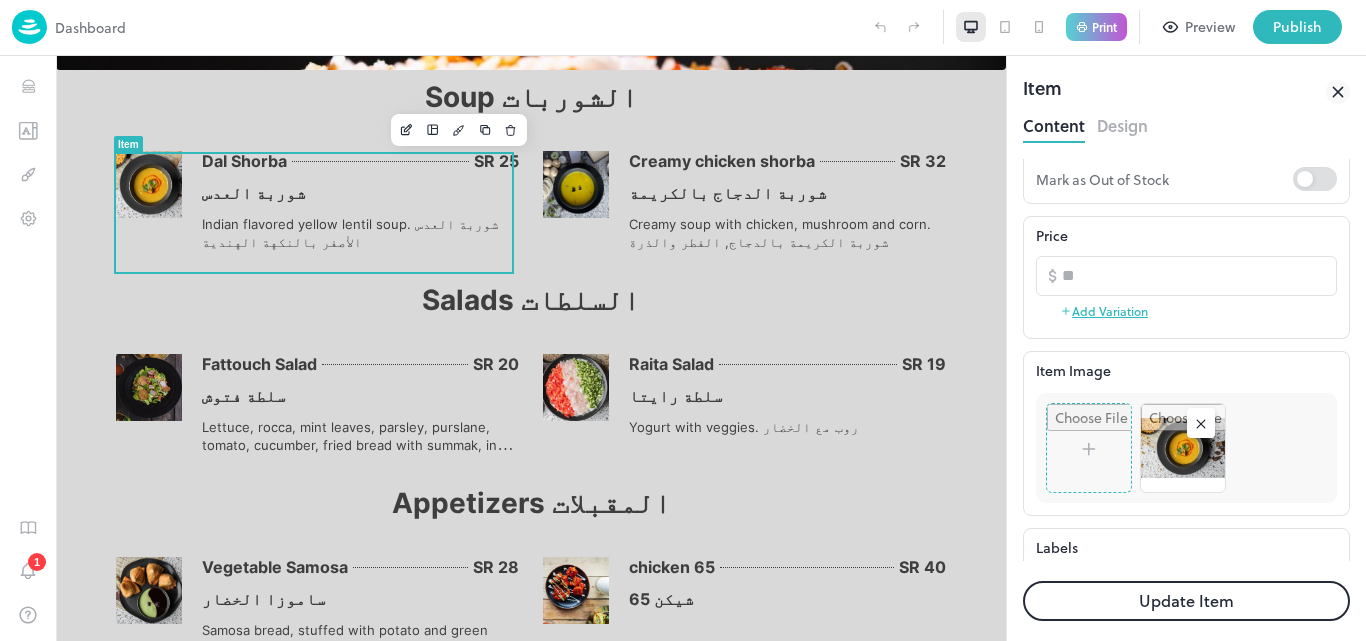 click 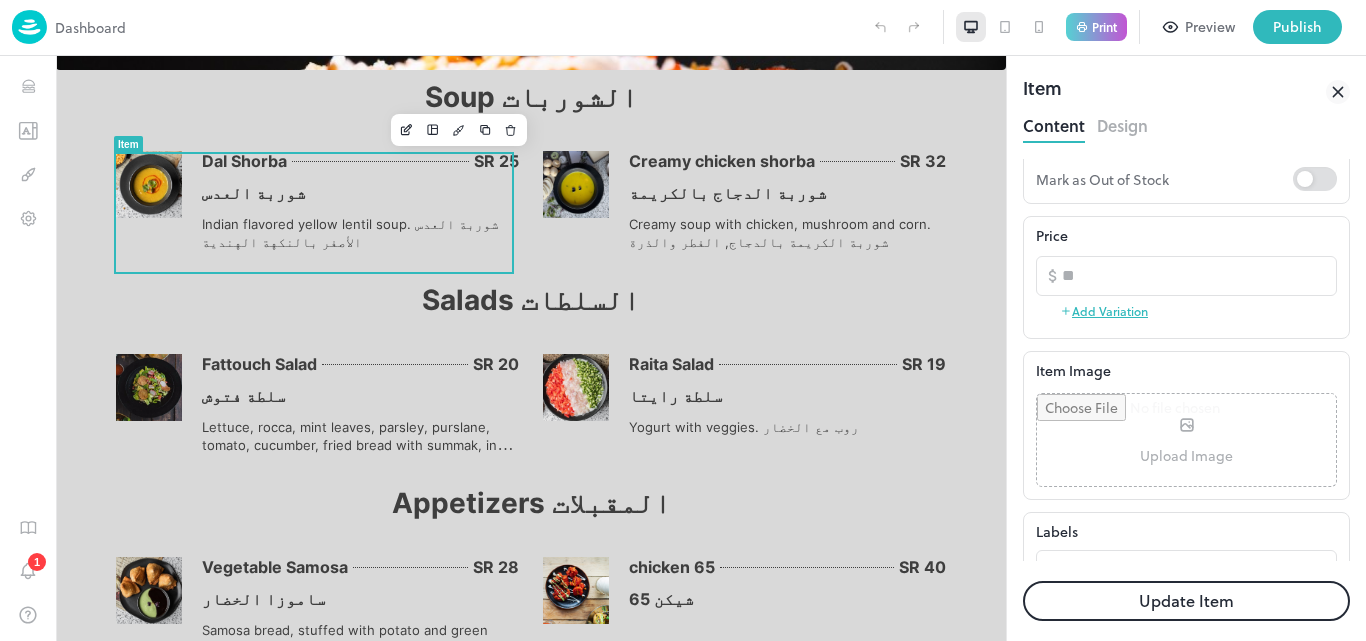 click at bounding box center (1186, 440) 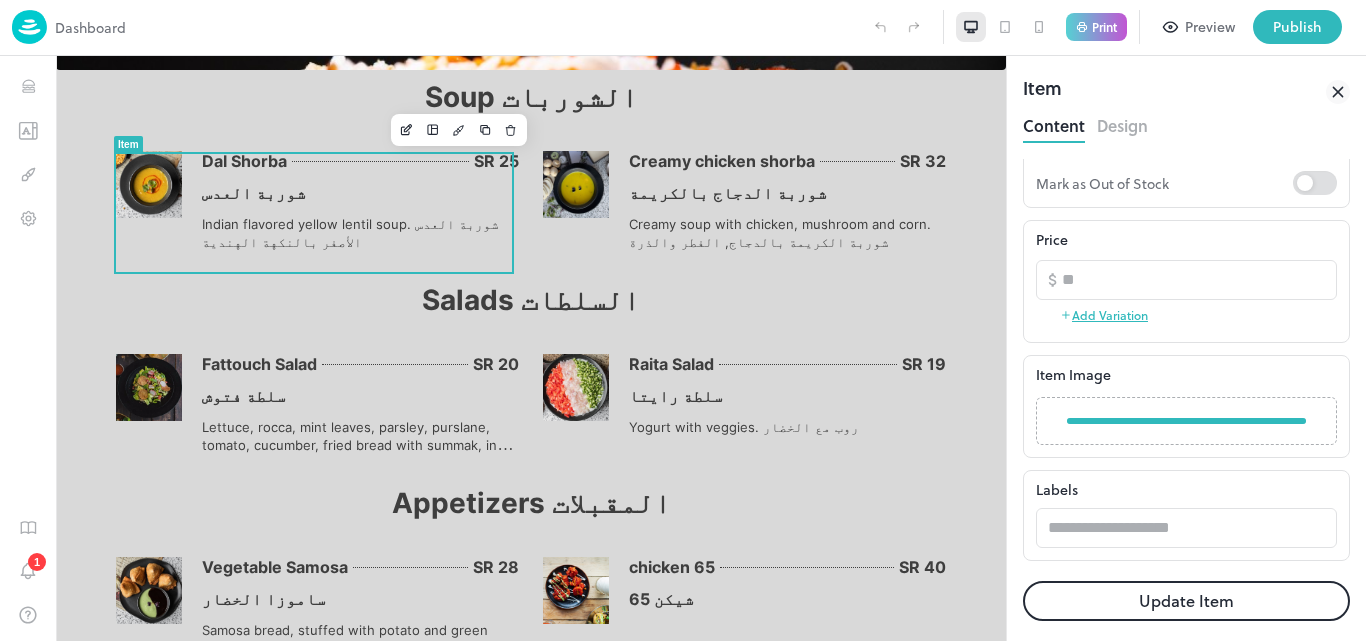 scroll, scrollTop: 329, scrollLeft: 0, axis: vertical 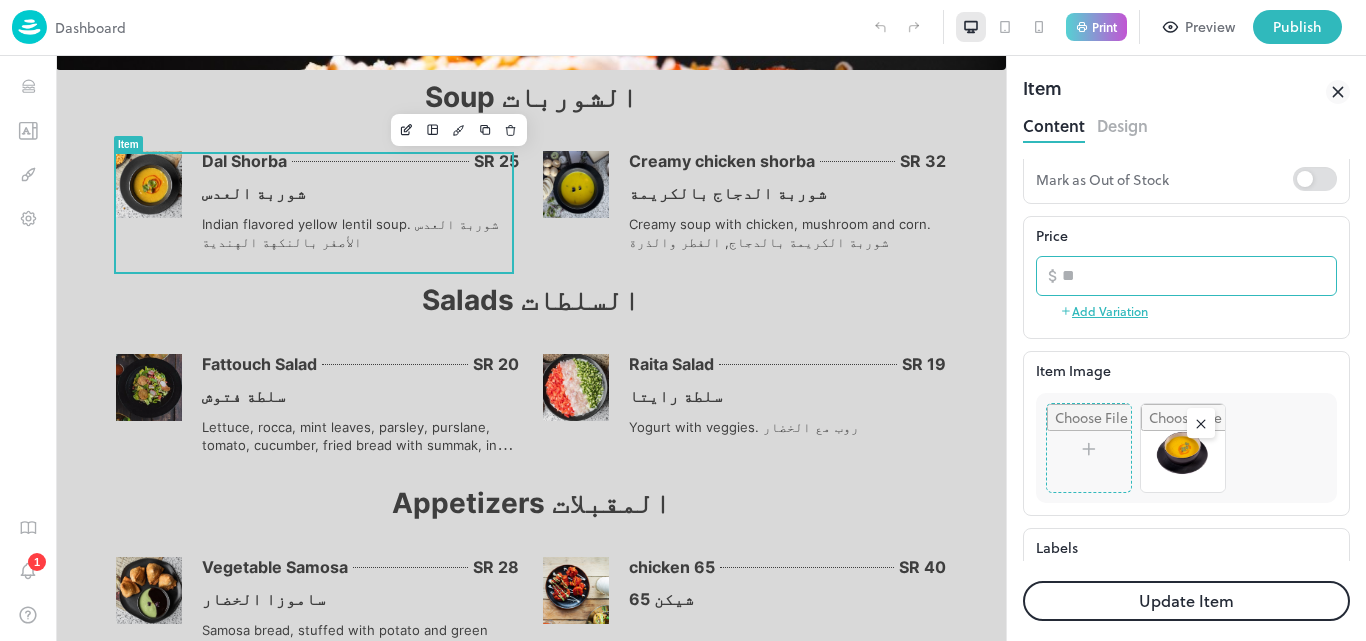 click on "**" at bounding box center [1199, 276] 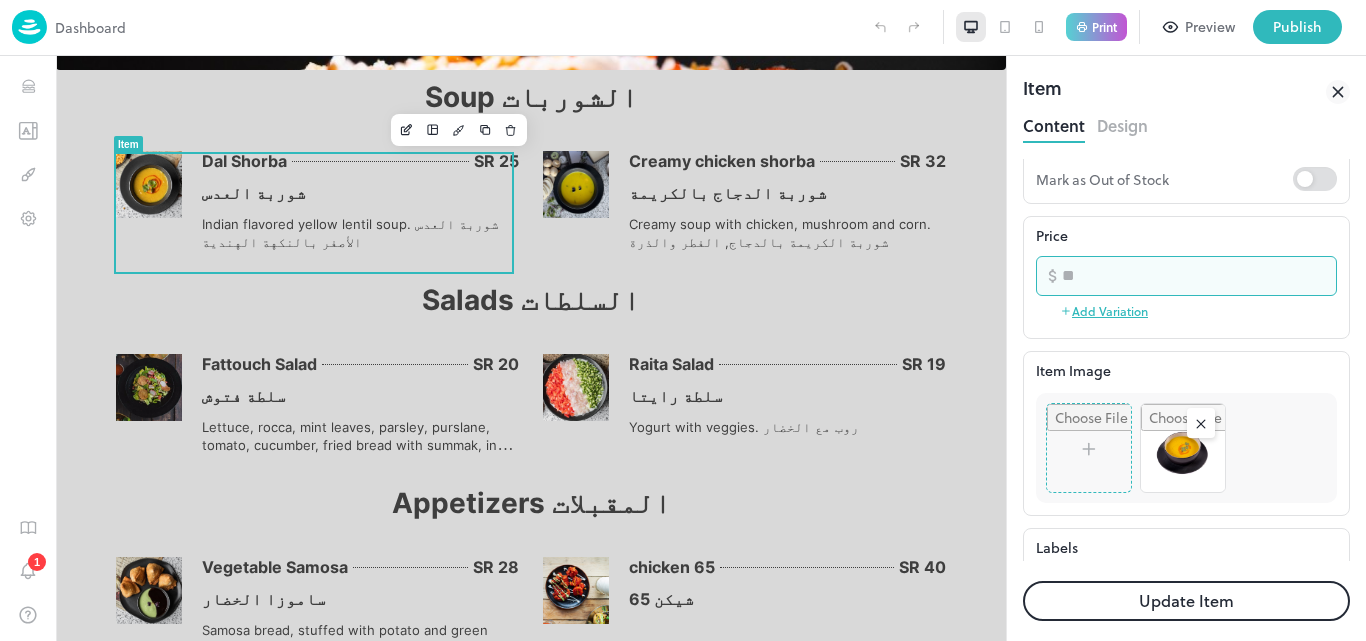 type on "**" 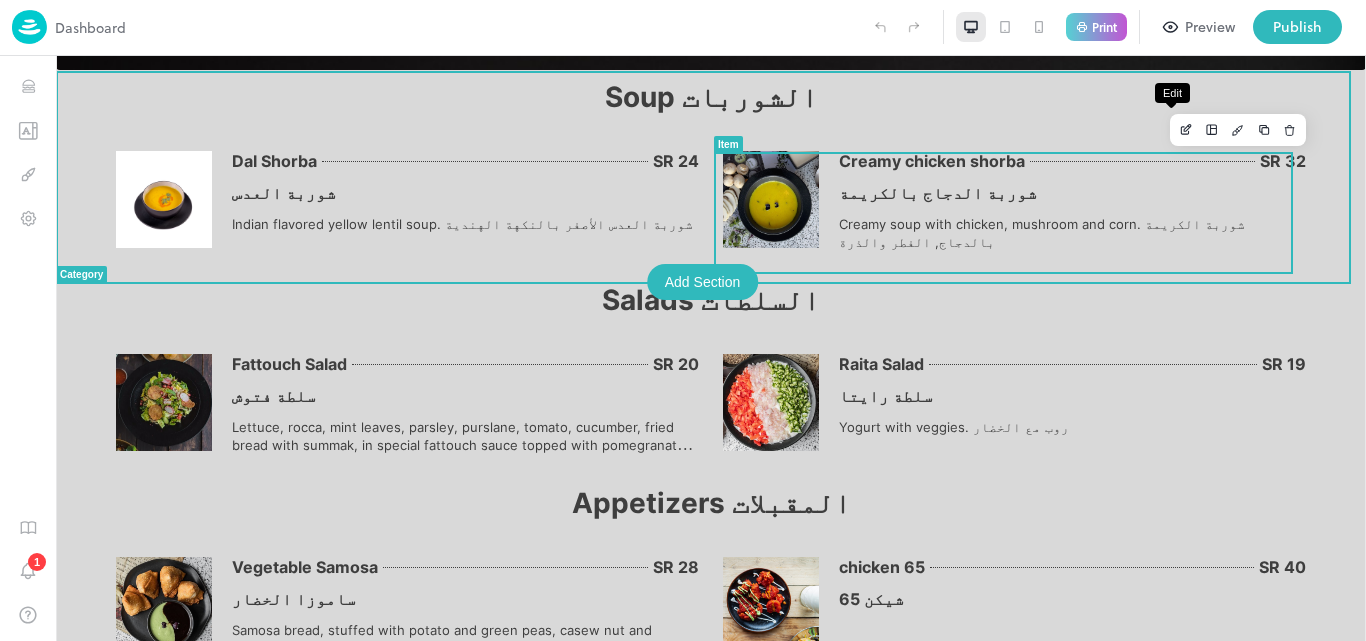 click at bounding box center [1186, 130] 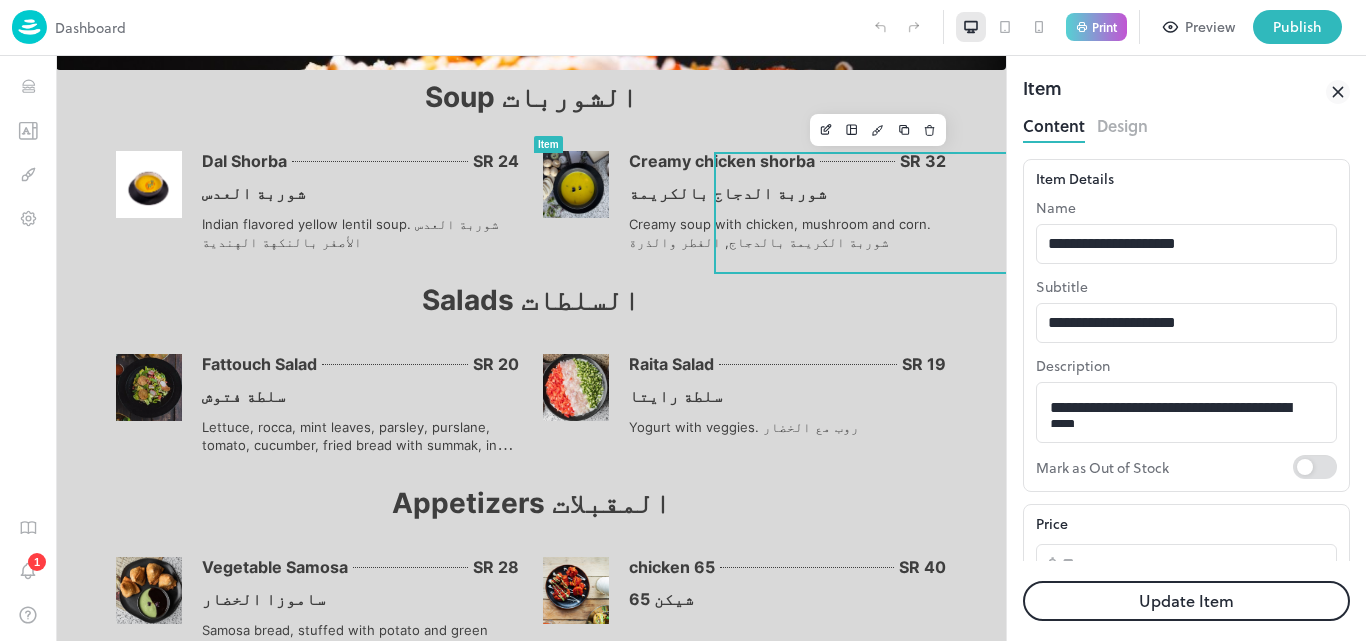 scroll, scrollTop: 0, scrollLeft: 0, axis: both 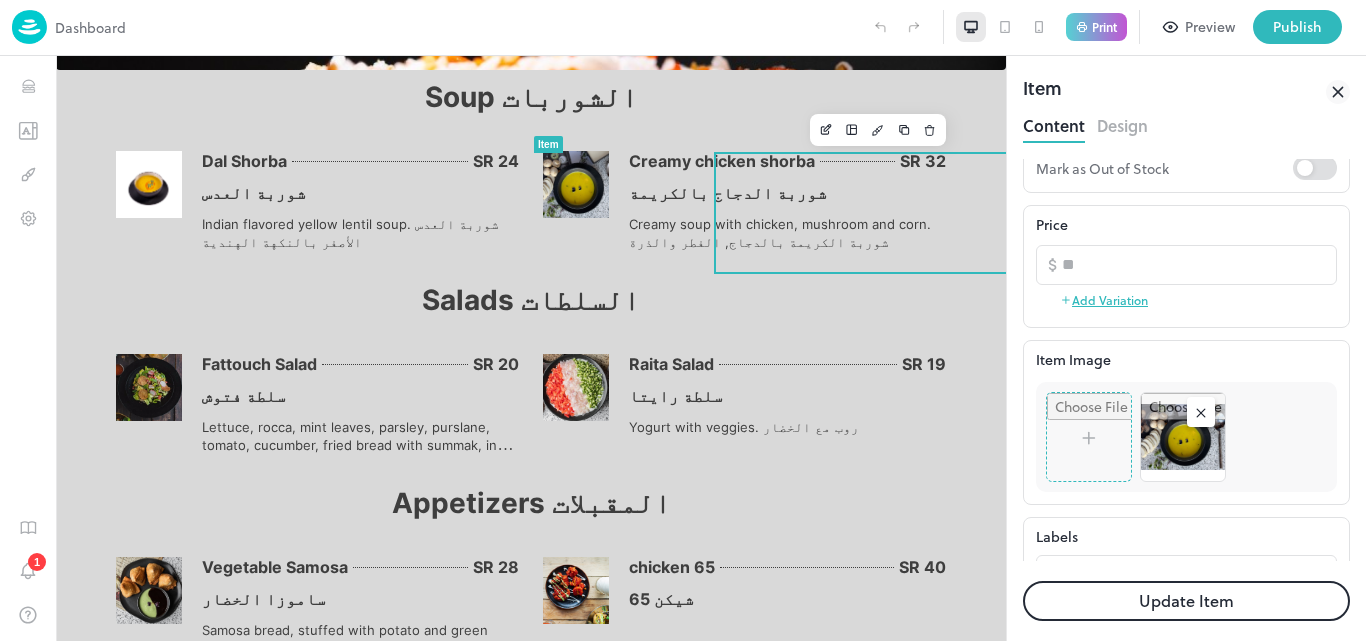 click at bounding box center (1089, 437) 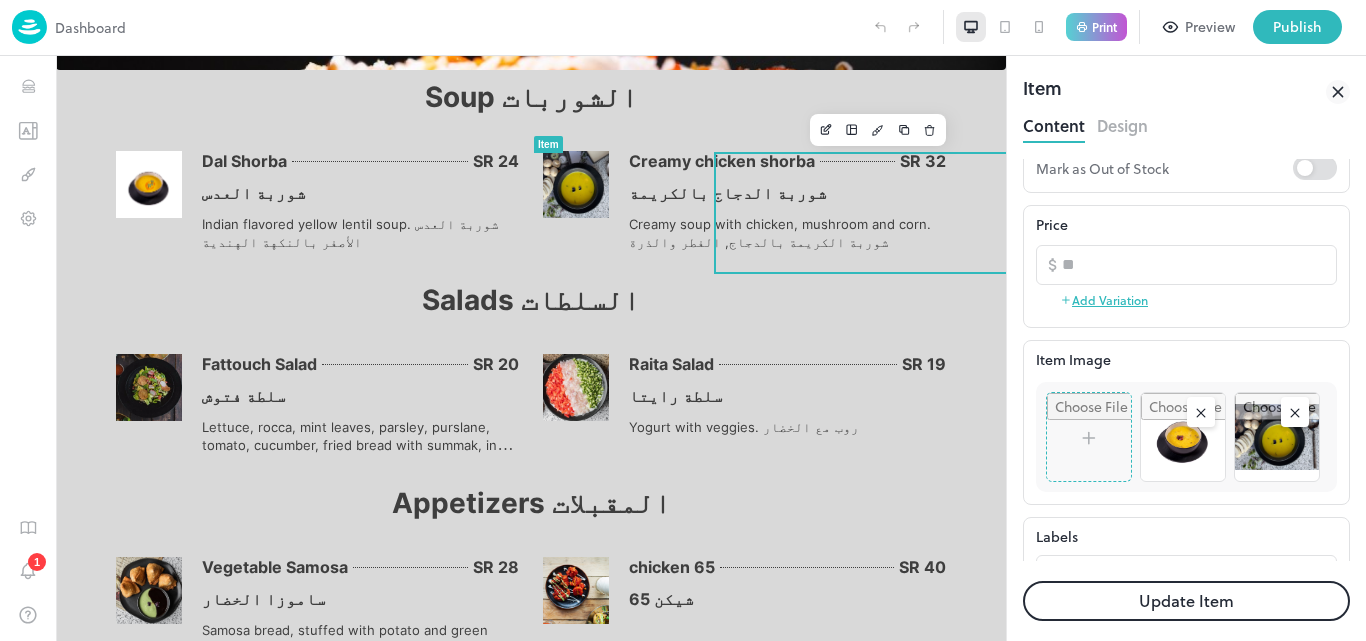 click 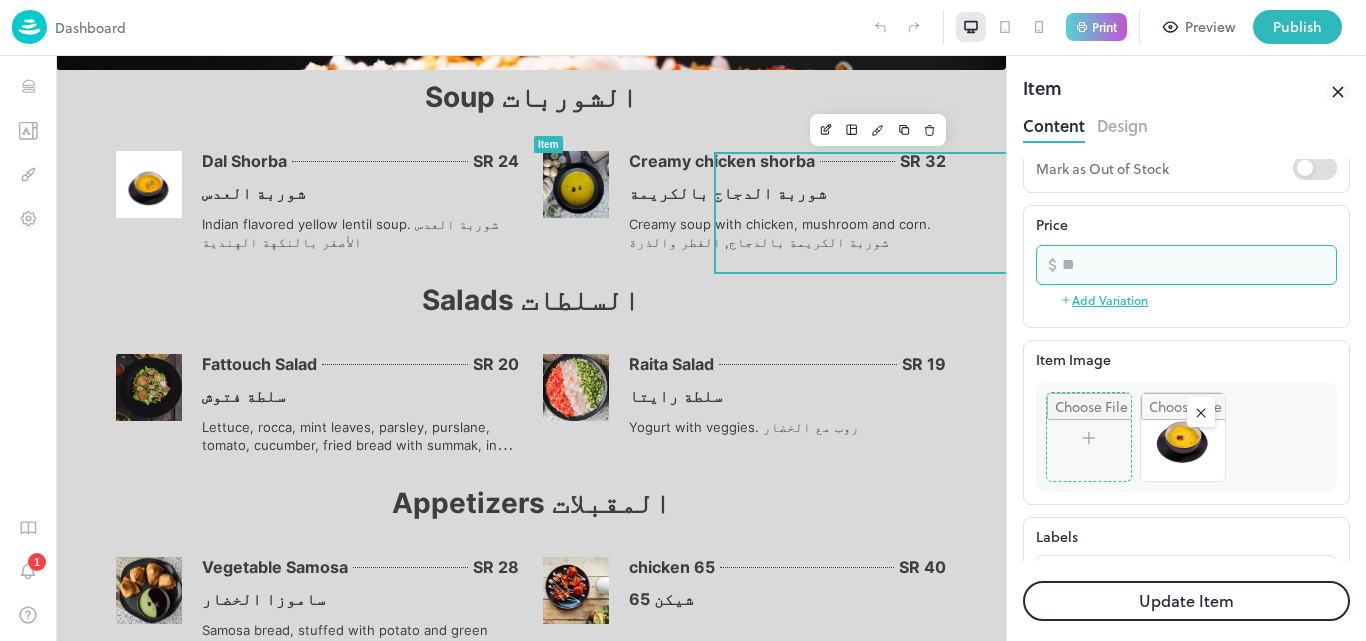 drag, startPoint x: 1097, startPoint y: 258, endPoint x: 1055, endPoint y: 264, distance: 42.426407 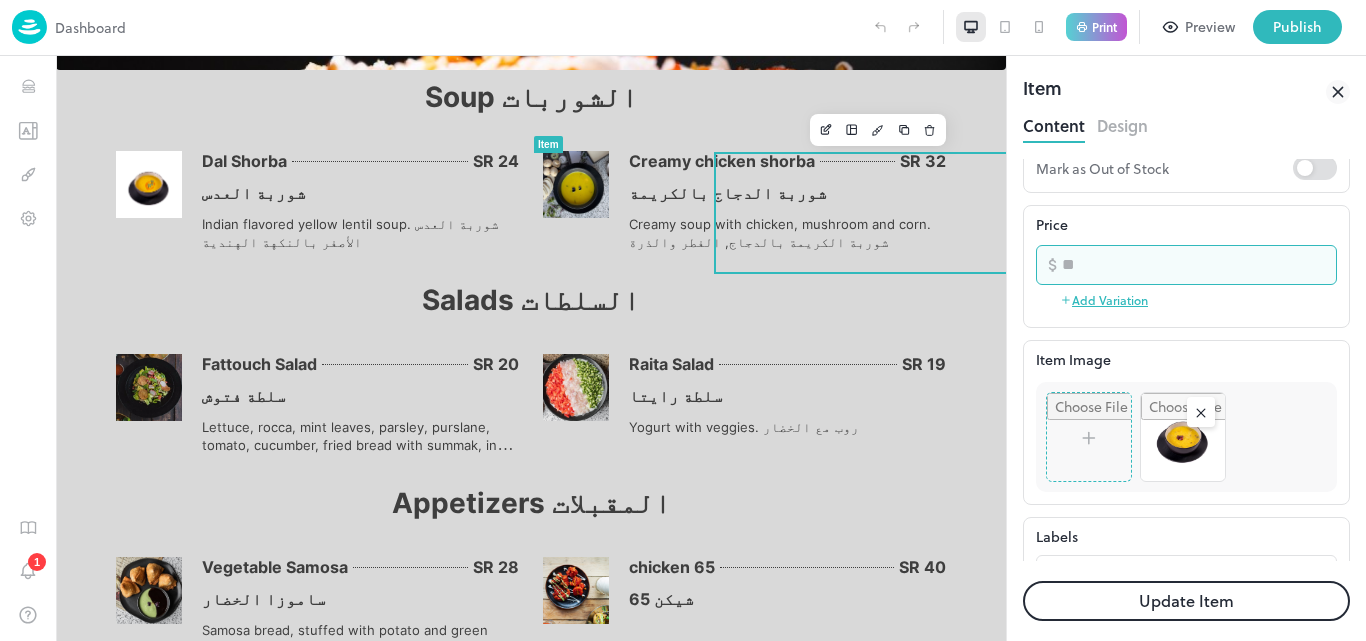 click on "​ ** ​" at bounding box center [1186, 265] 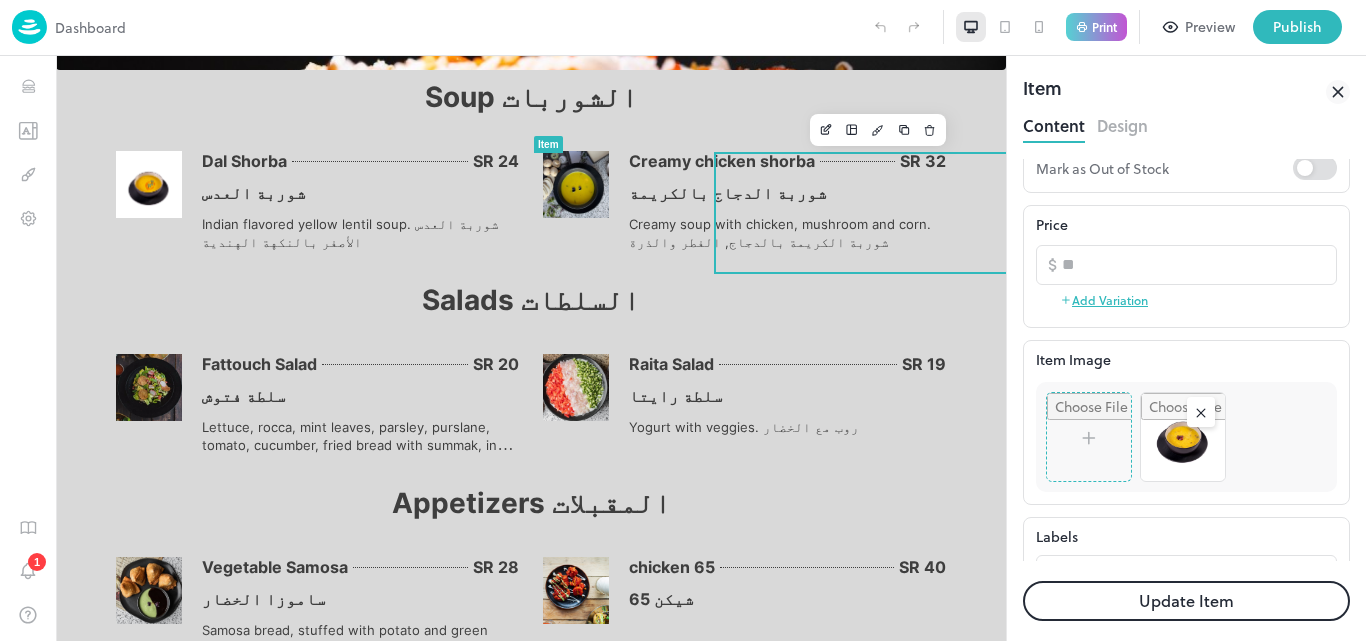 click on "Update Item" at bounding box center [1186, 601] 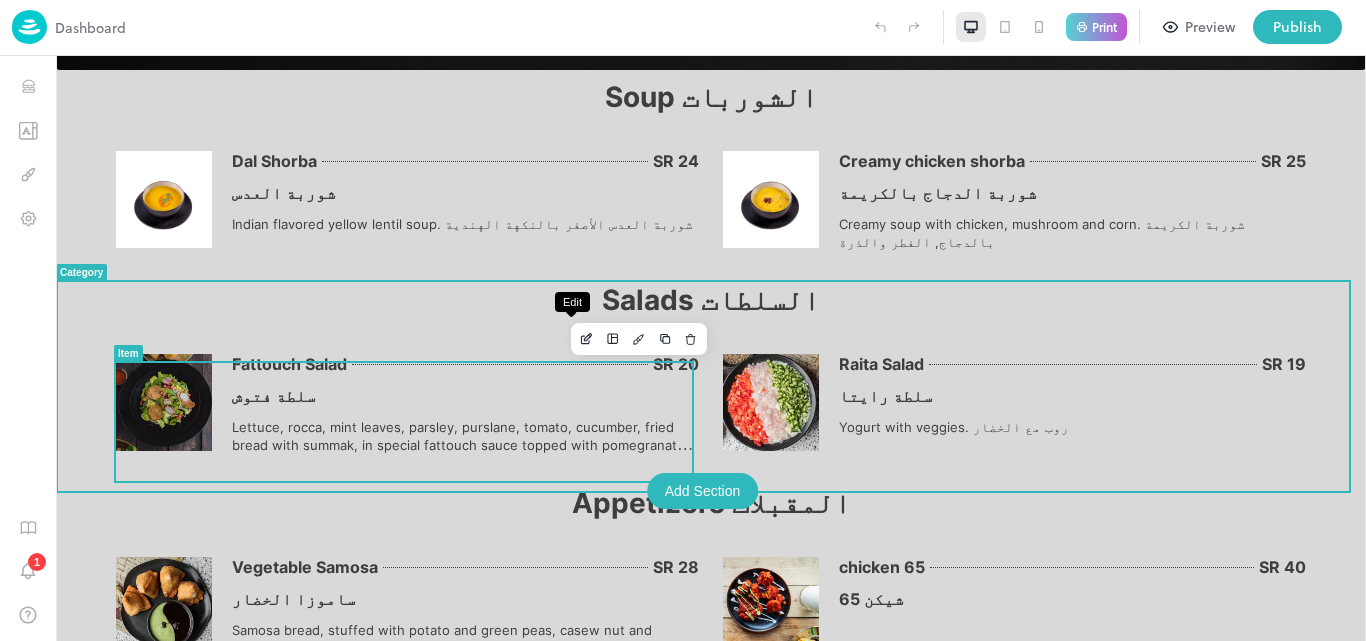 click at bounding box center (587, 339) 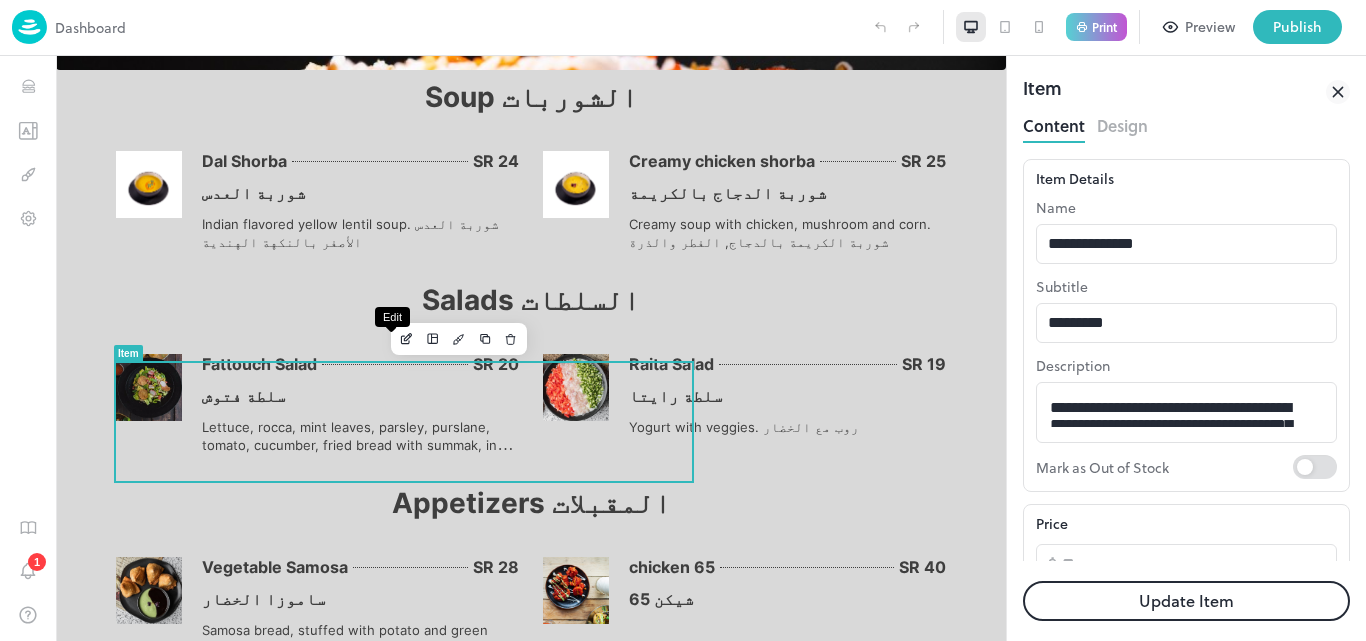 scroll, scrollTop: 0, scrollLeft: 0, axis: both 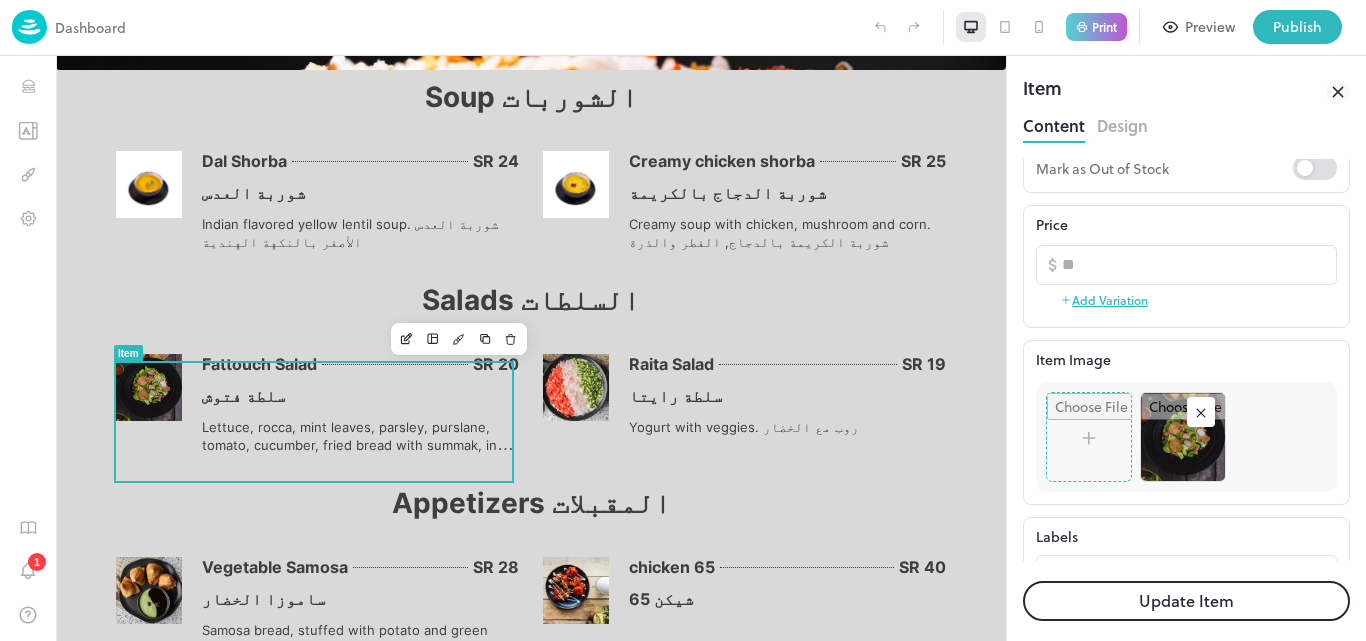 click 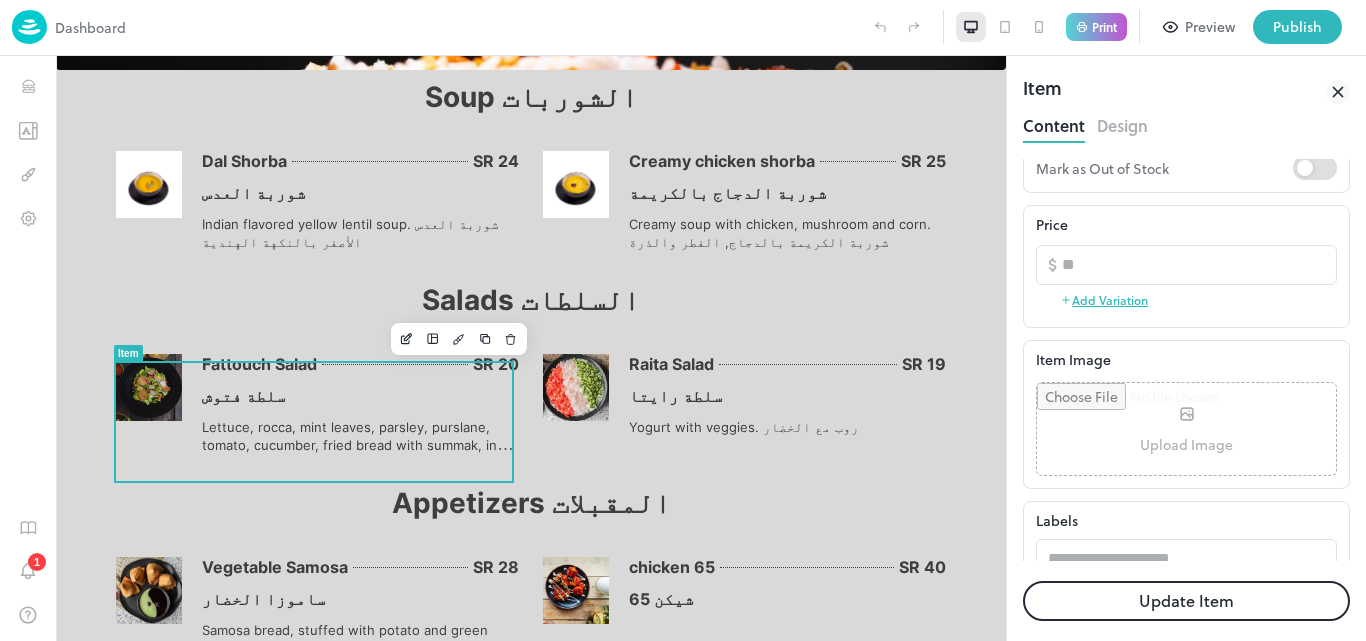 click at bounding box center (1186, 429) 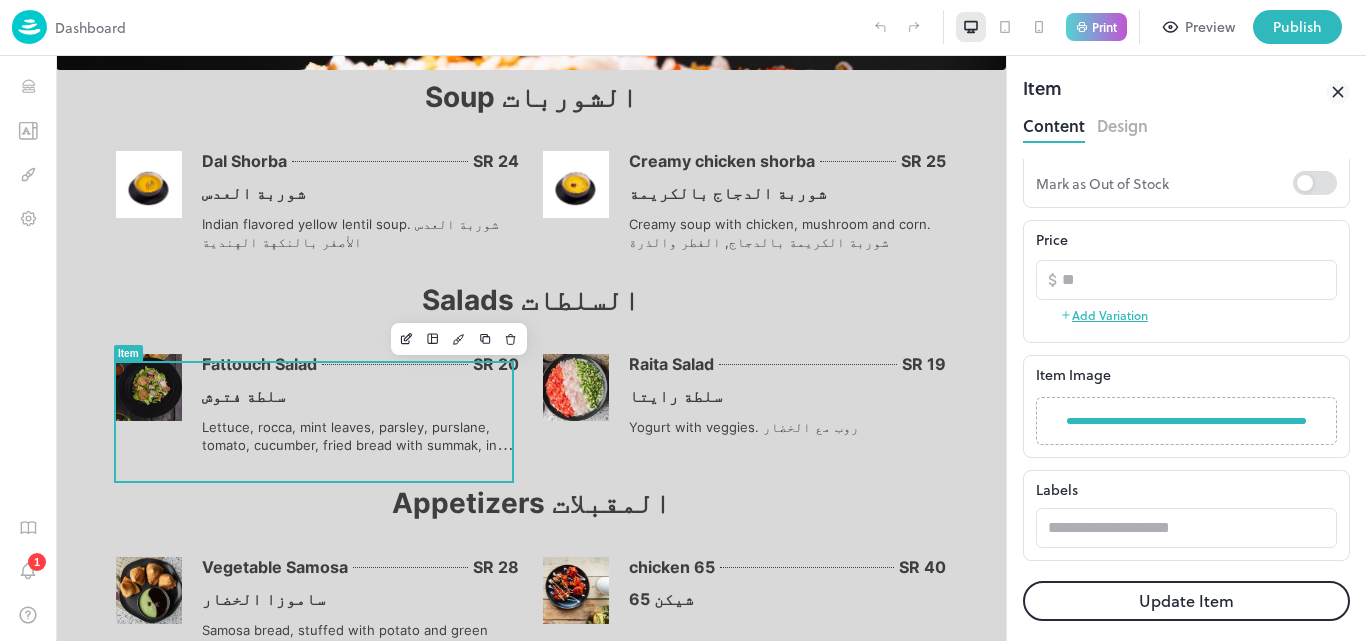 scroll, scrollTop: 363, scrollLeft: 0, axis: vertical 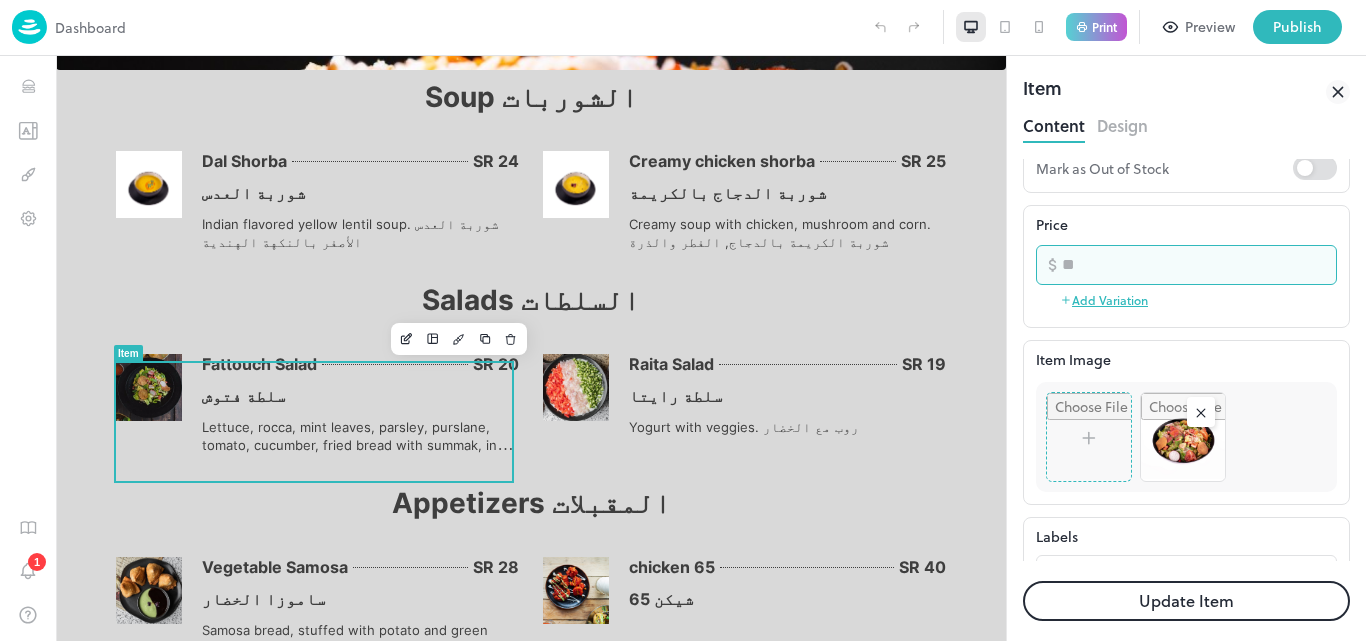 drag, startPoint x: 1084, startPoint y: 268, endPoint x: 1071, endPoint y: 267, distance: 13.038404 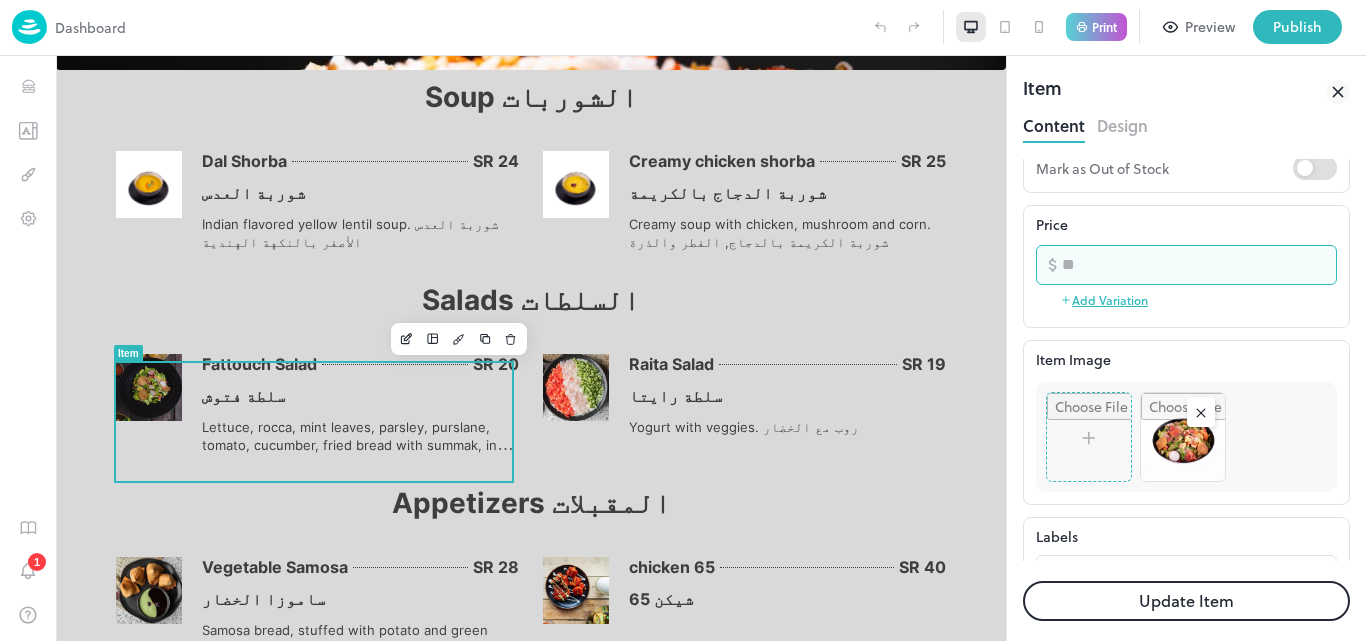 click on "**" at bounding box center (1199, 265) 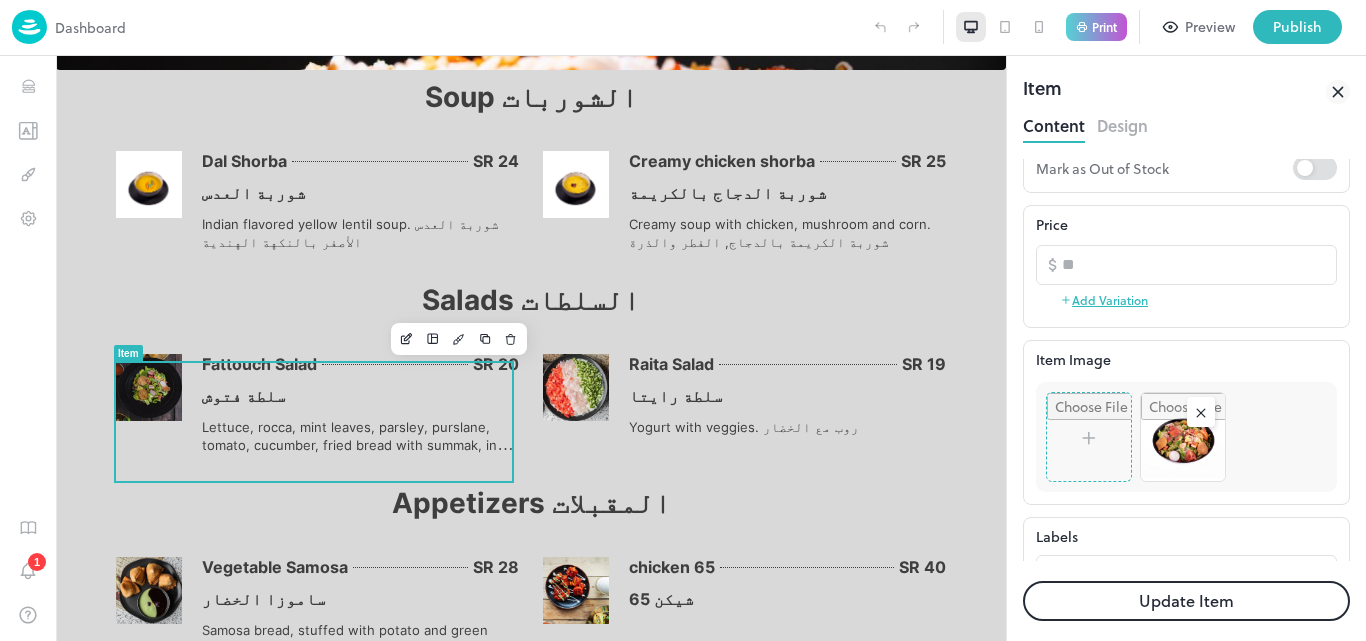 click on "Update Item" at bounding box center (1186, 601) 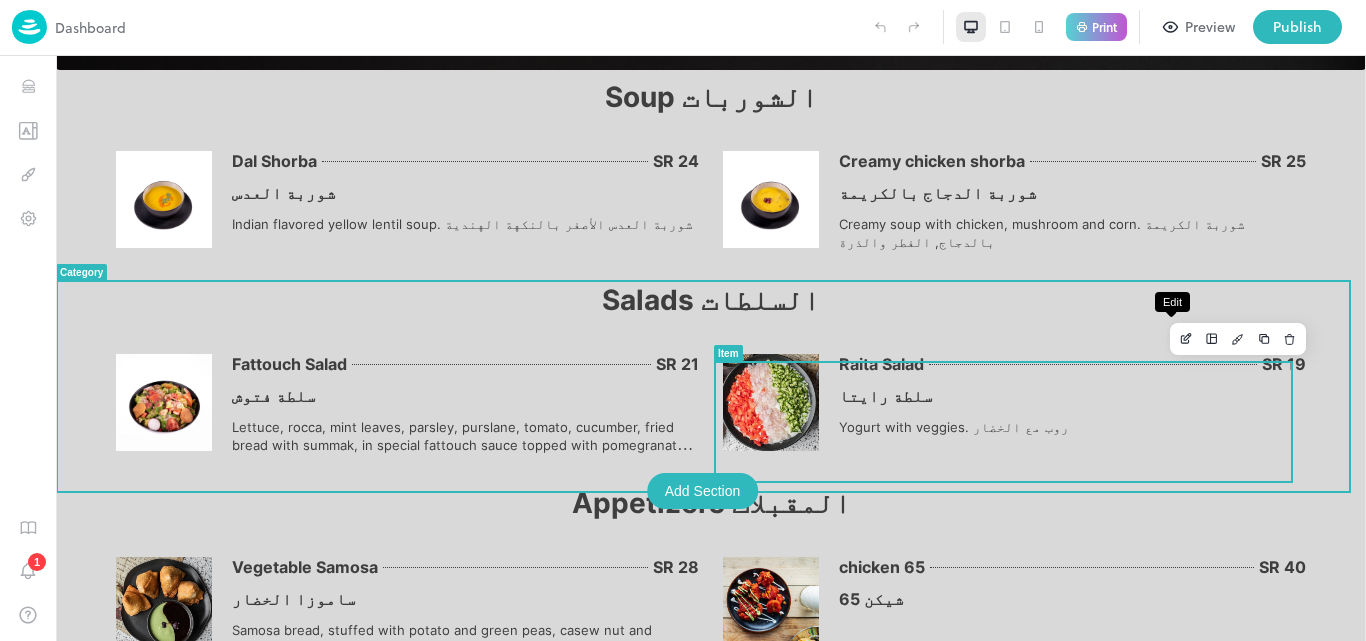 click 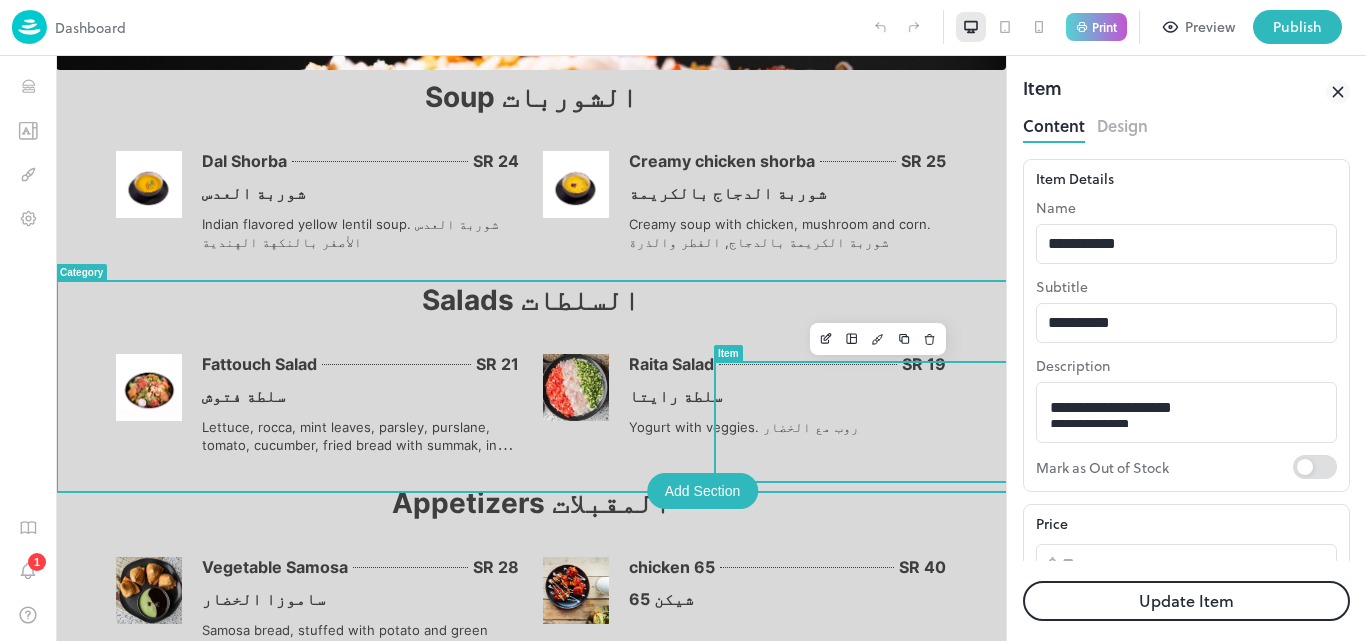 scroll, scrollTop: 0, scrollLeft: 0, axis: both 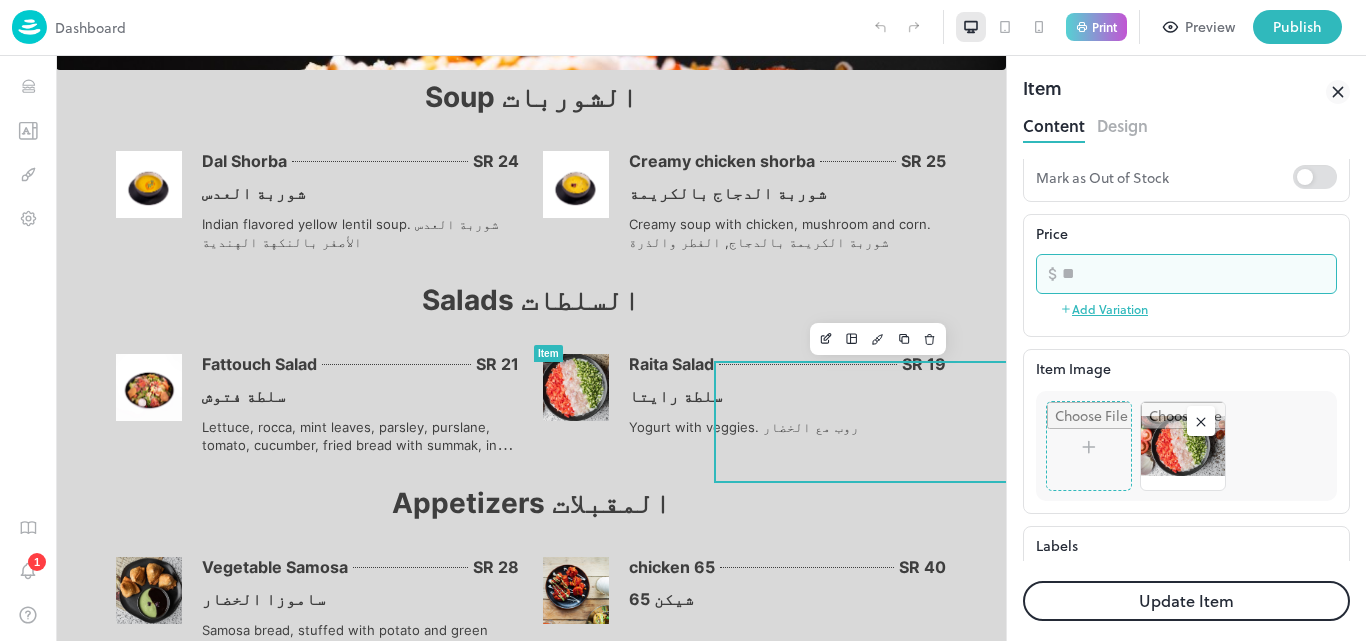 drag, startPoint x: 1084, startPoint y: 270, endPoint x: 1062, endPoint y: 270, distance: 22 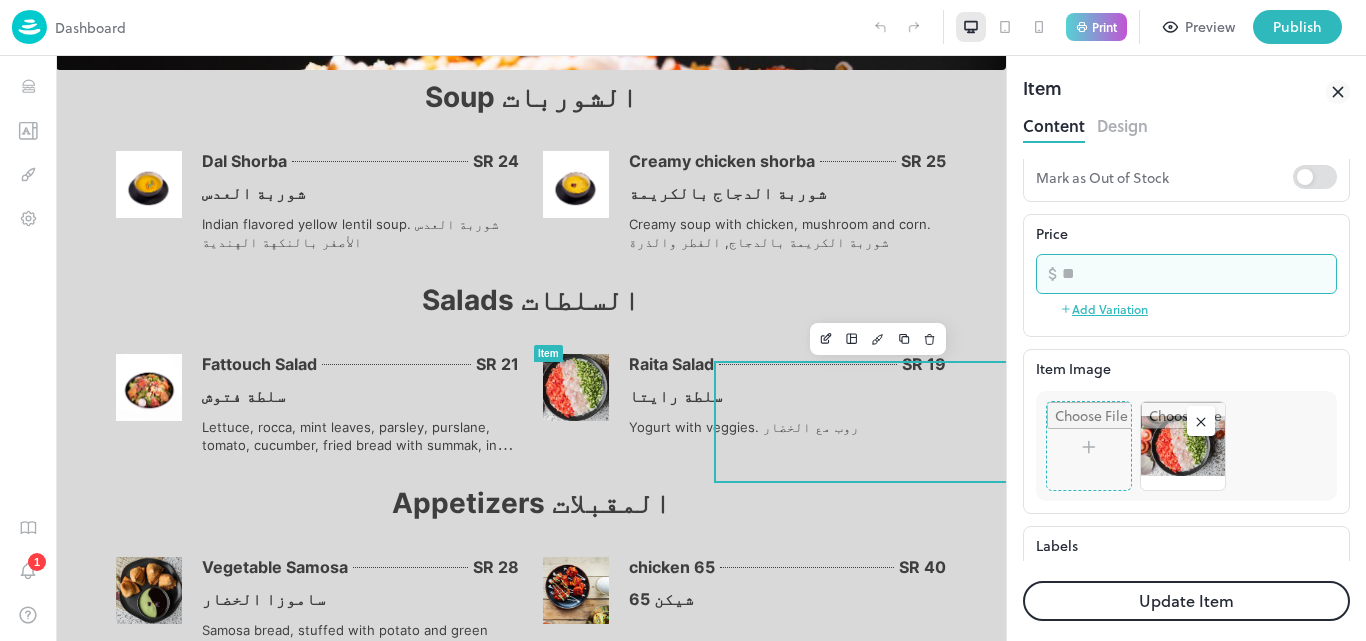 click on "**" at bounding box center [1199, 274] 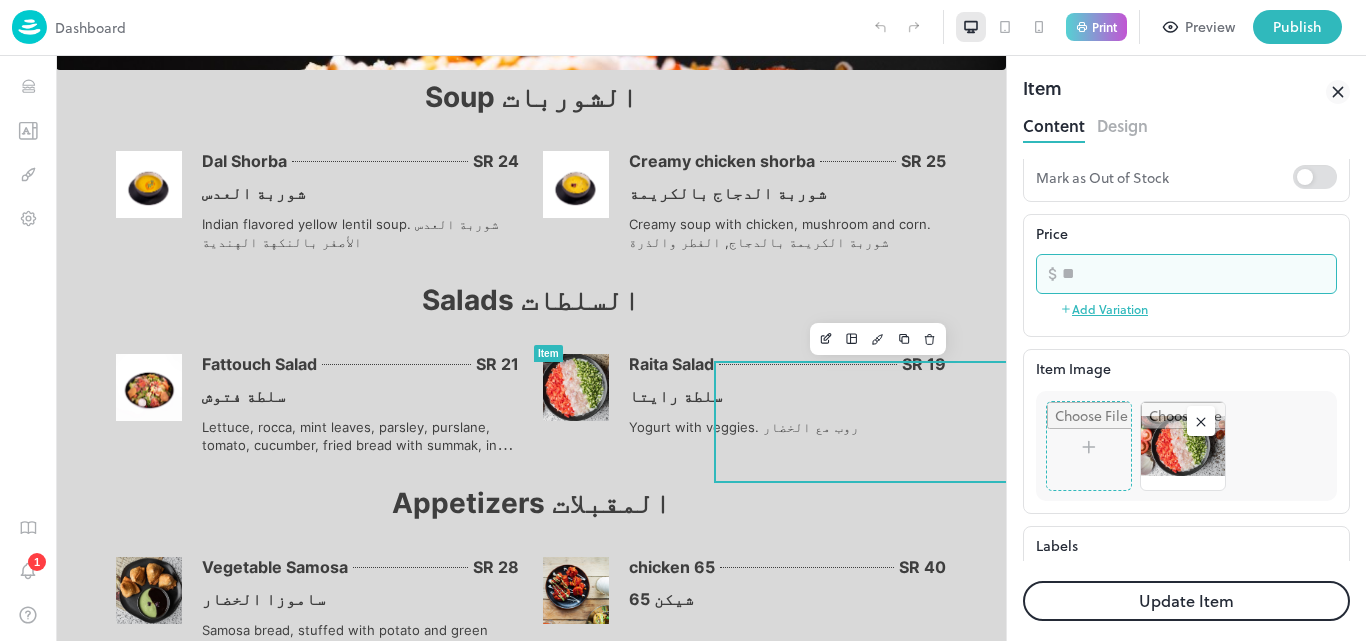 type on "**" 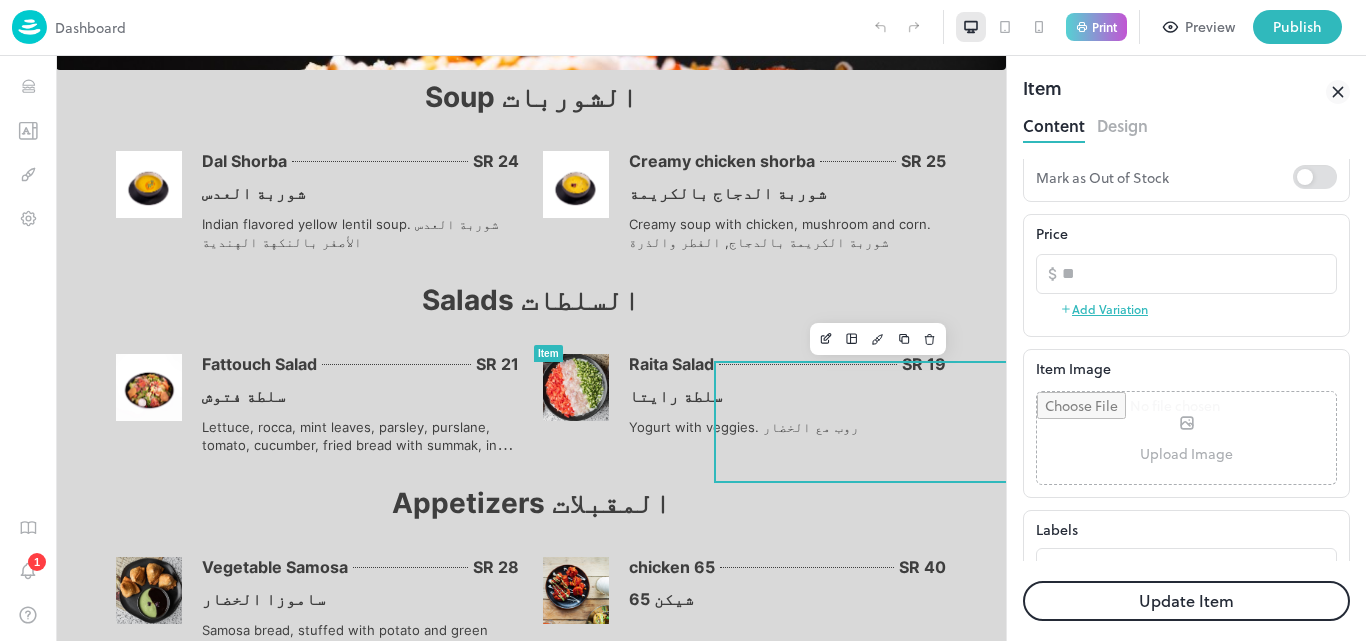 click at bounding box center [1186, 438] 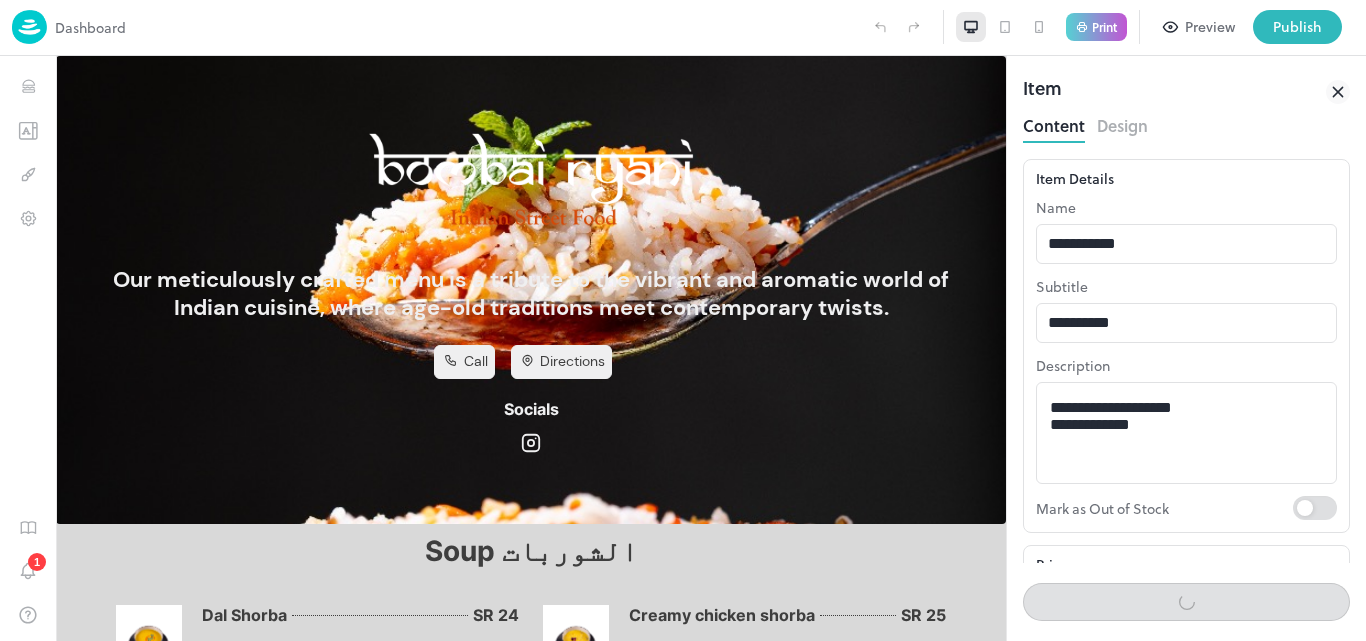 scroll, scrollTop: 454, scrollLeft: 0, axis: vertical 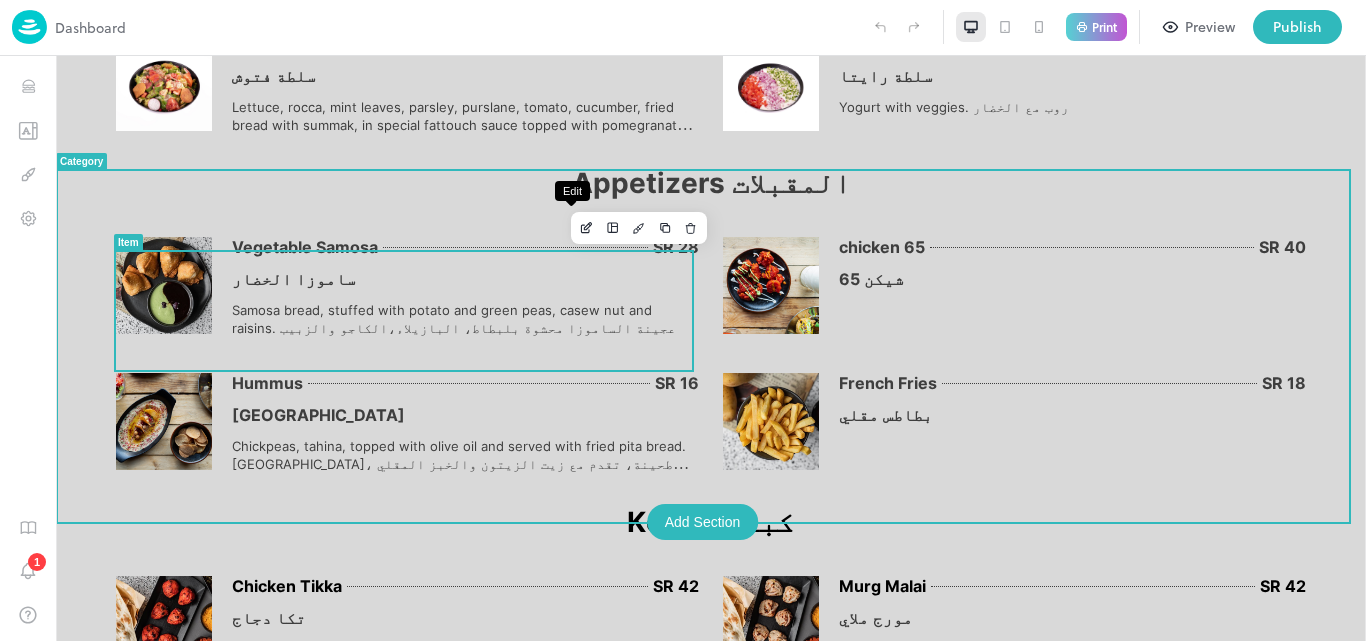 click at bounding box center (587, 228) 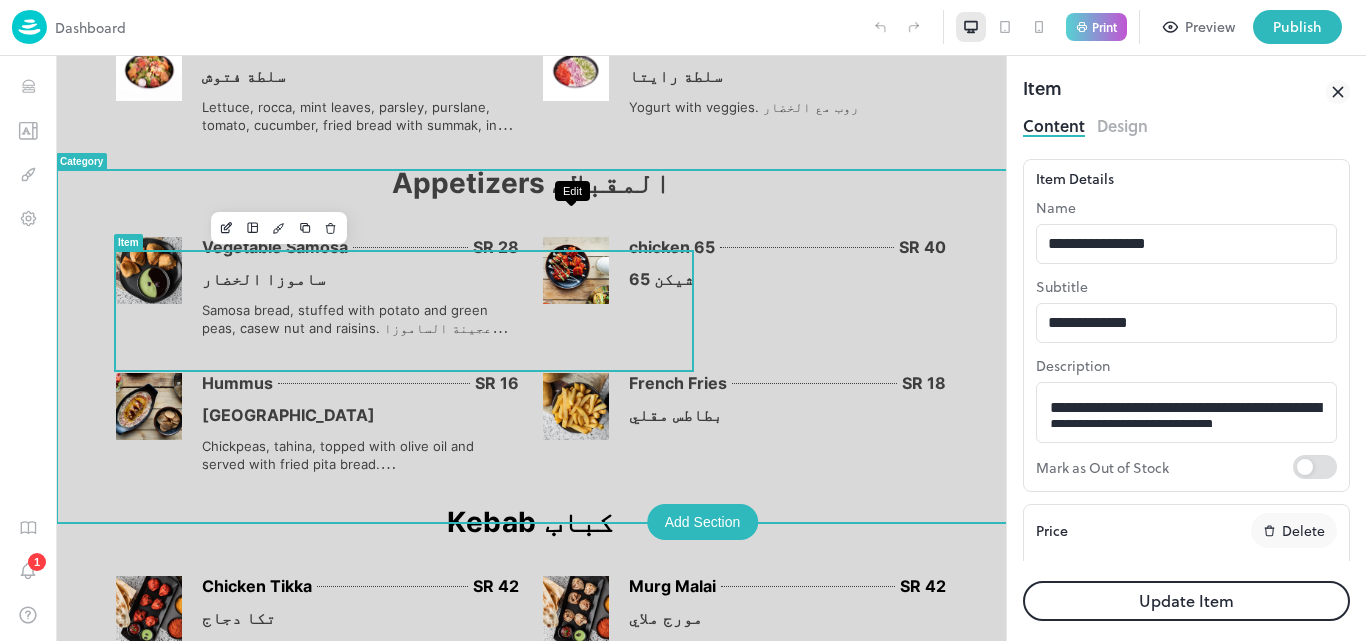 type on "**********" 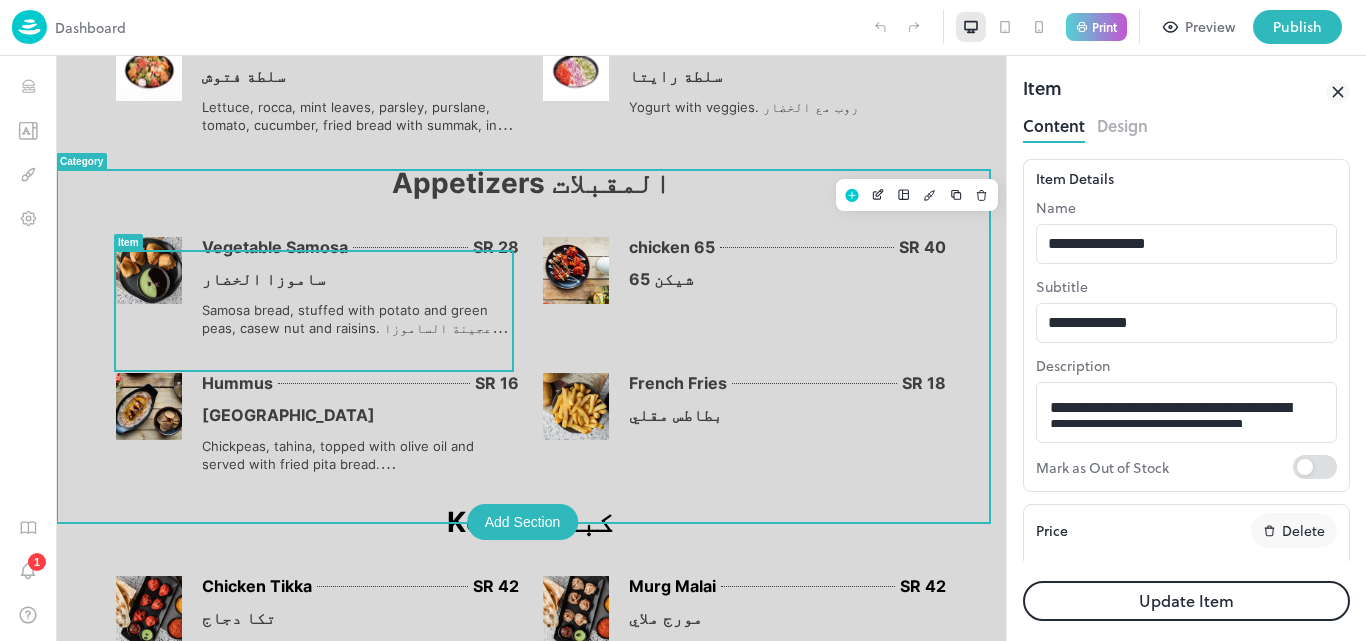 scroll, scrollTop: 0, scrollLeft: 0, axis: both 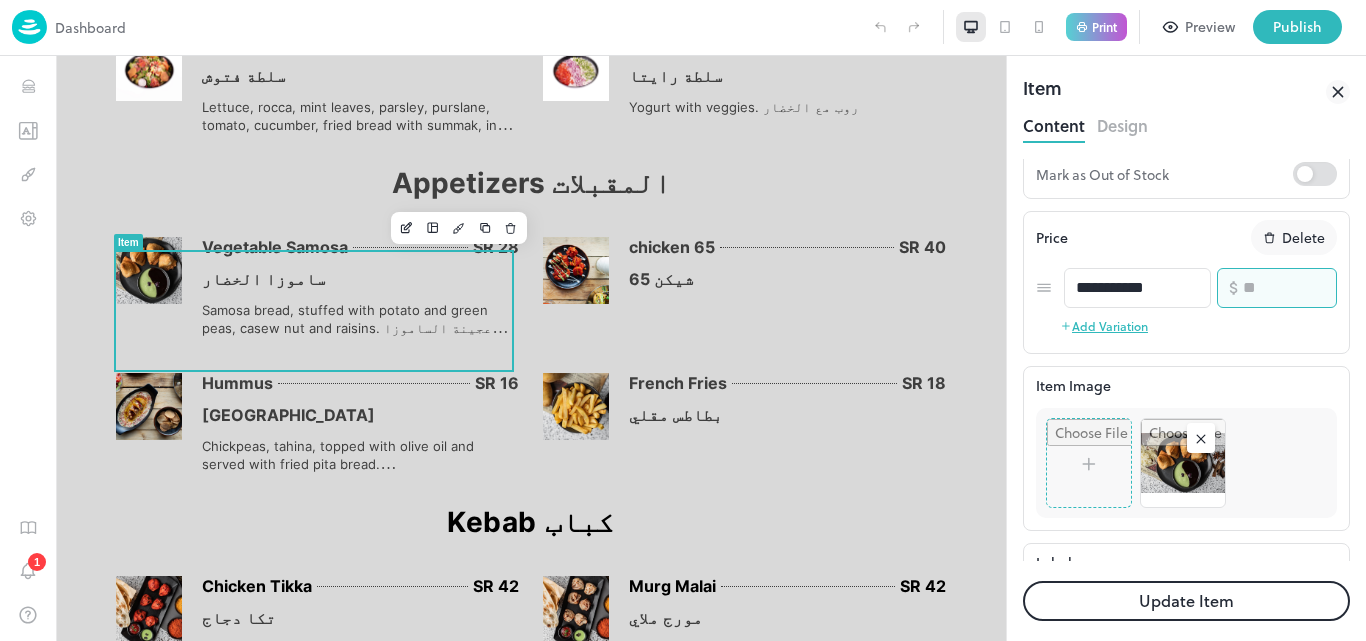 drag, startPoint x: 1251, startPoint y: 290, endPoint x: 1212, endPoint y: 289, distance: 39.012817 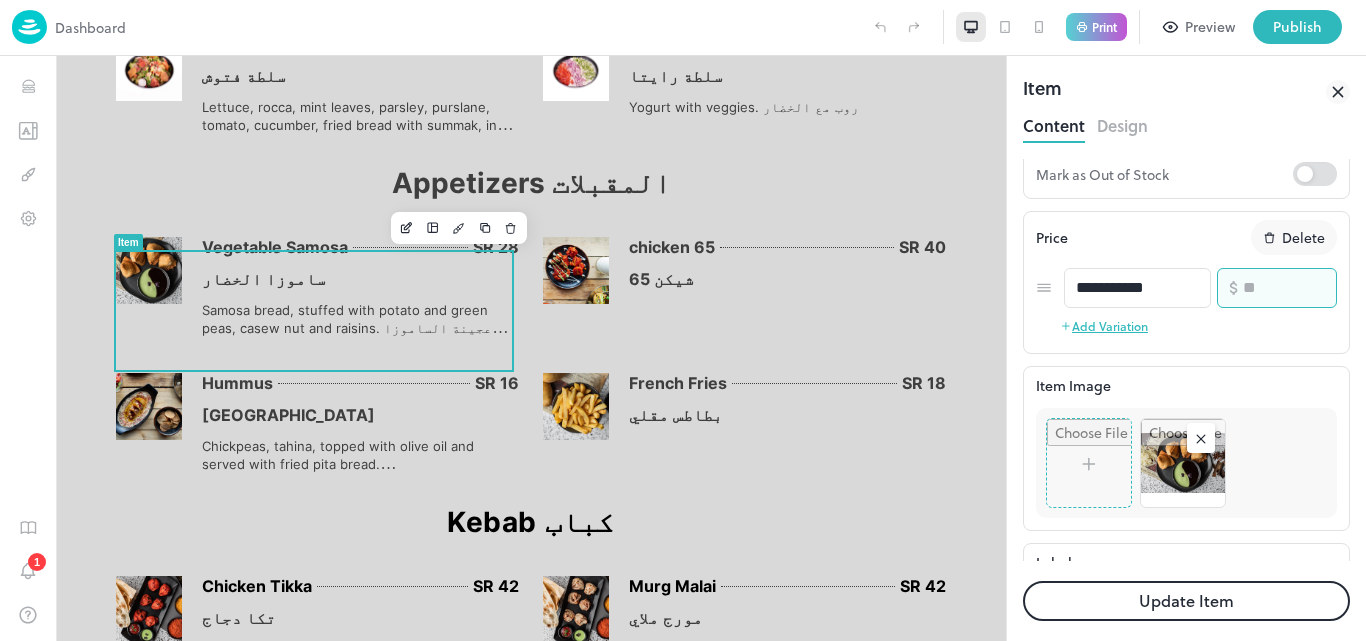 type on "**" 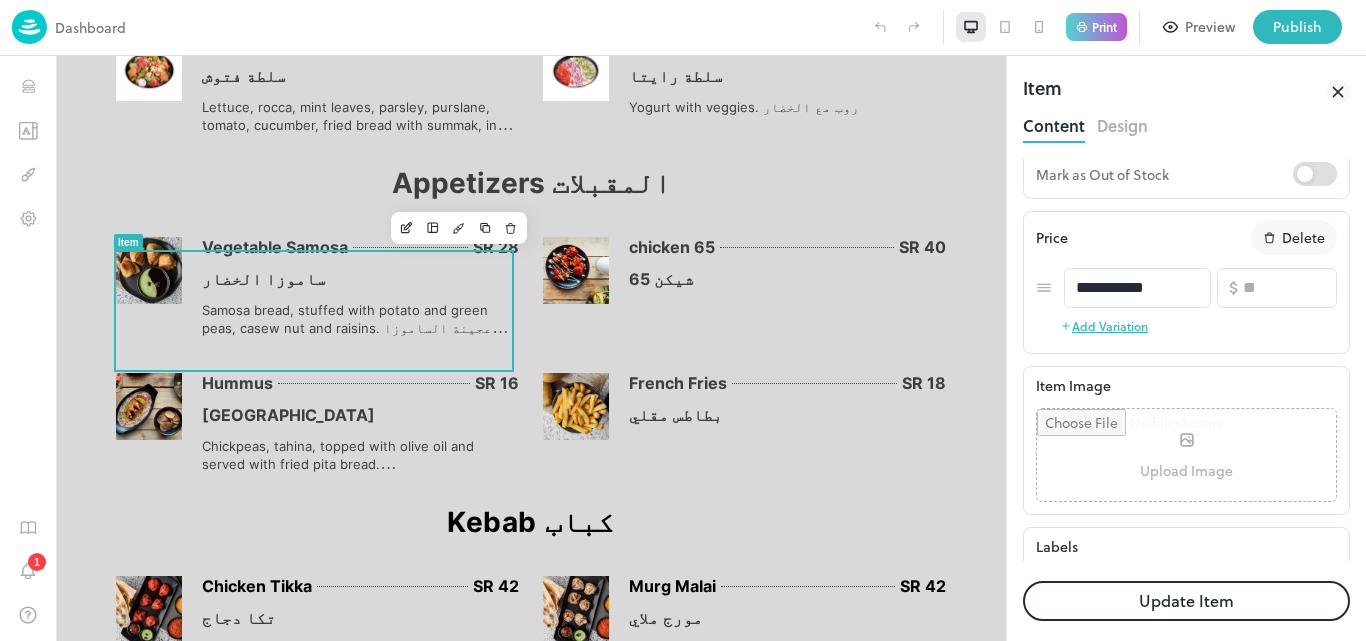 click at bounding box center [1186, 455] 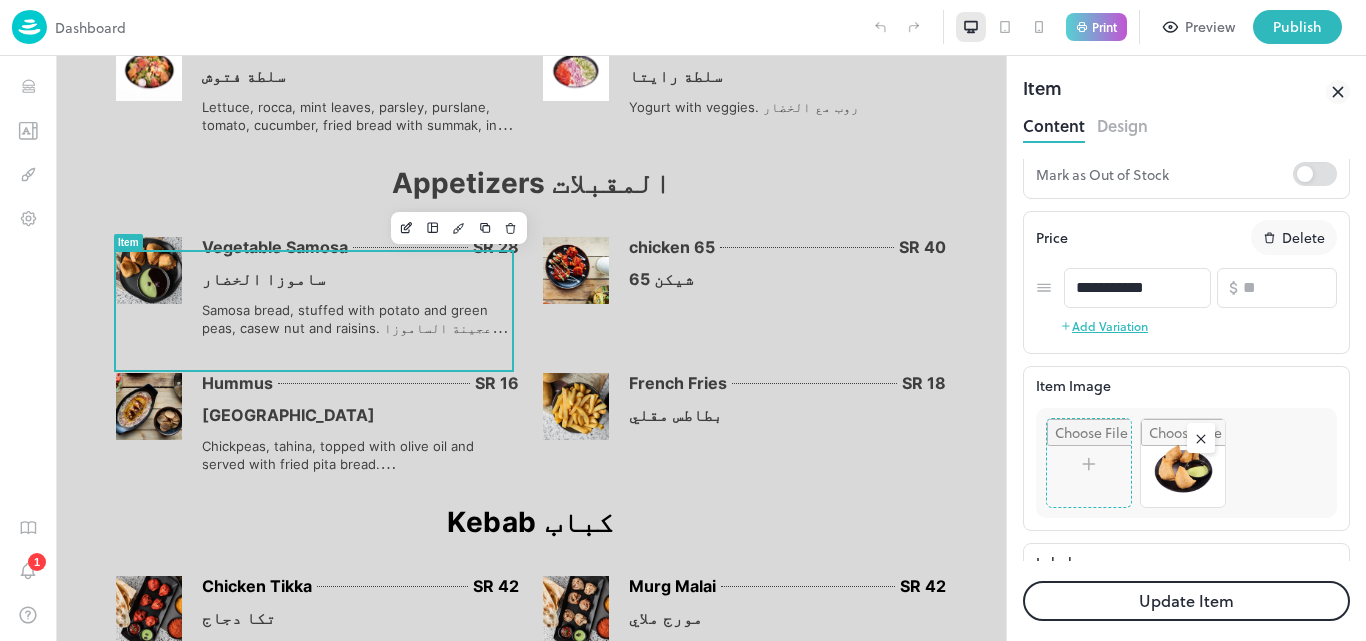 click on "Update Item" at bounding box center (1186, 601) 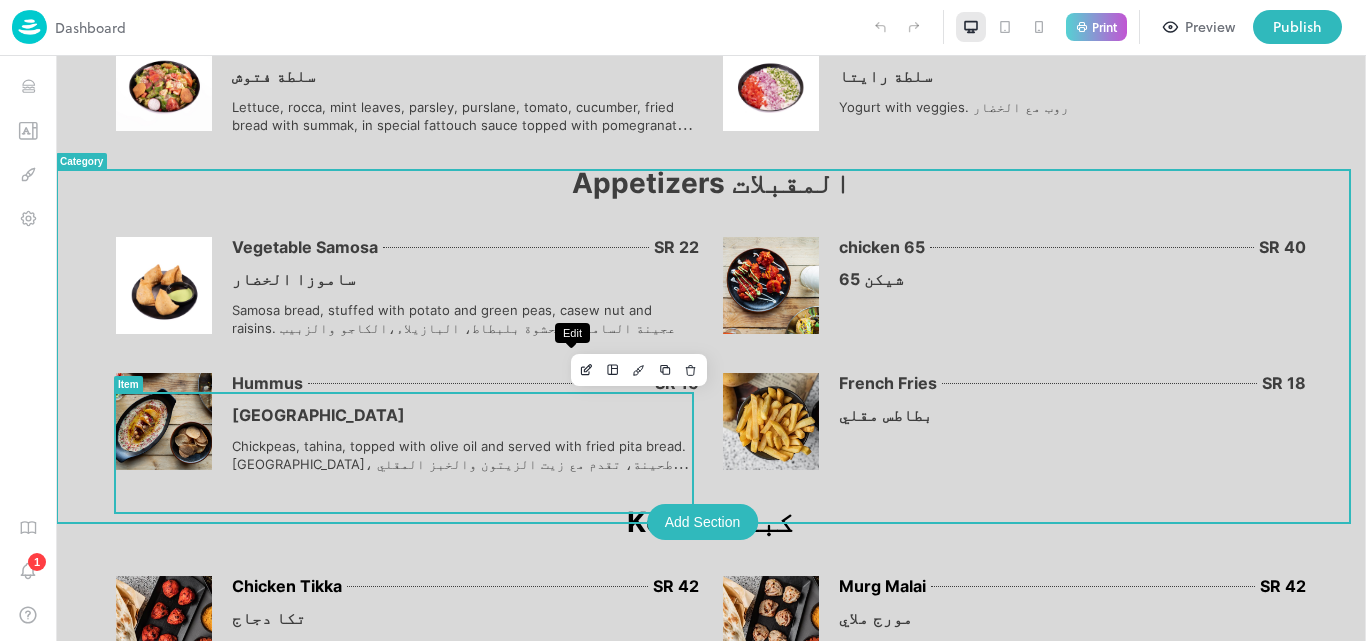click 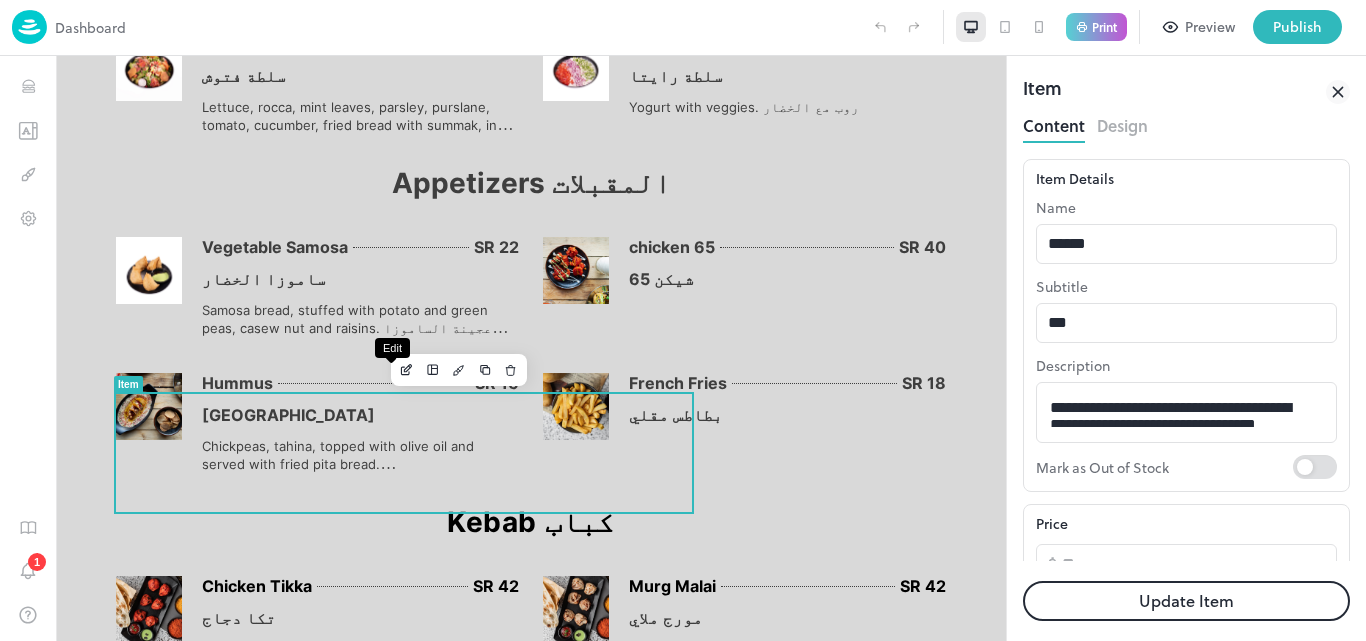 scroll, scrollTop: 0, scrollLeft: 0, axis: both 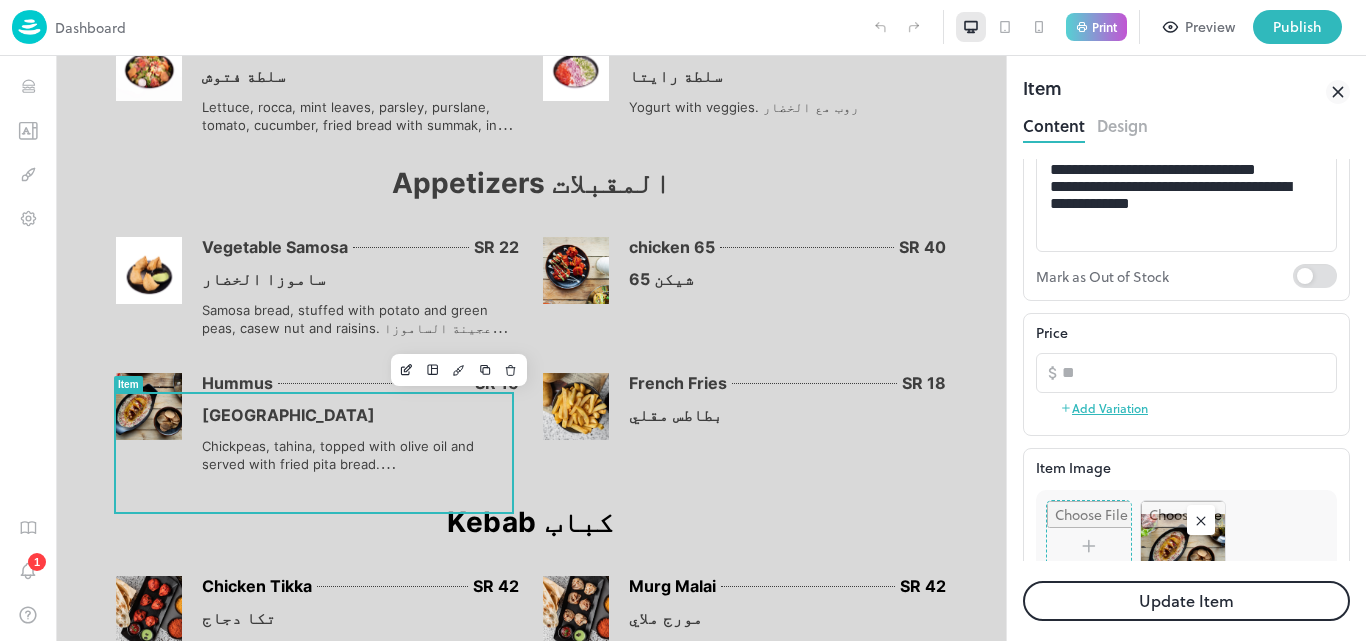 click 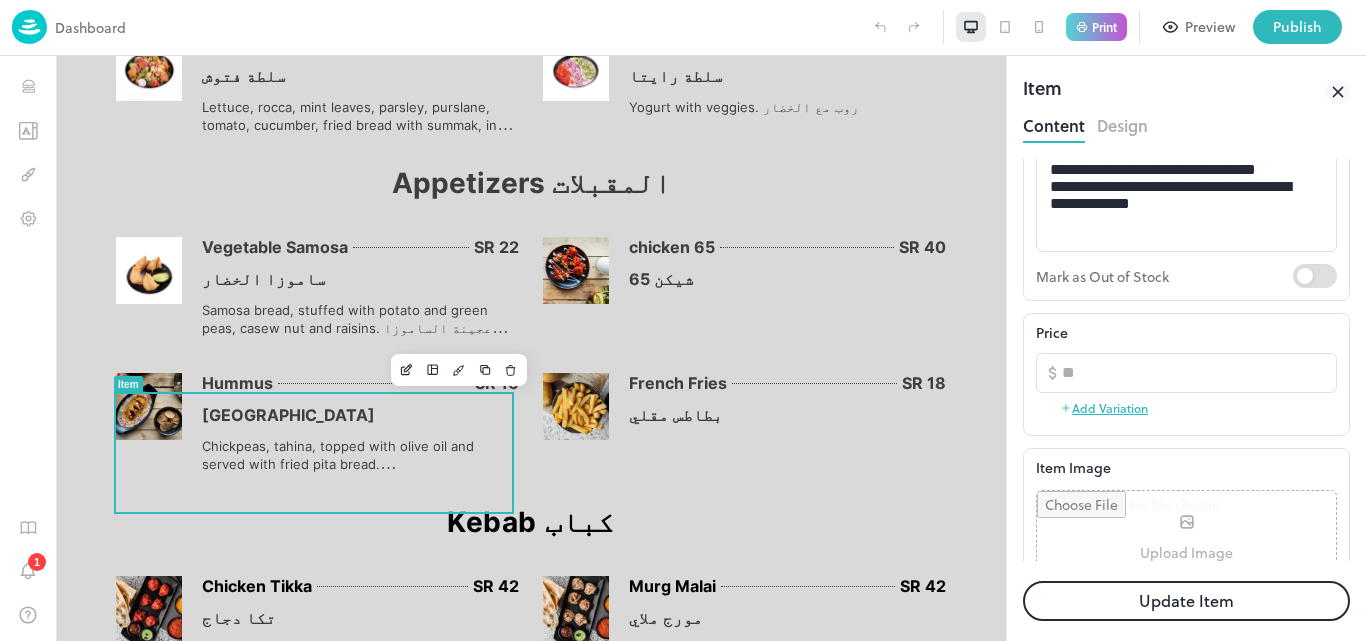 click at bounding box center [1186, 537] 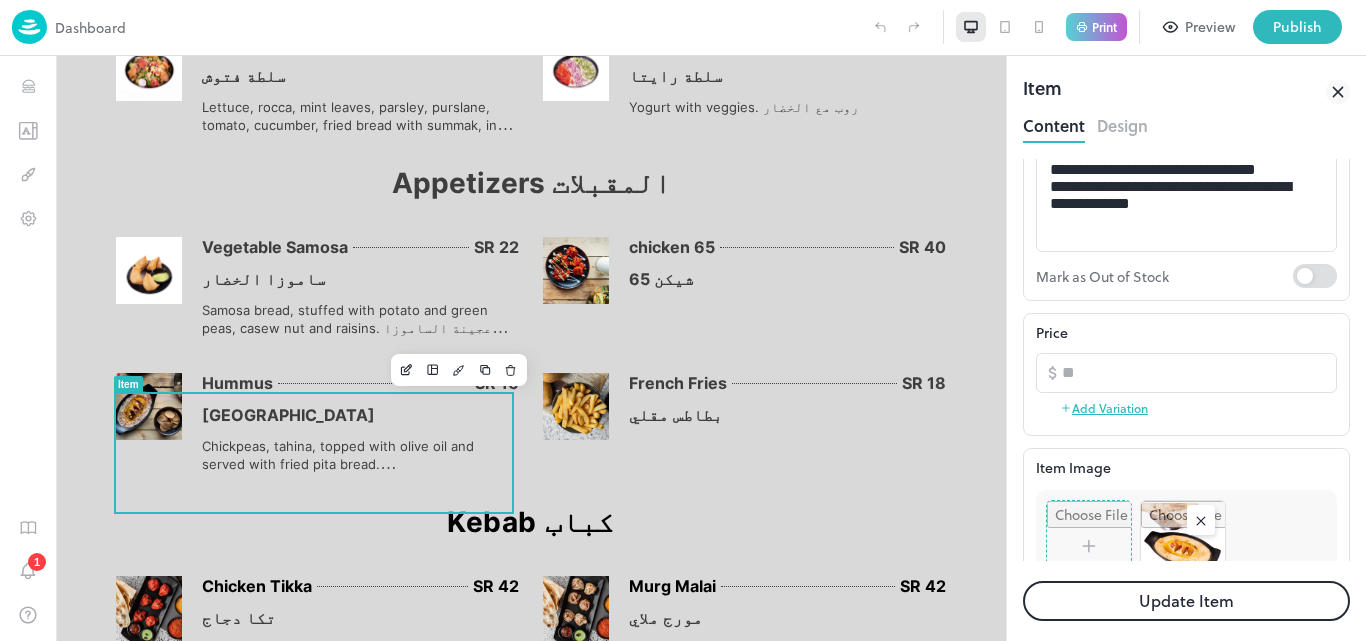 click on "Update Item" at bounding box center (1186, 601) 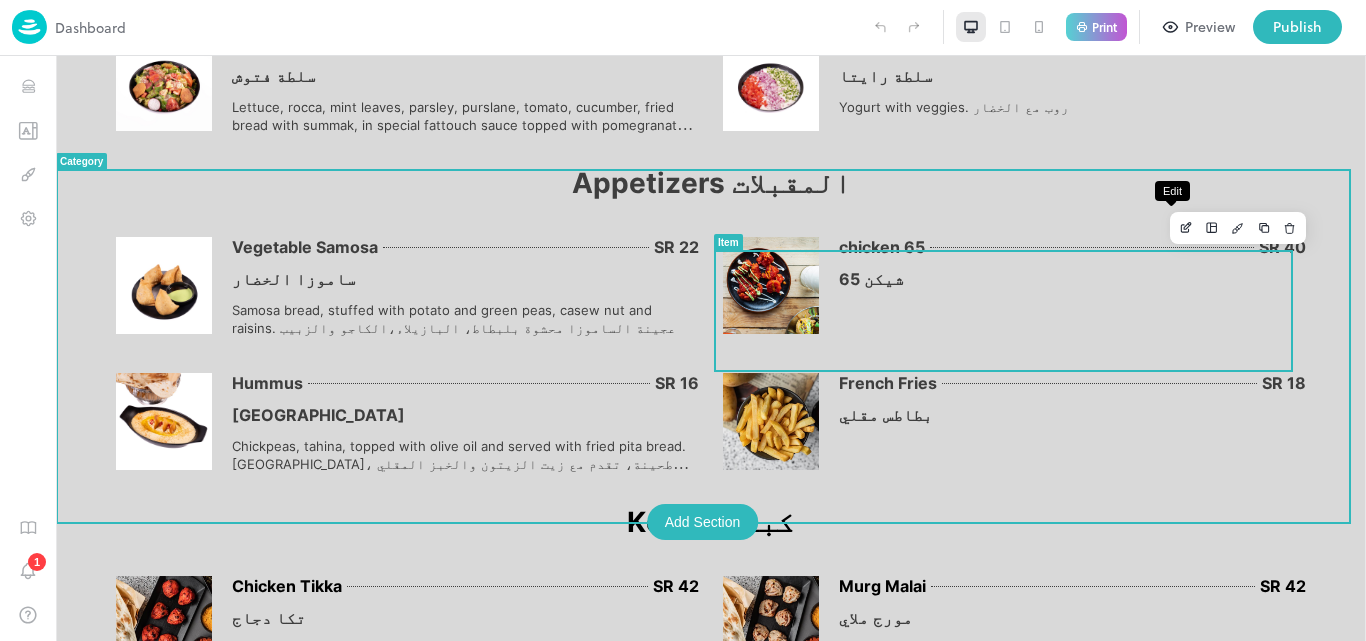click 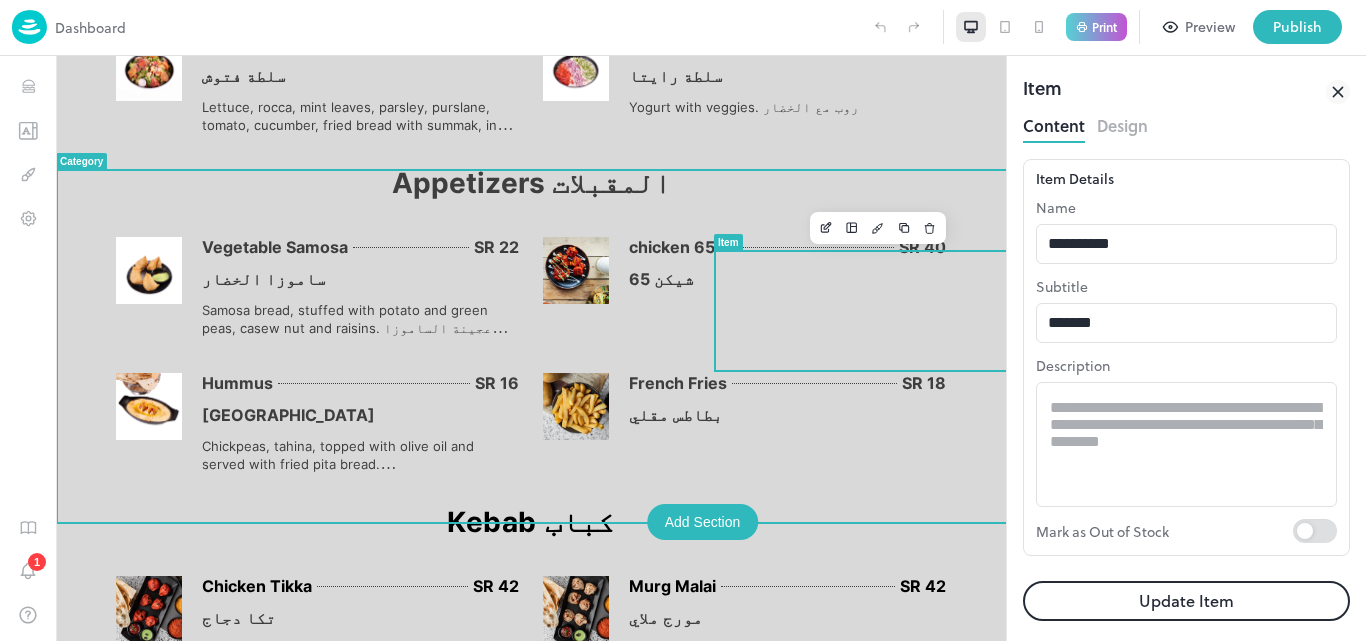 scroll, scrollTop: 0, scrollLeft: 0, axis: both 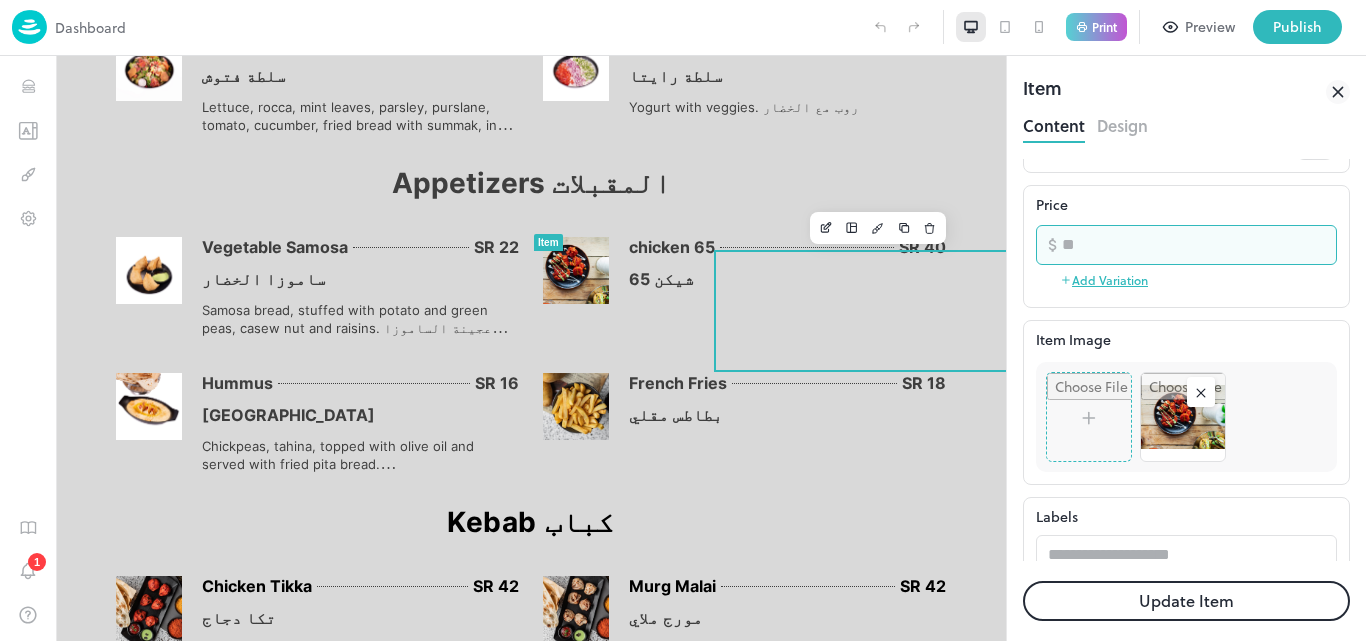 drag, startPoint x: 1083, startPoint y: 249, endPoint x: 1050, endPoint y: 243, distance: 33.54102 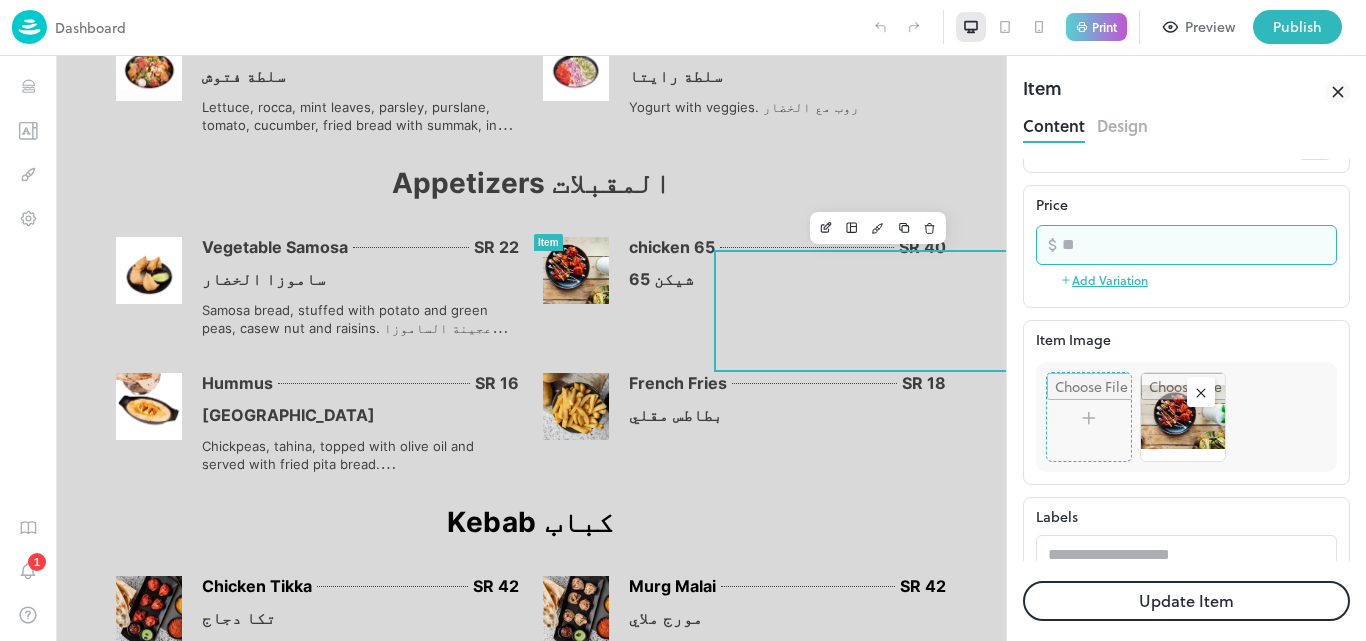 click on "​ ** ​" at bounding box center [1186, 245] 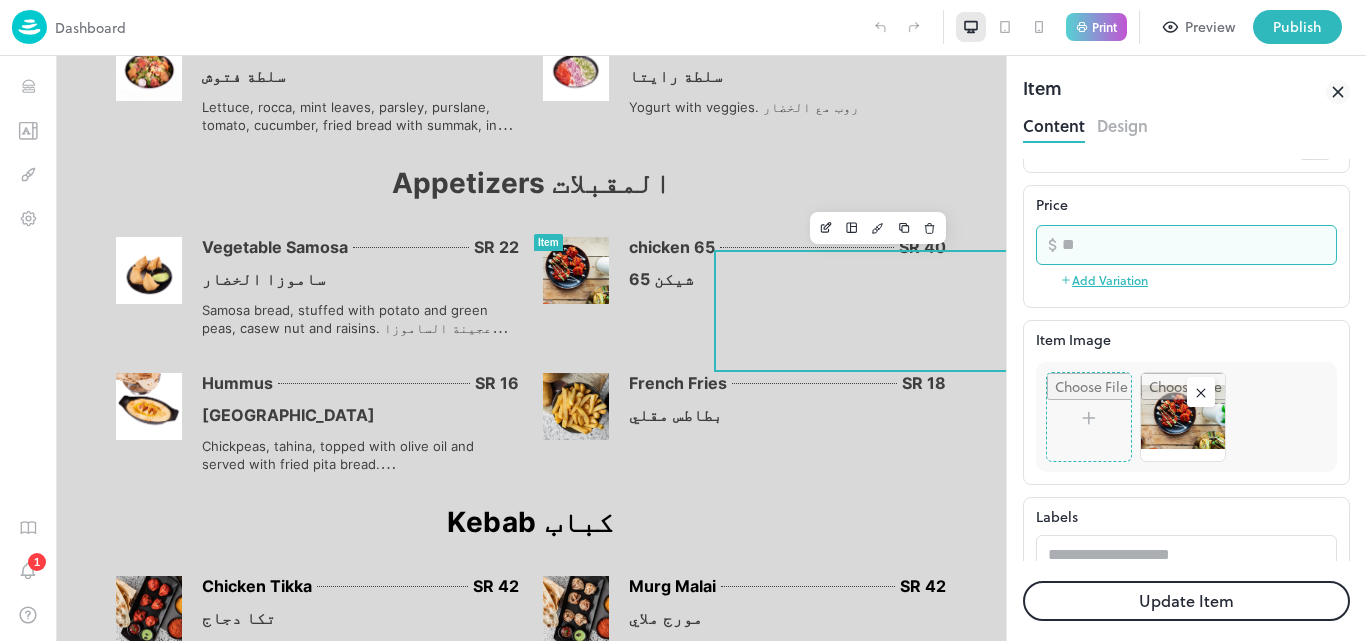 type on "**" 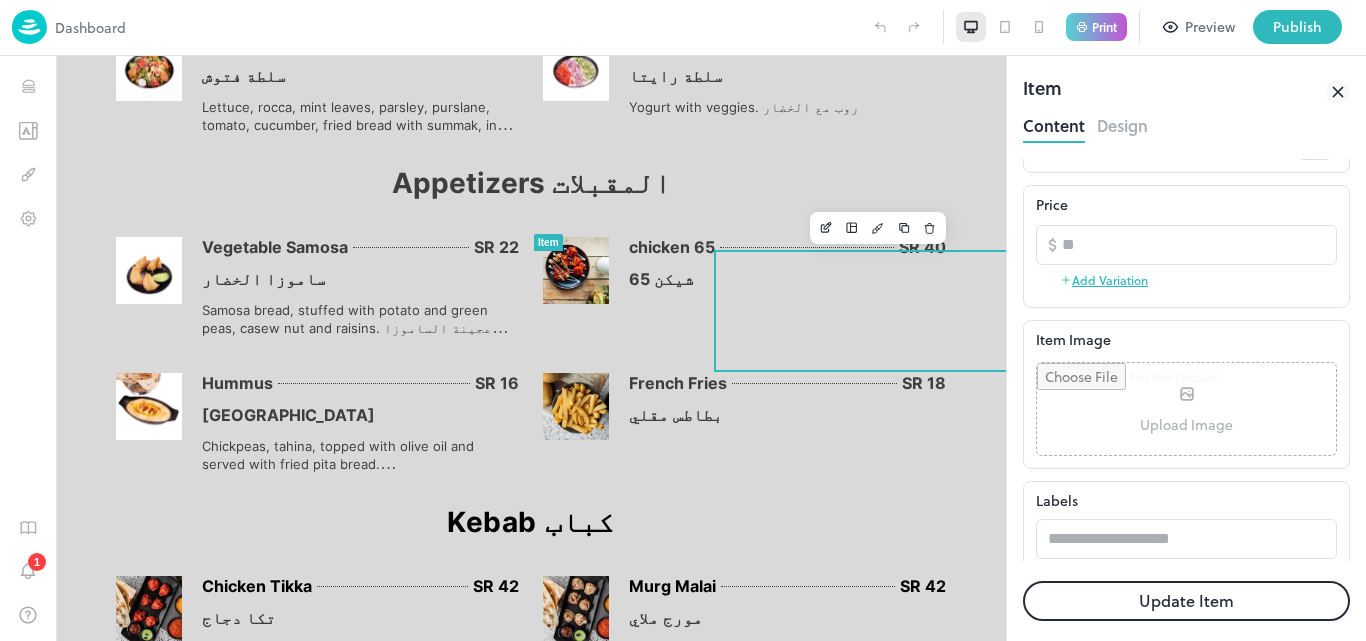 click at bounding box center (1186, 409) 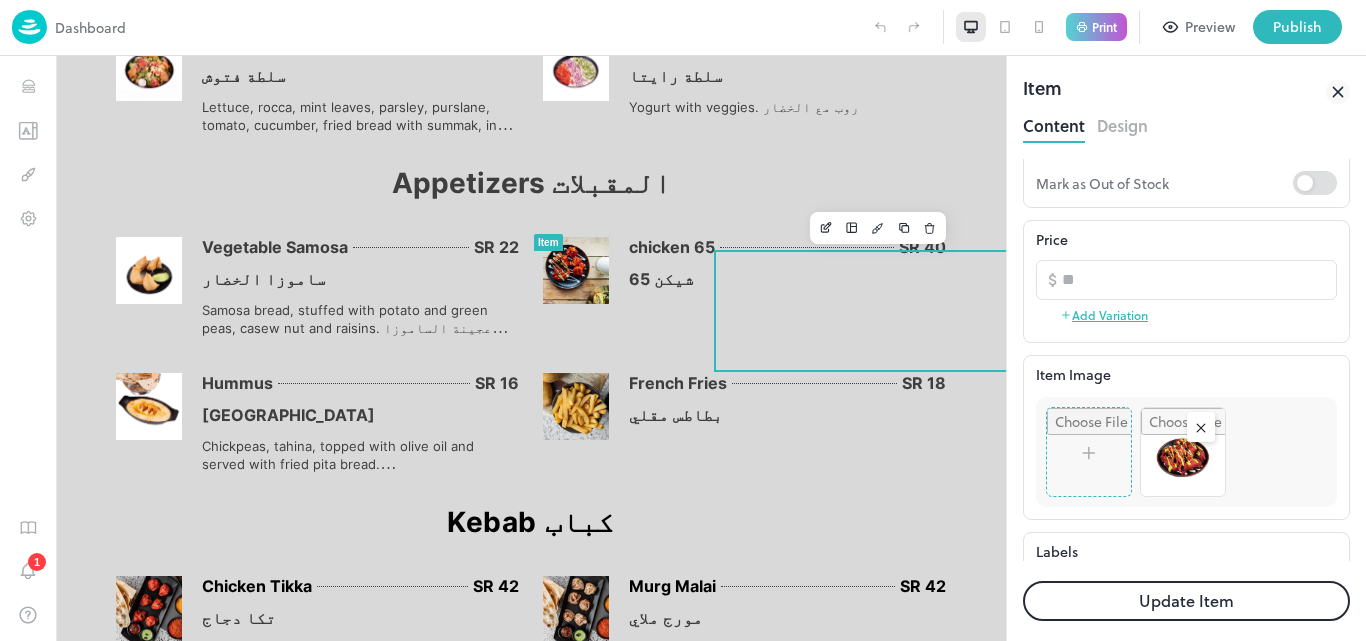 scroll, scrollTop: 383, scrollLeft: 0, axis: vertical 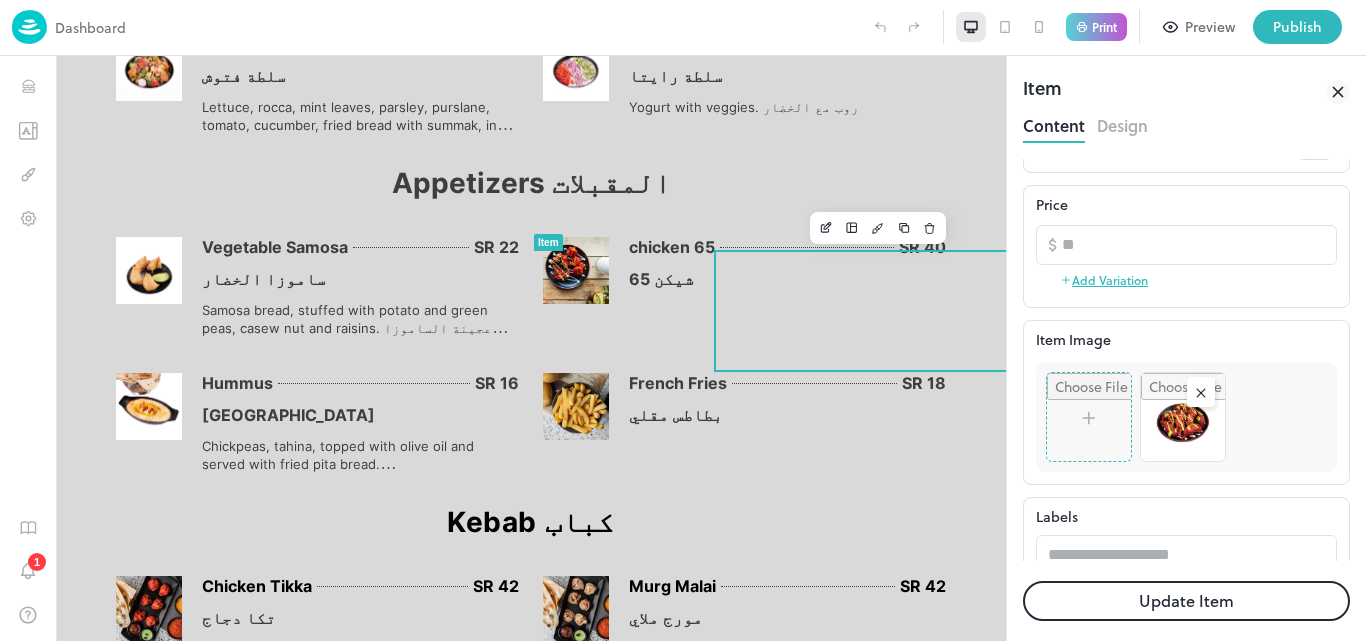 click on "Update Item" at bounding box center (1186, 601) 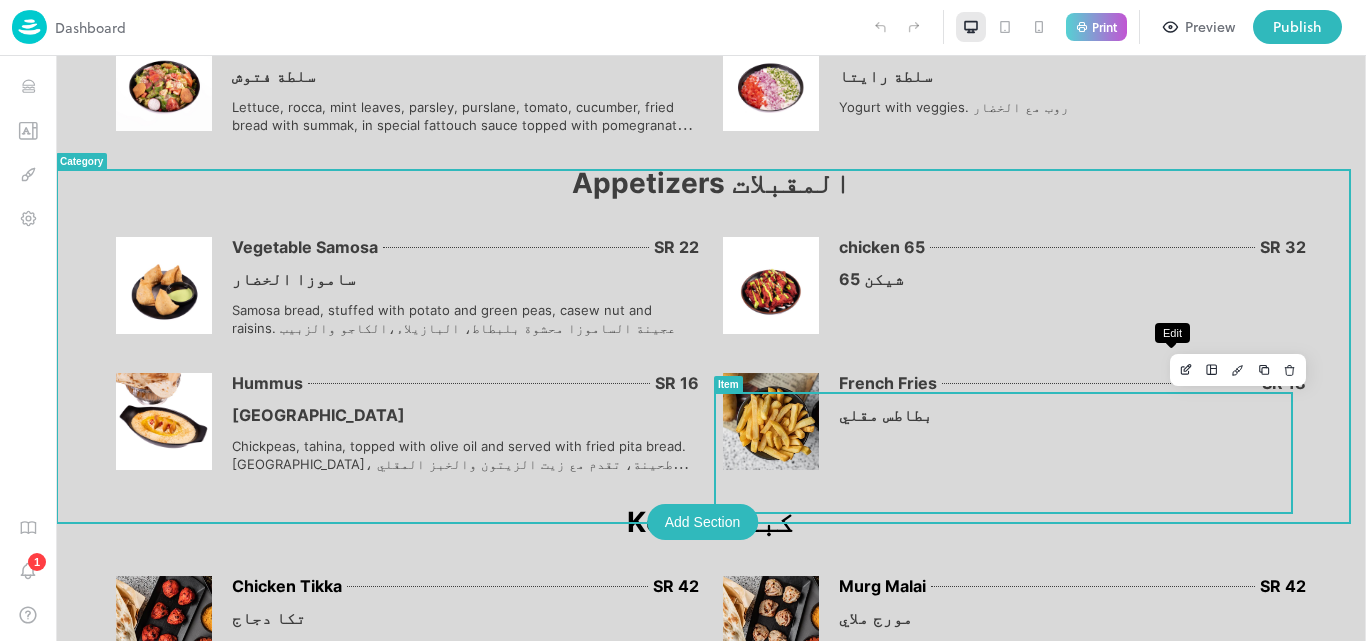 click 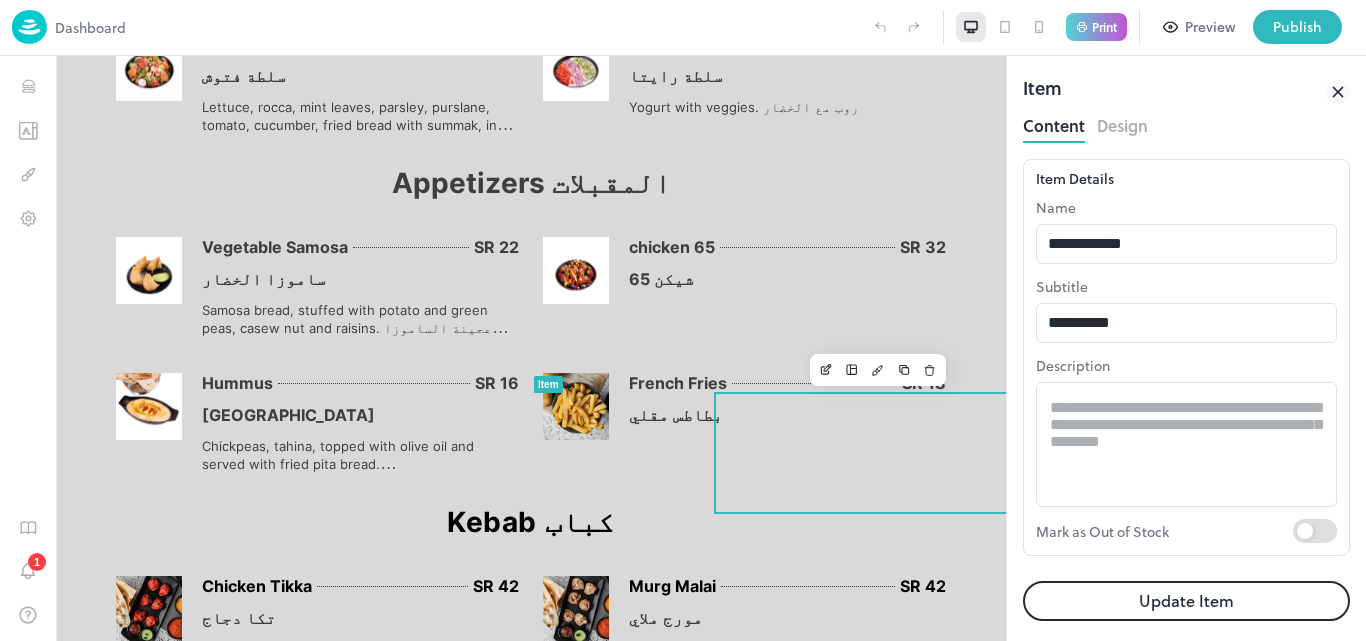 scroll, scrollTop: 0, scrollLeft: 0, axis: both 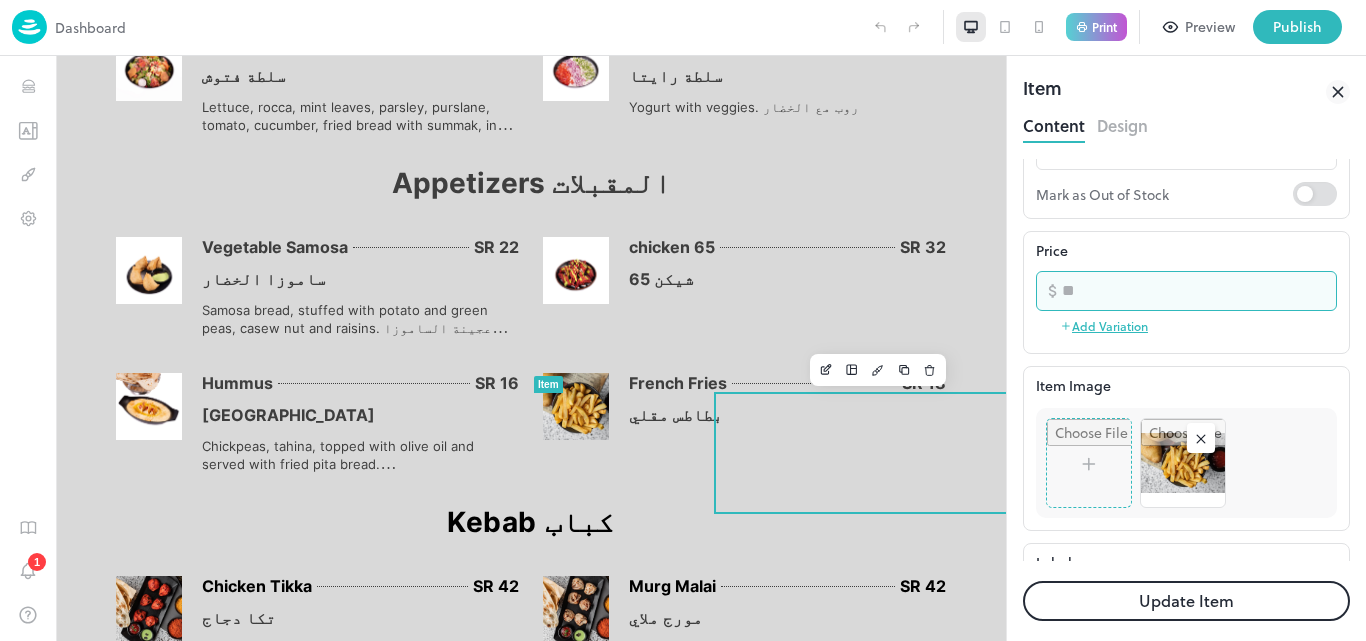 drag, startPoint x: 1087, startPoint y: 288, endPoint x: 1042, endPoint y: 297, distance: 45.891174 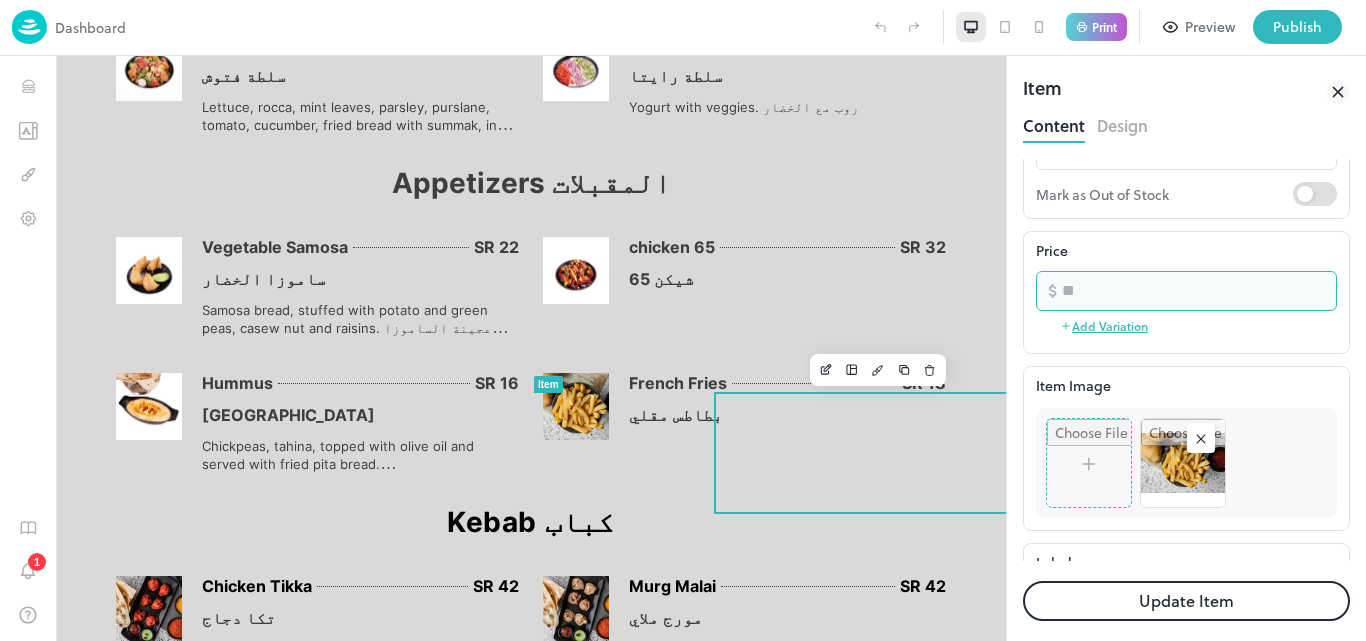 click on "​ ** ​" at bounding box center [1186, 291] 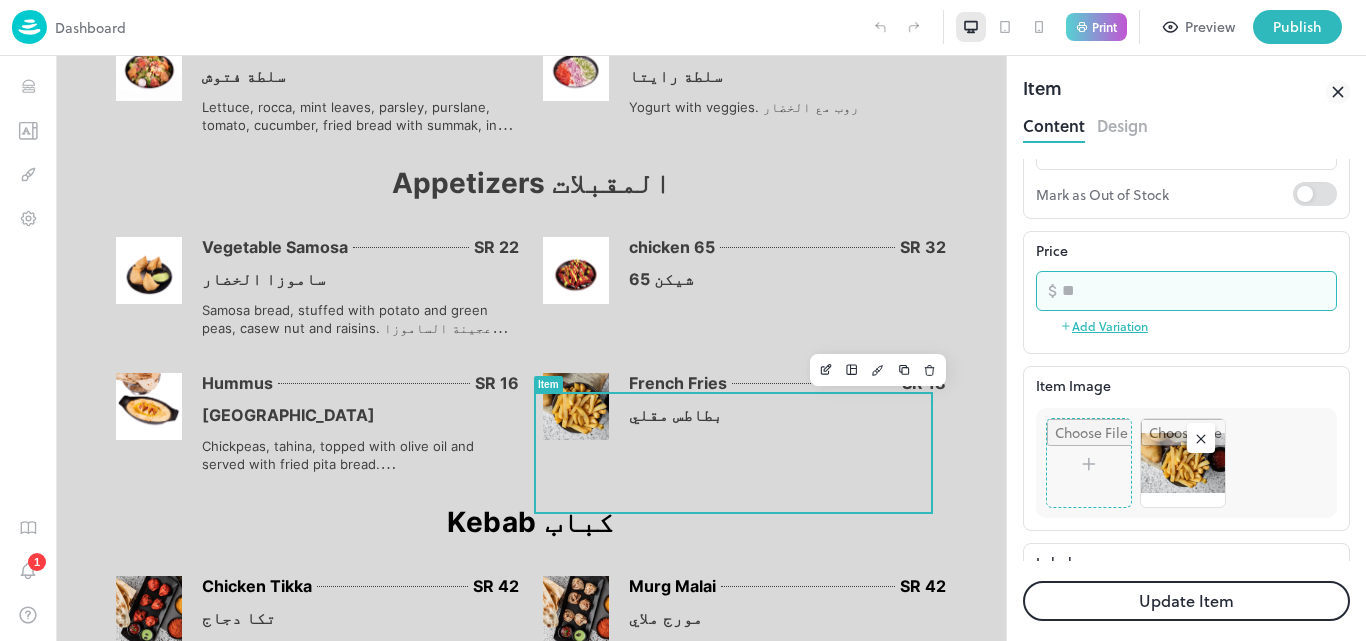 type on "**" 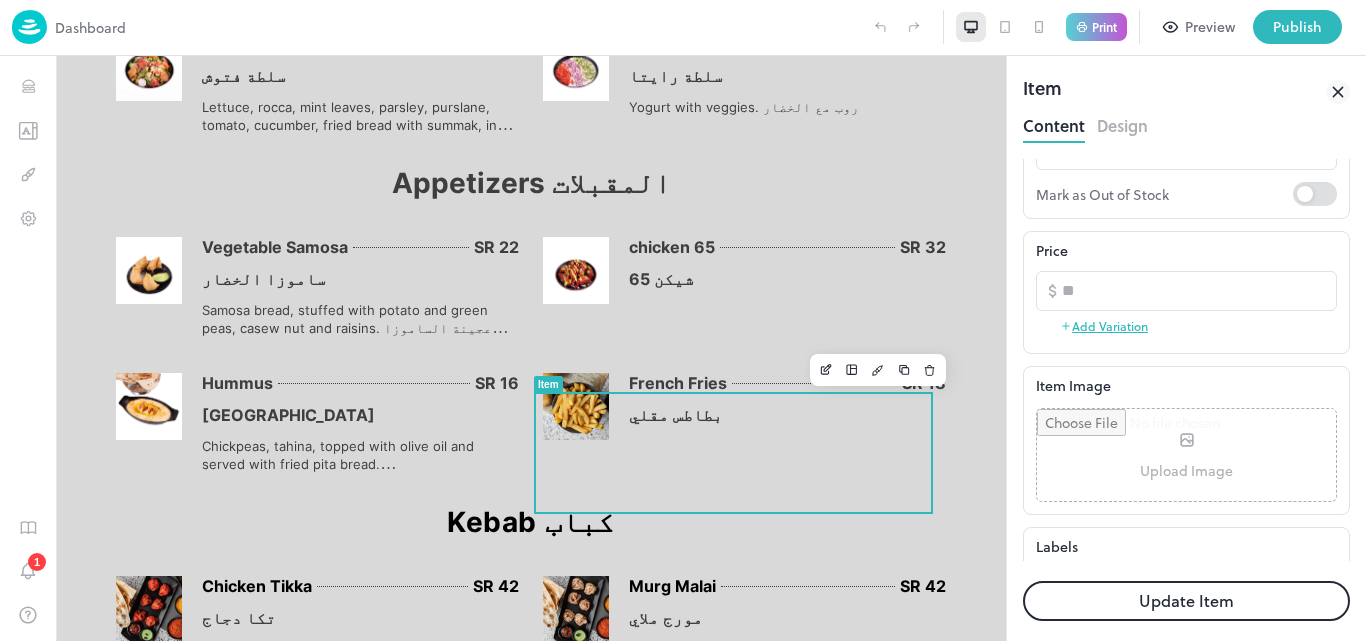 click at bounding box center (1186, 455) 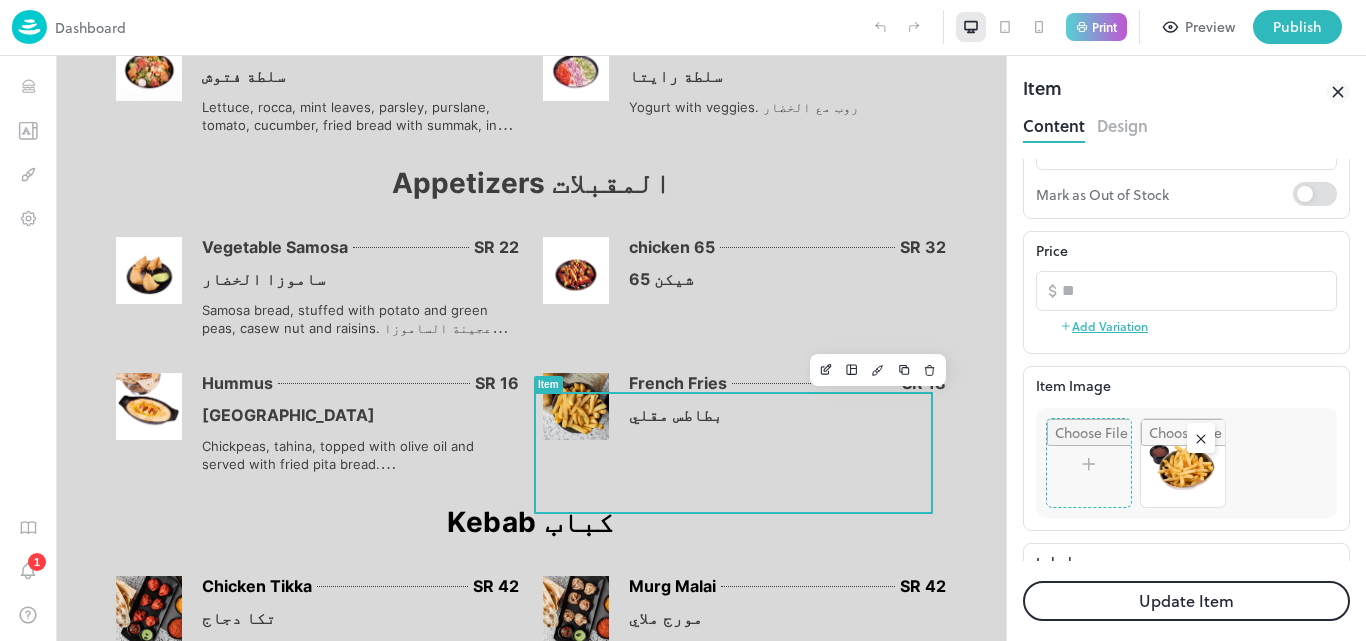 click on "Update Item" at bounding box center [1186, 601] 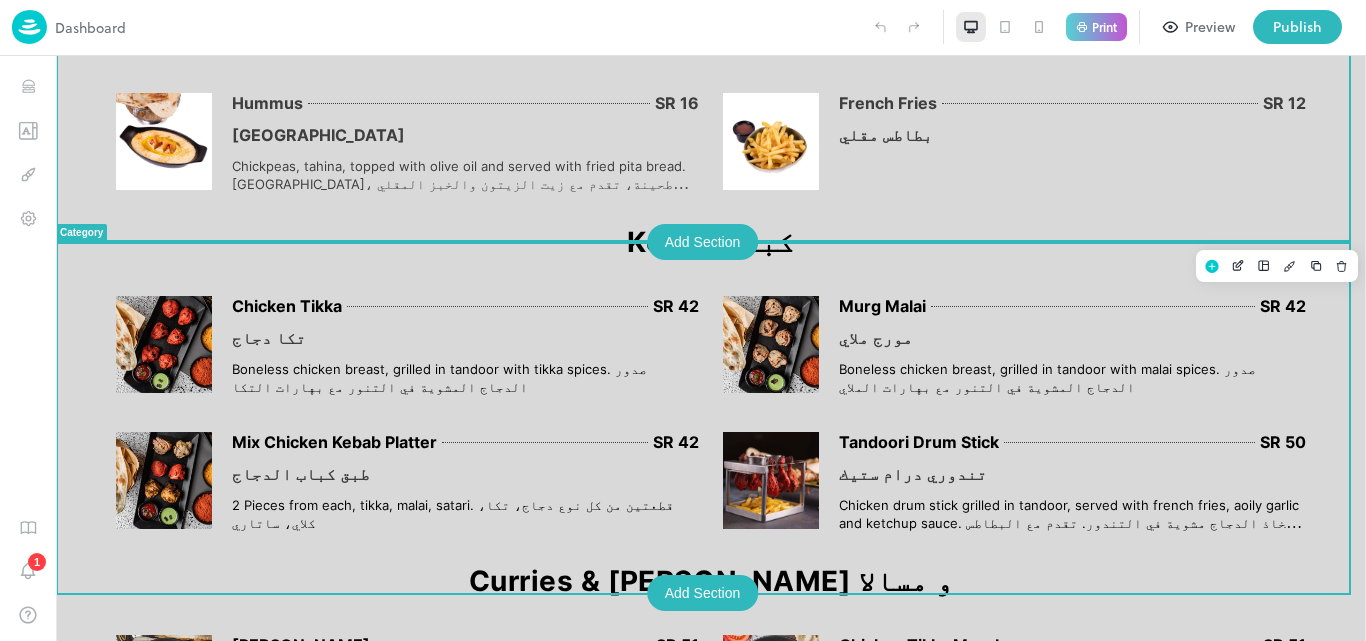 scroll, scrollTop: 1094, scrollLeft: 0, axis: vertical 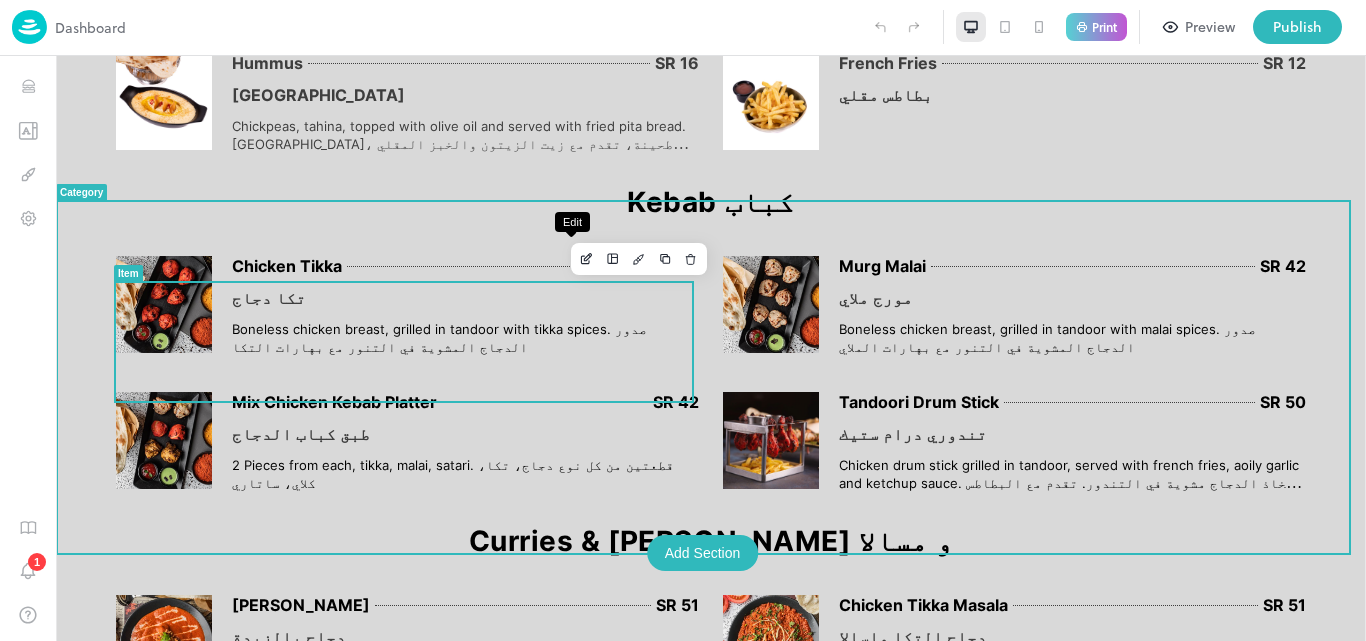 click 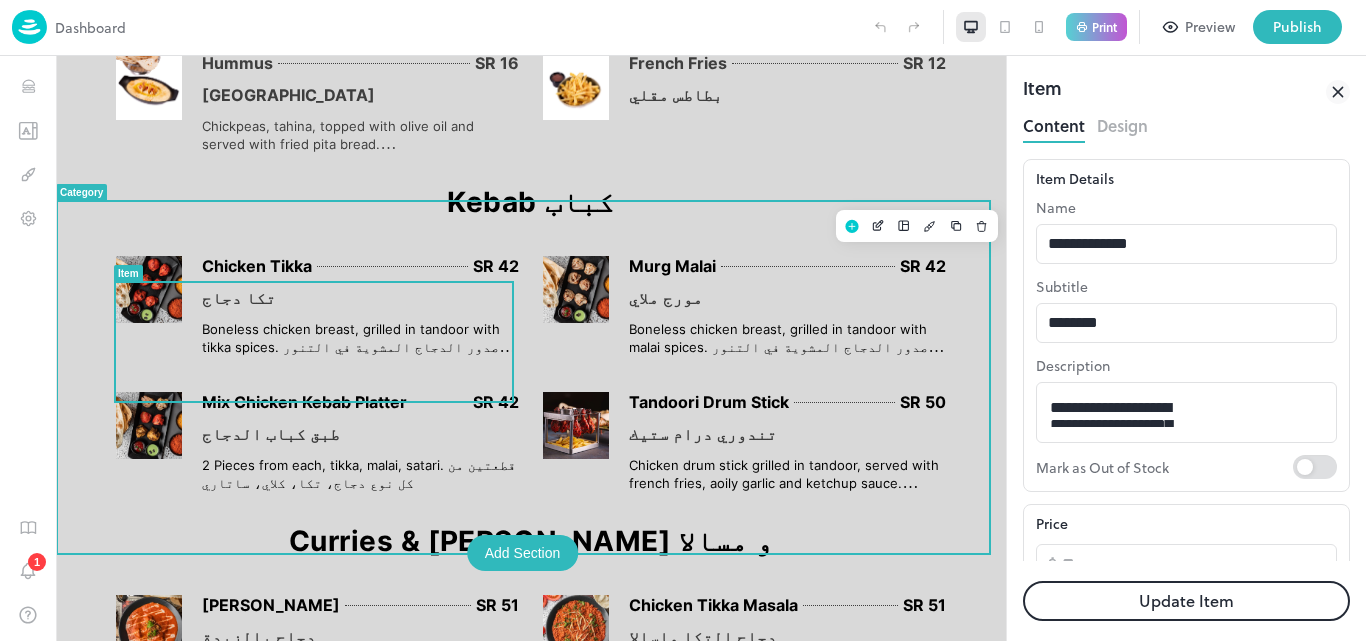 scroll, scrollTop: 0, scrollLeft: 0, axis: both 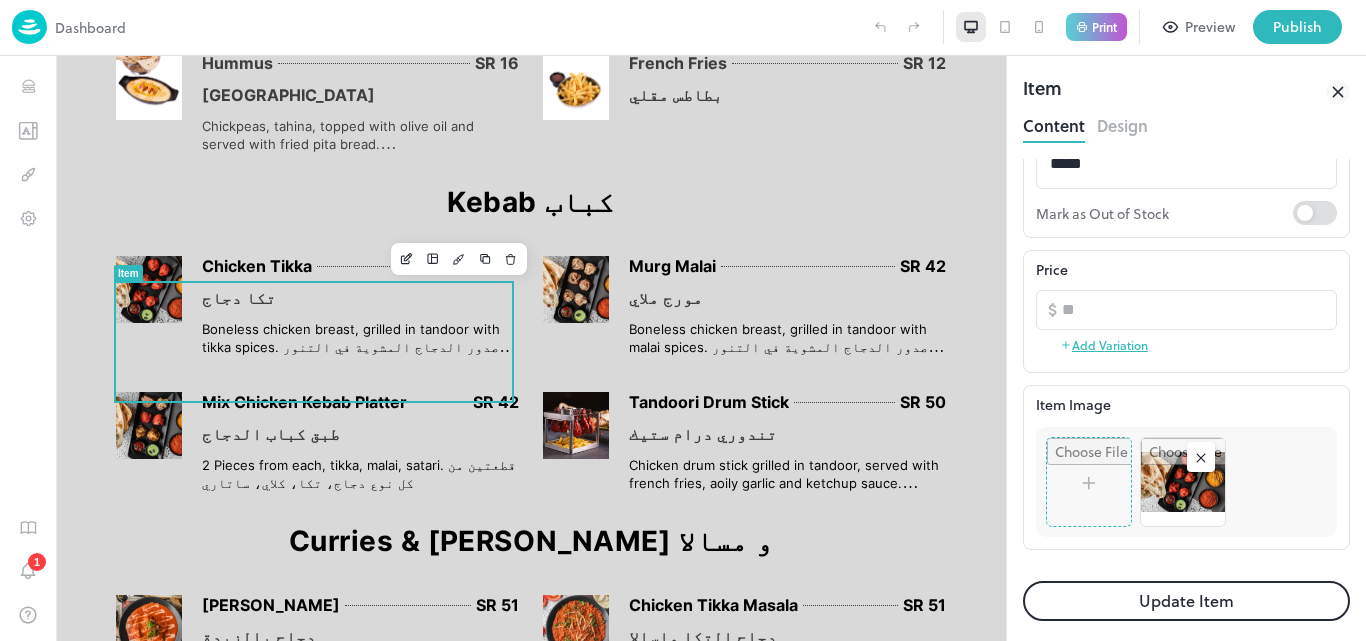 click 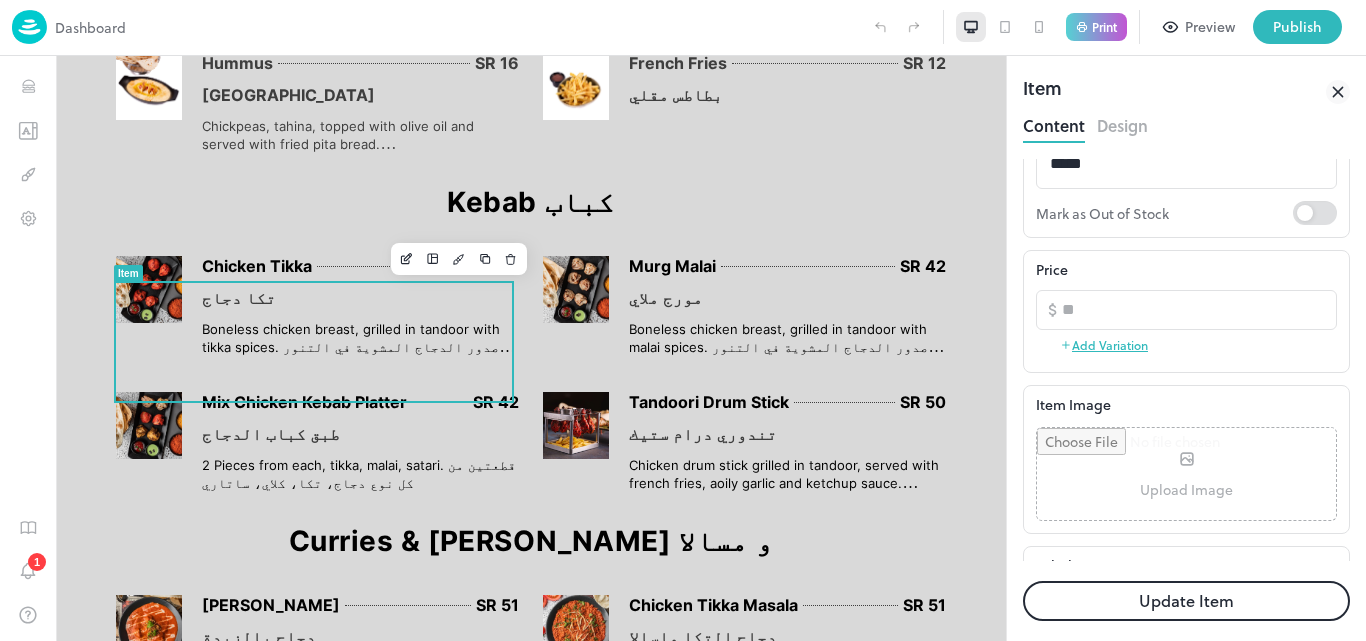 click at bounding box center (1186, 474) 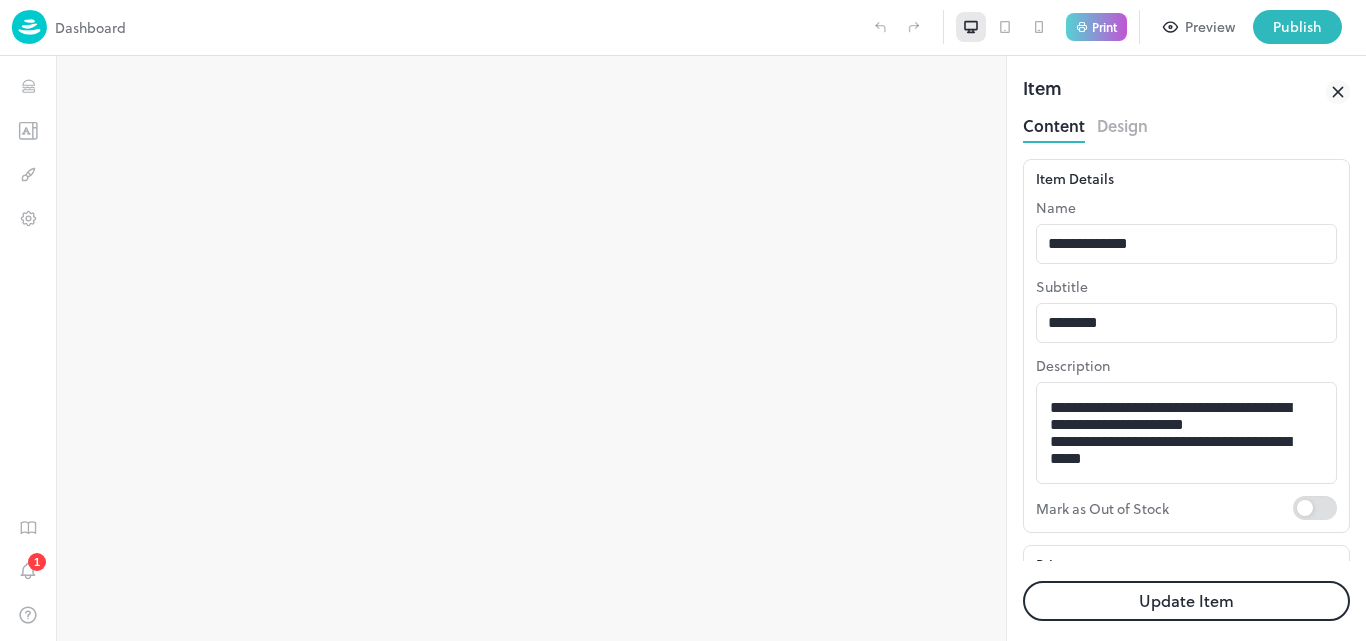 scroll, scrollTop: 0, scrollLeft: 0, axis: both 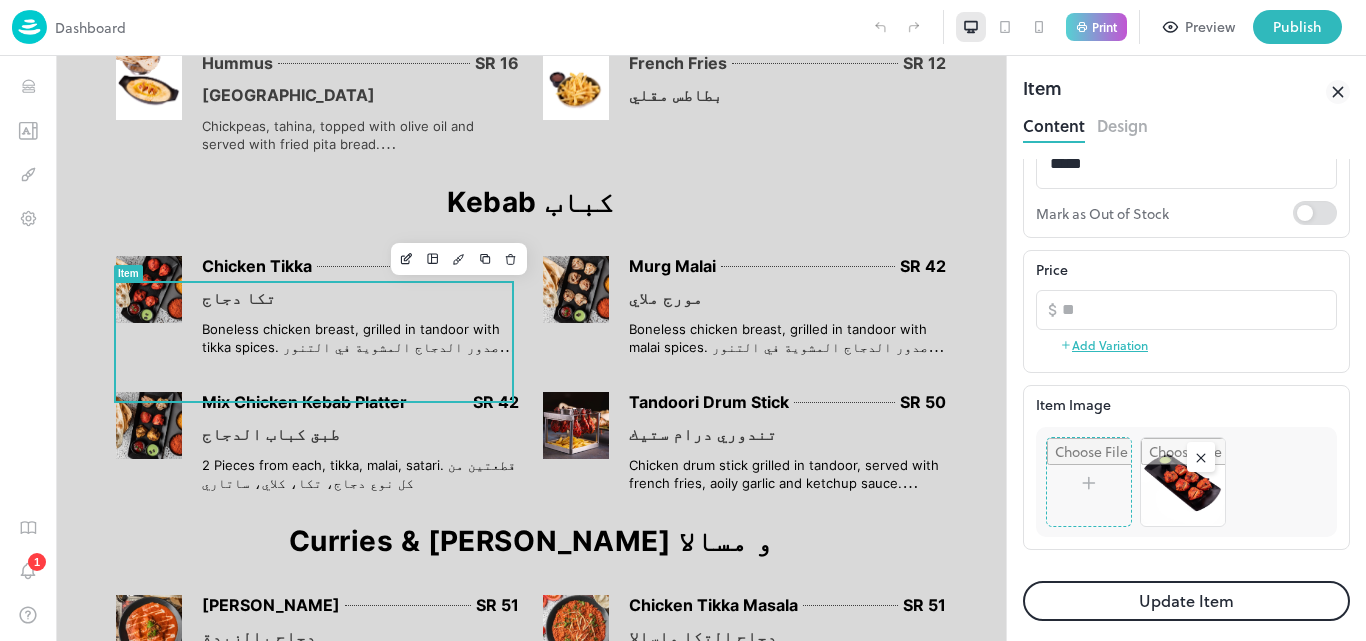 click on "Update Item" at bounding box center [1186, 601] 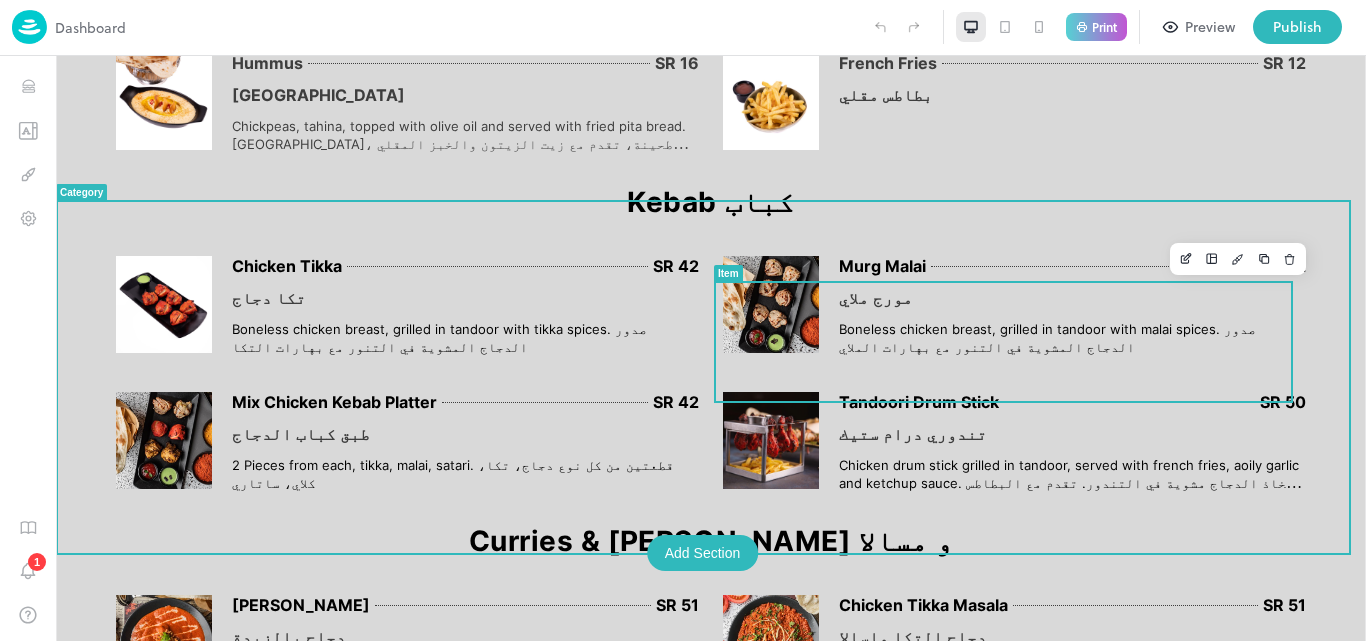 click 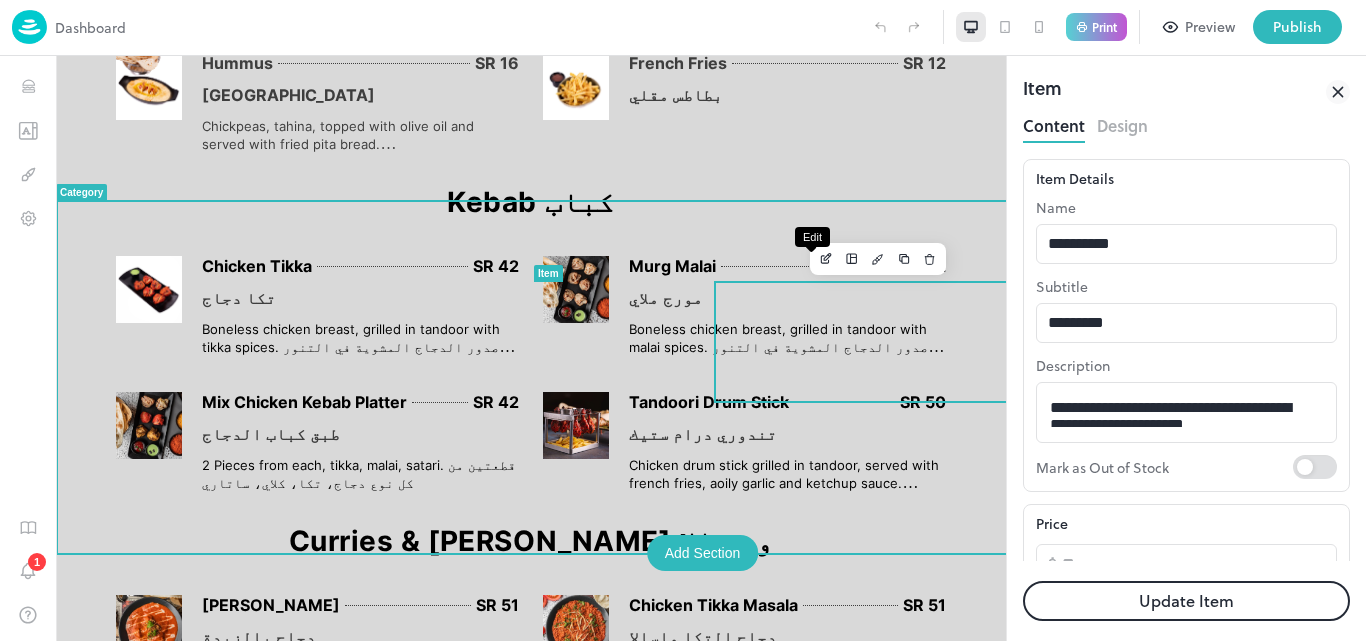 scroll, scrollTop: 0, scrollLeft: 0, axis: both 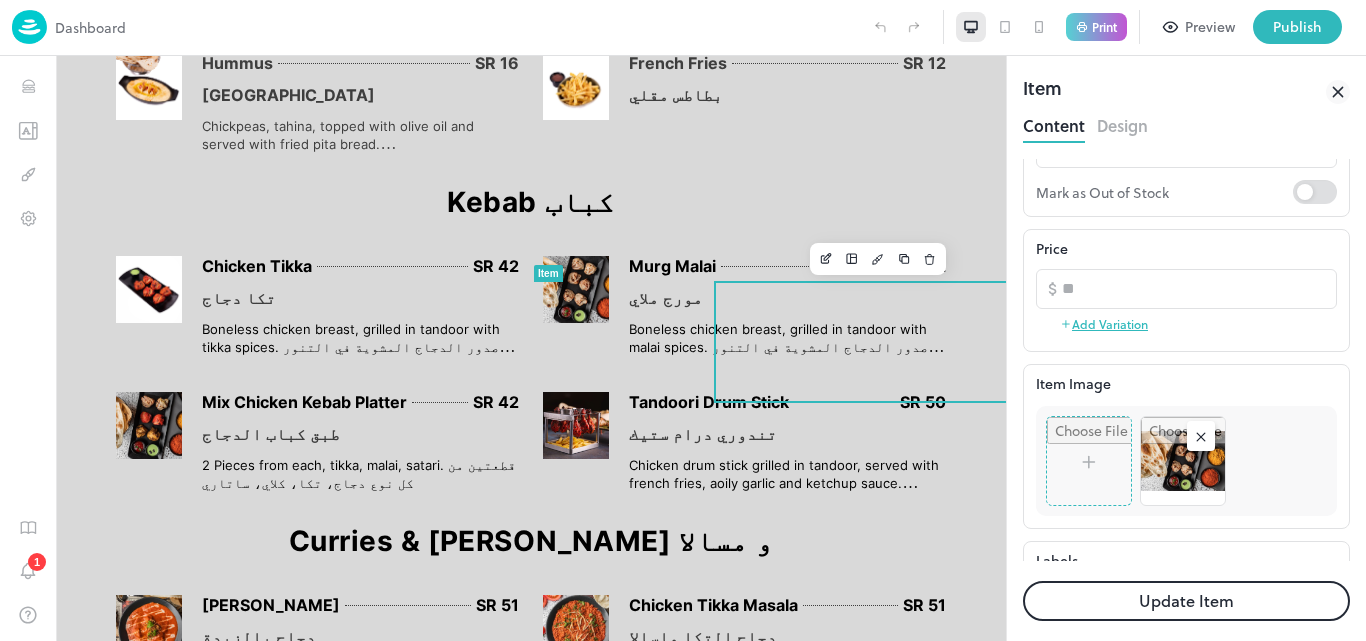 click 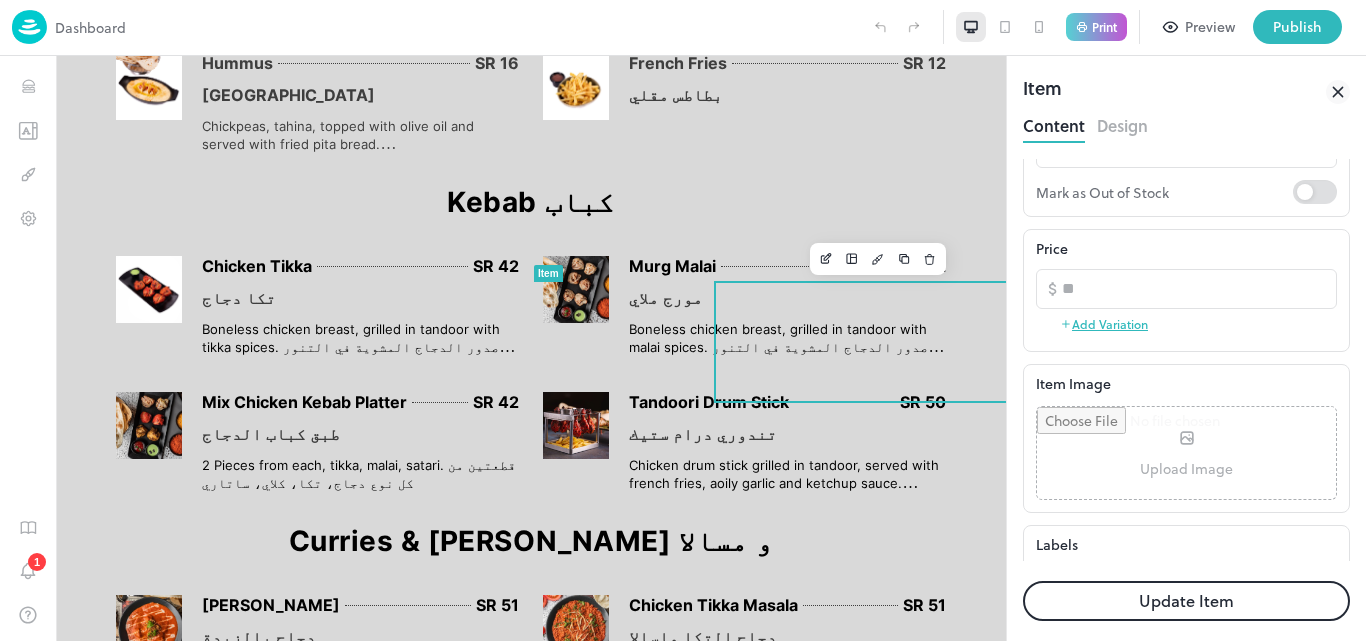 click at bounding box center [1186, 453] 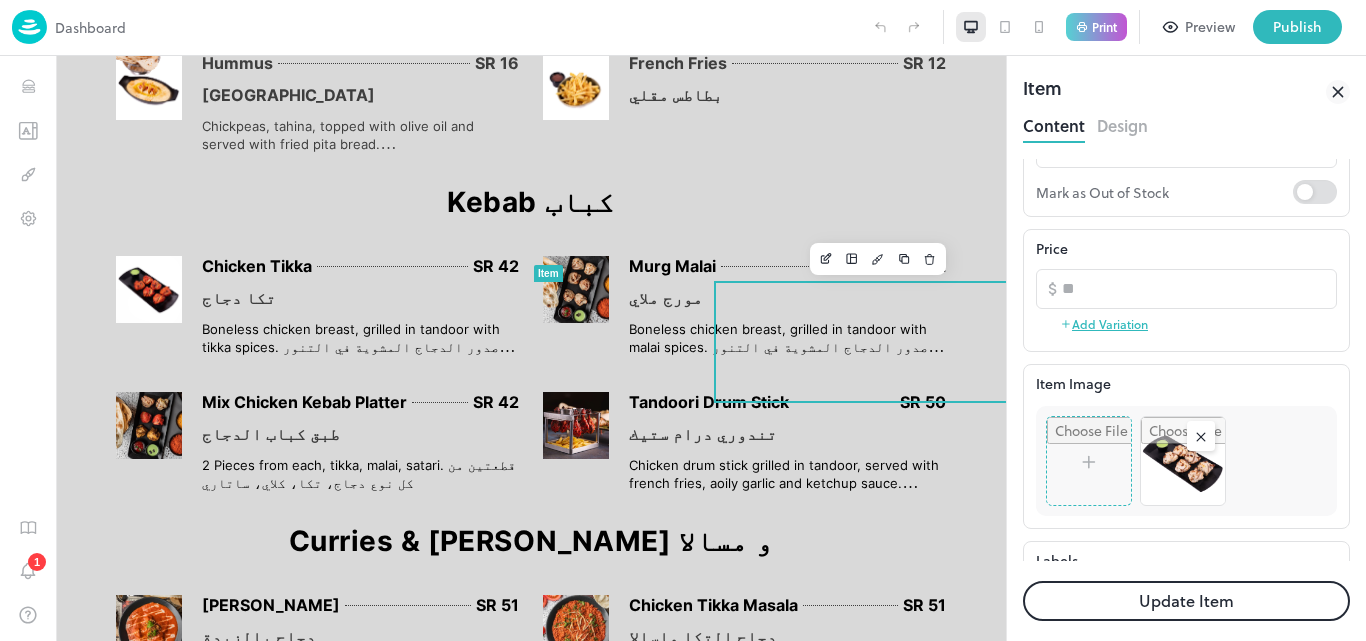 click on "Update Item" at bounding box center [1186, 601] 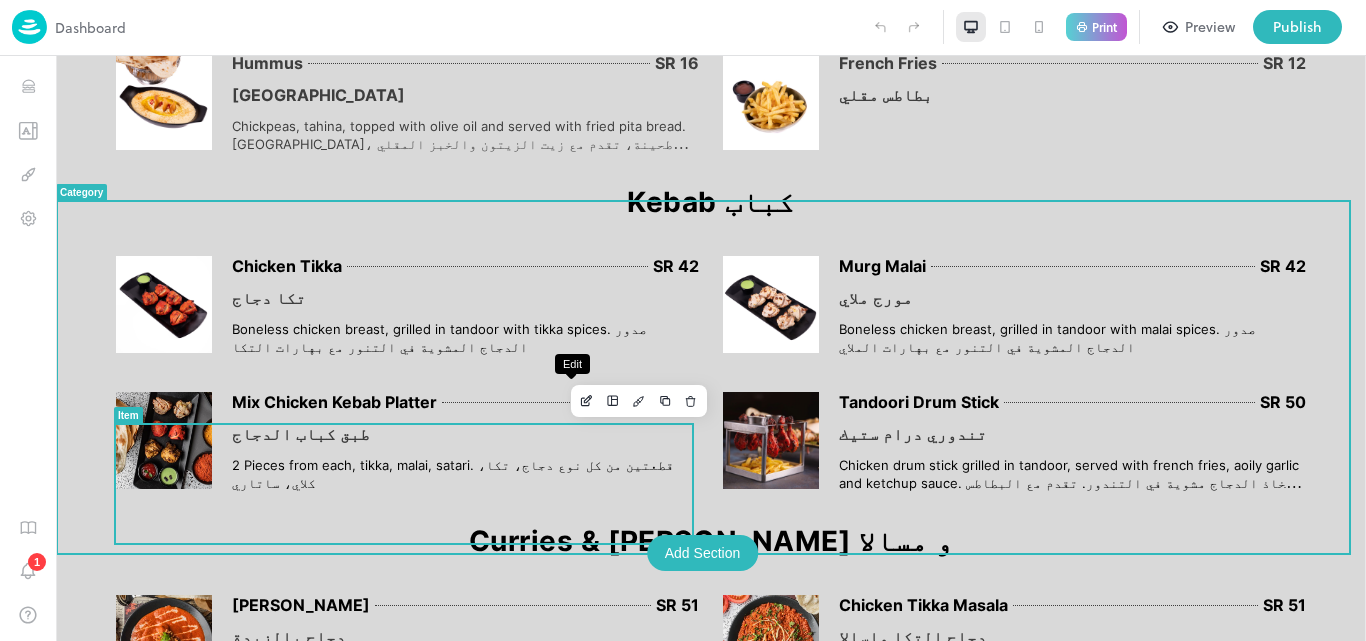 click 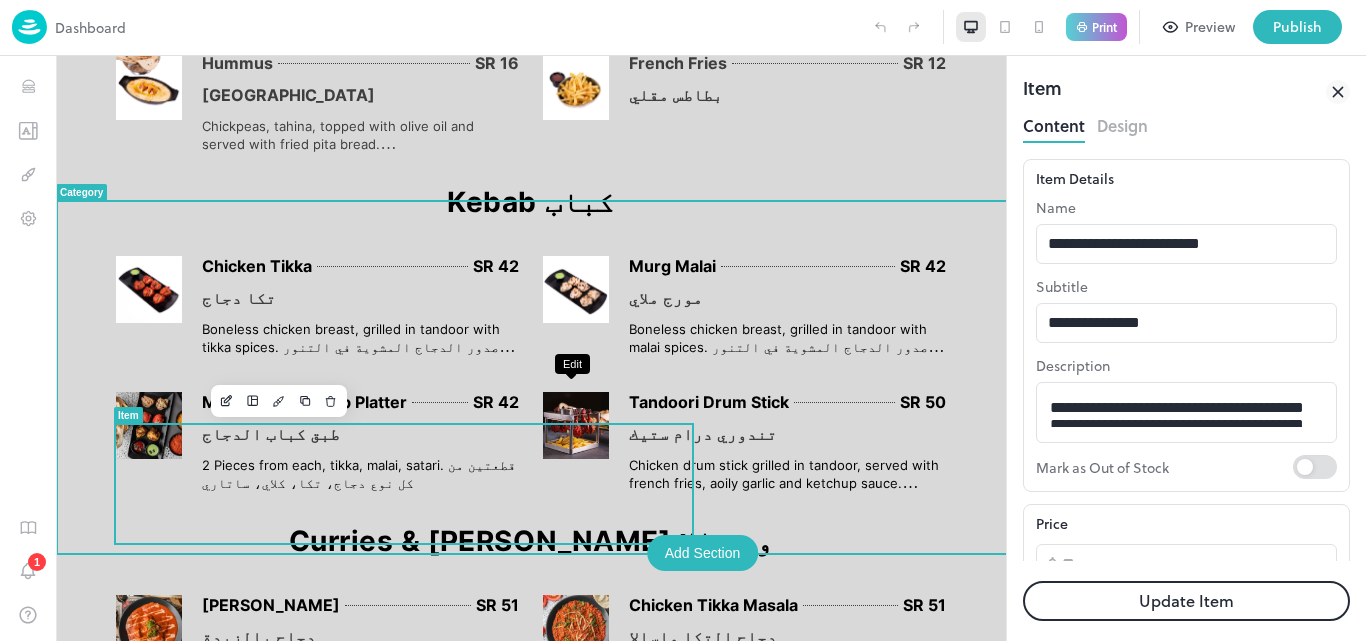 scroll, scrollTop: 0, scrollLeft: 0, axis: both 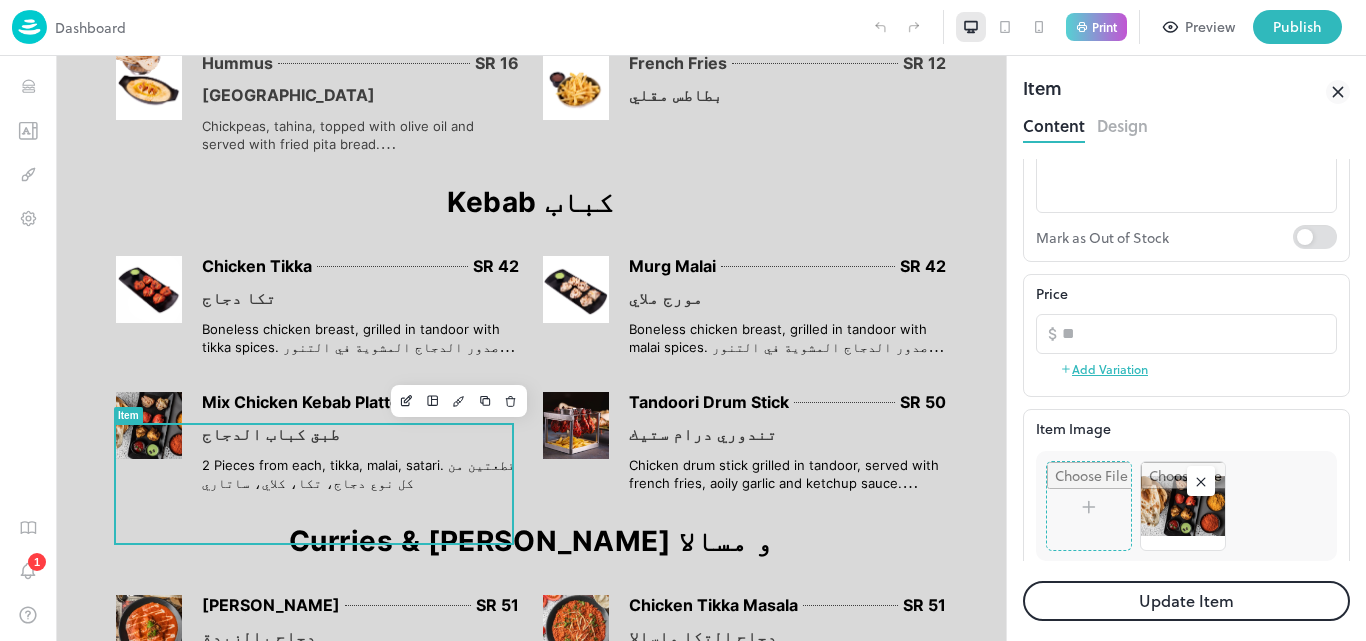 click 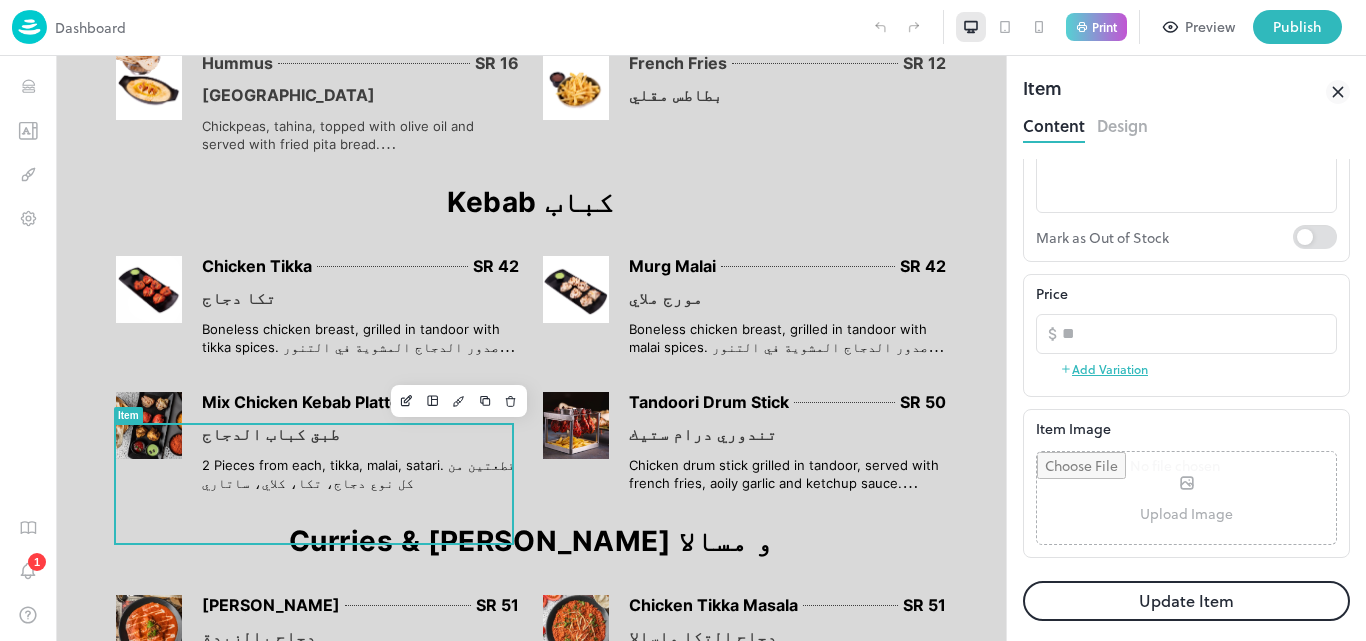 click at bounding box center [1186, 498] 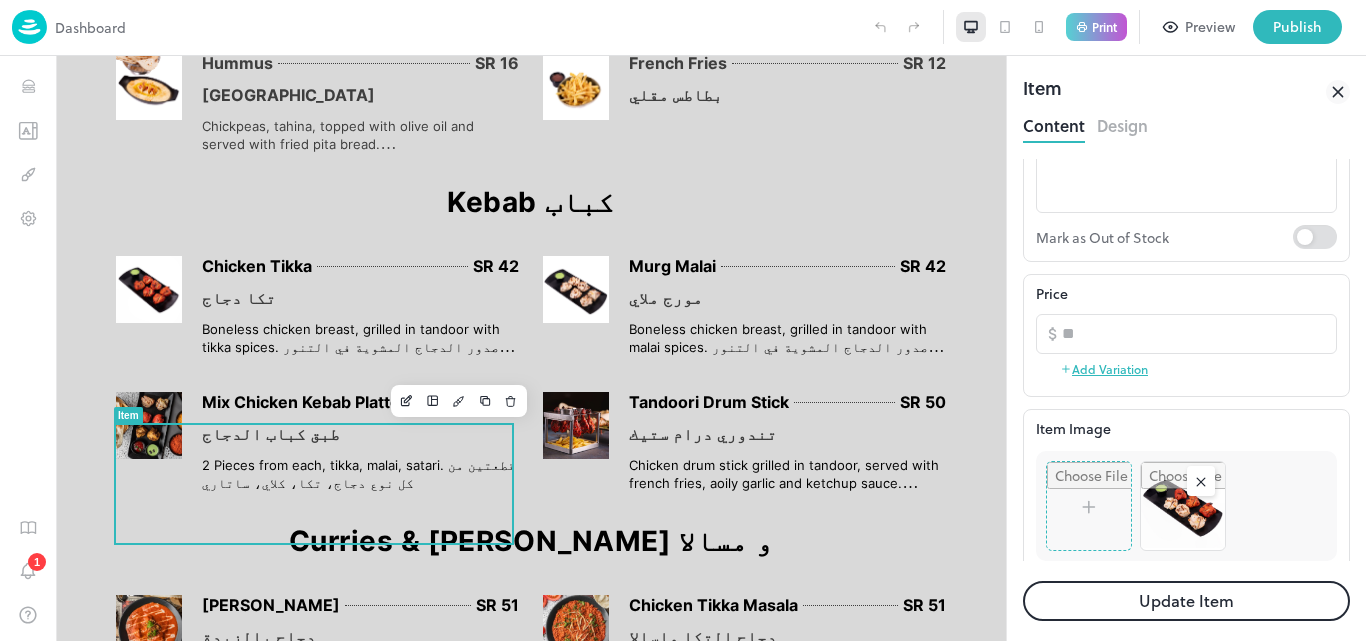 click on "Update Item" at bounding box center (1186, 601) 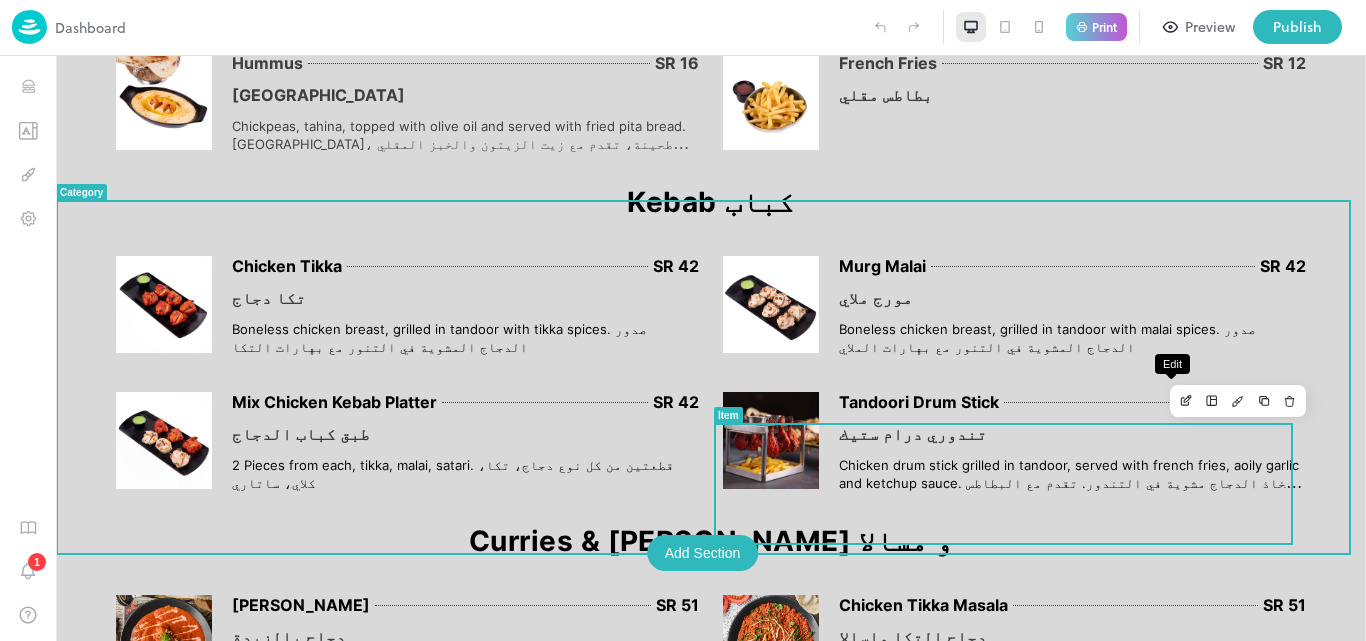 click 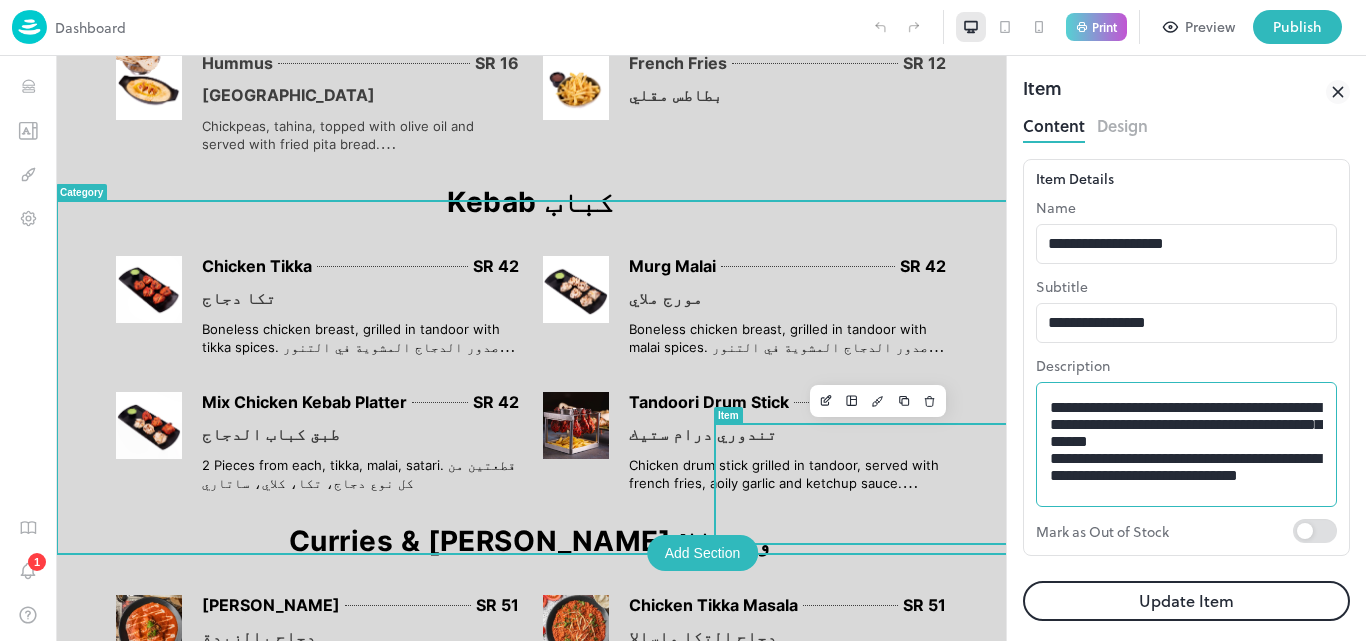 scroll, scrollTop: 0, scrollLeft: 0, axis: both 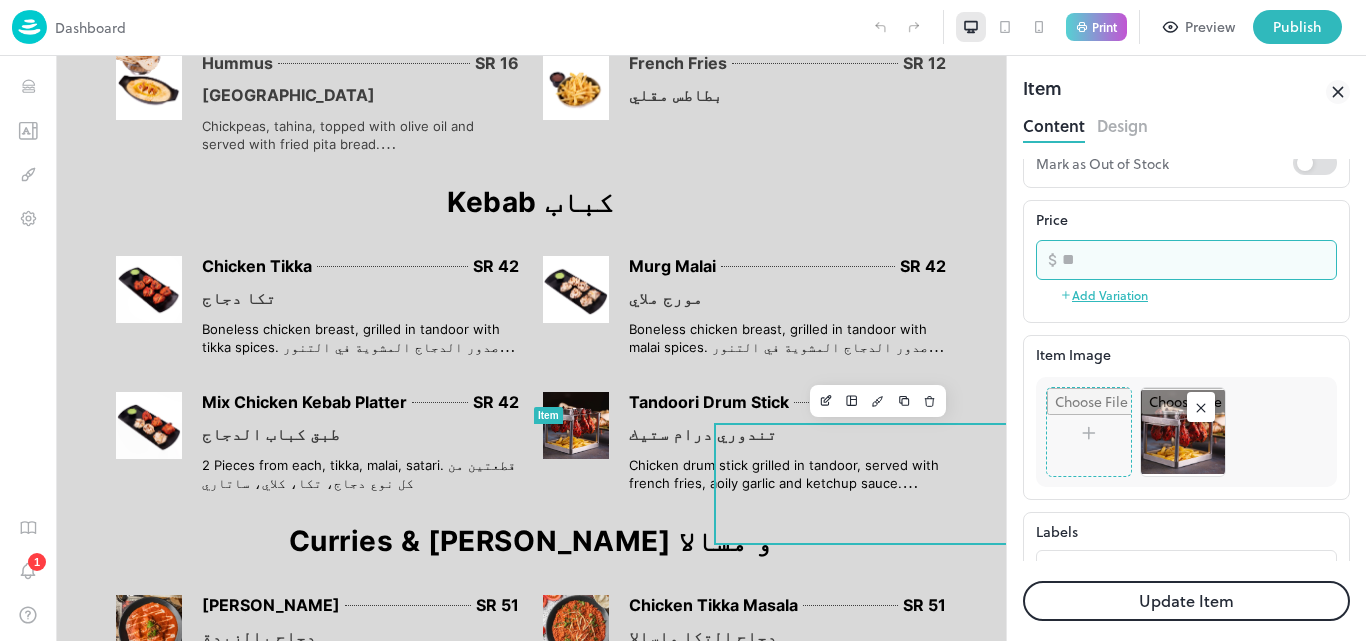 drag, startPoint x: 1091, startPoint y: 257, endPoint x: 1056, endPoint y: 265, distance: 35.902645 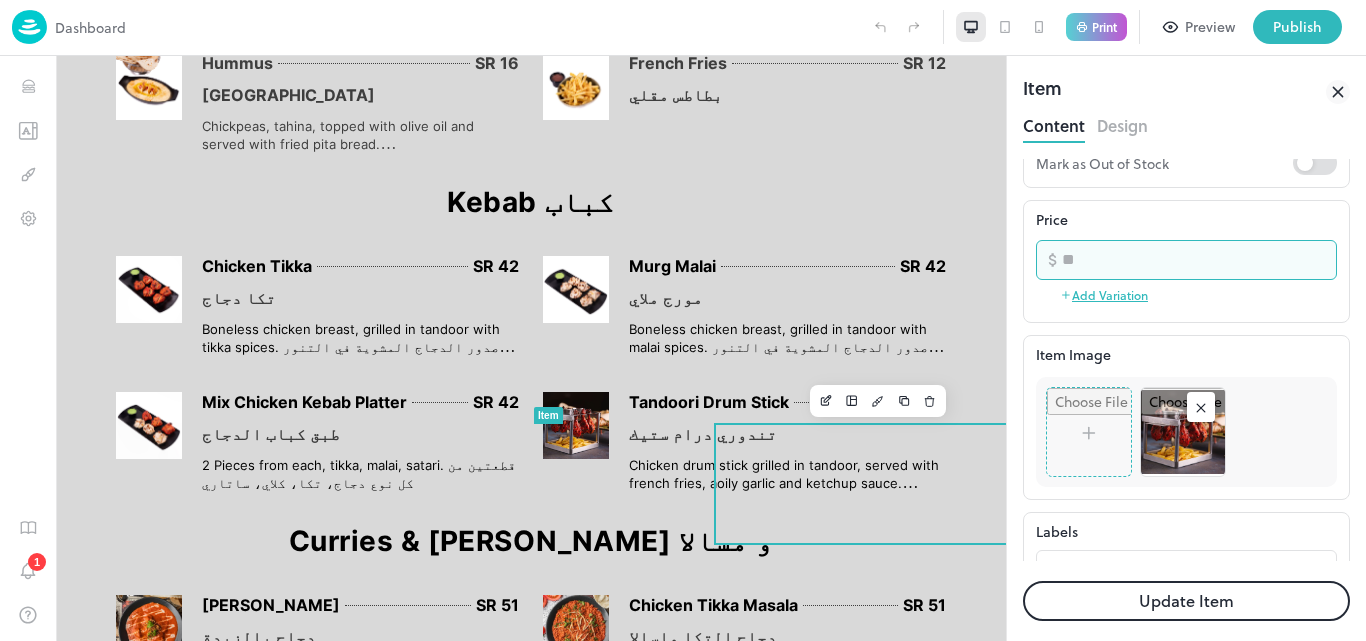 click on "​ ** ​" at bounding box center (1186, 260) 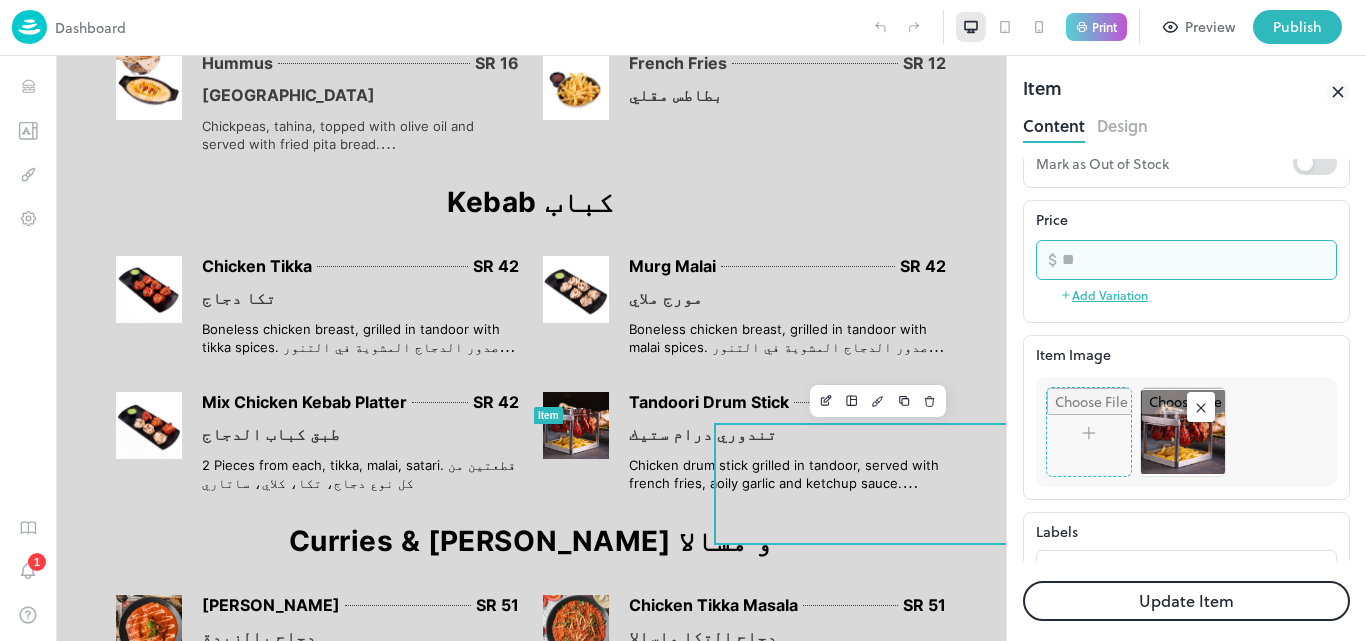type on "**" 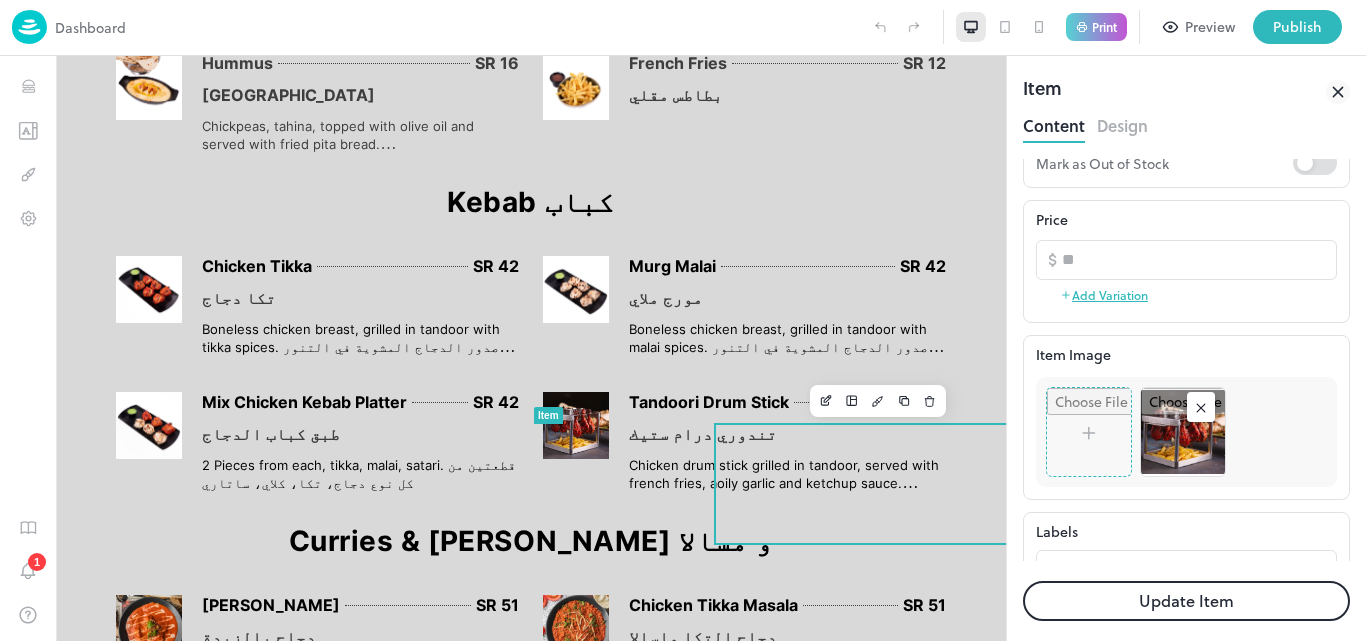 click 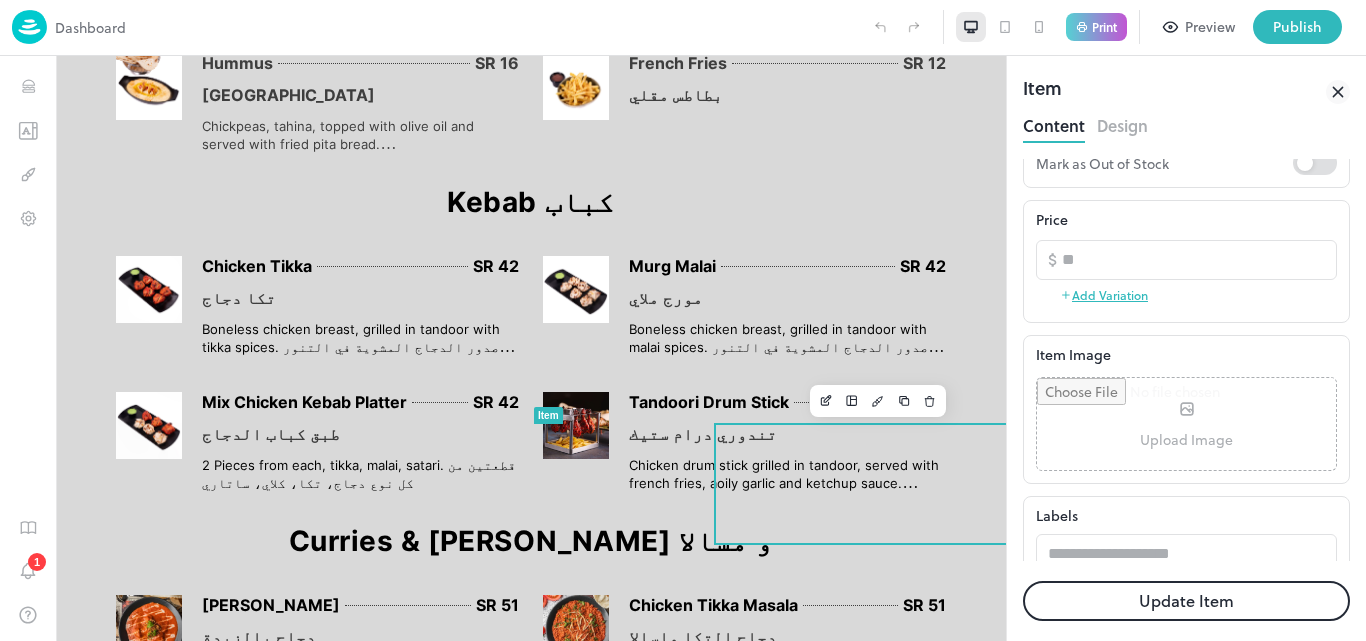 click at bounding box center (1186, 424) 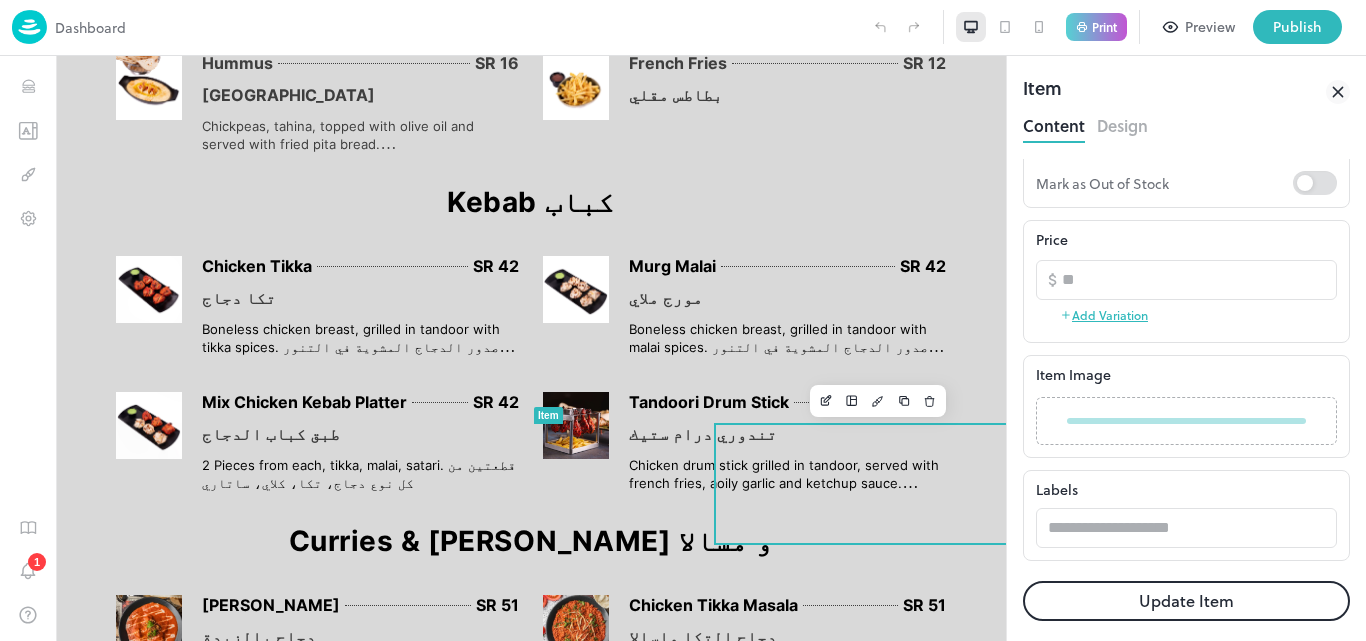 scroll, scrollTop: 348, scrollLeft: 0, axis: vertical 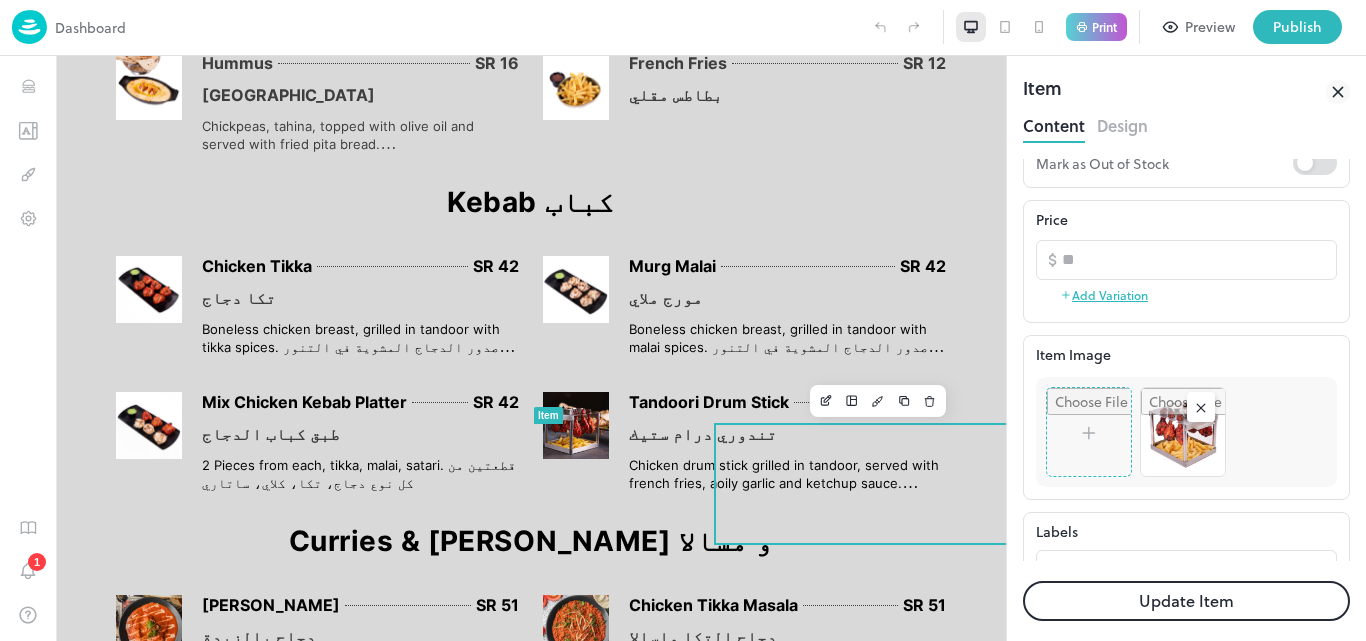 click on "Update Item" at bounding box center (1186, 601) 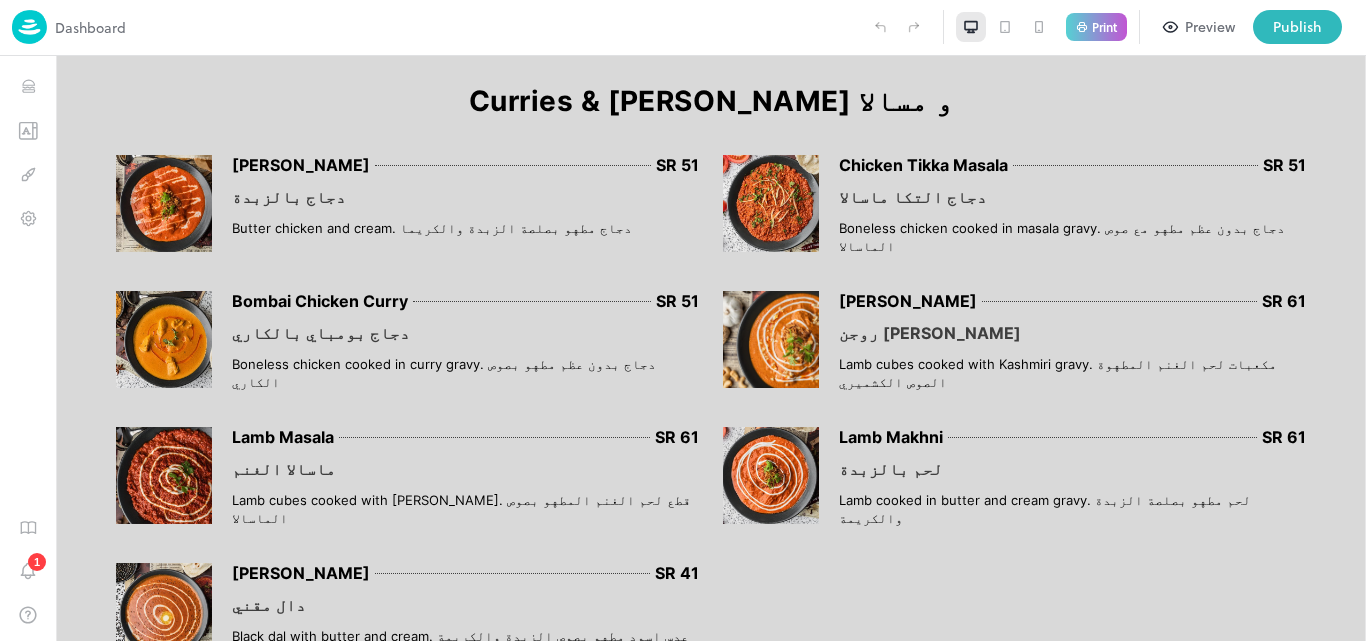 scroll, scrollTop: 1574, scrollLeft: 0, axis: vertical 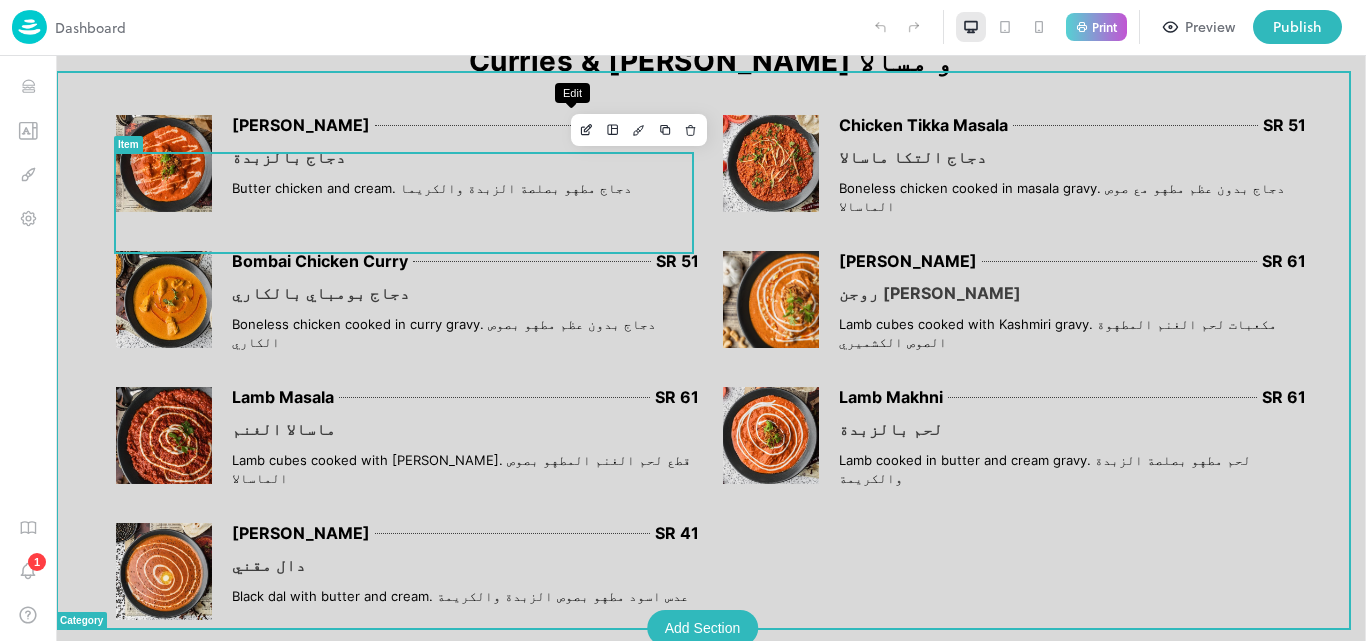 click 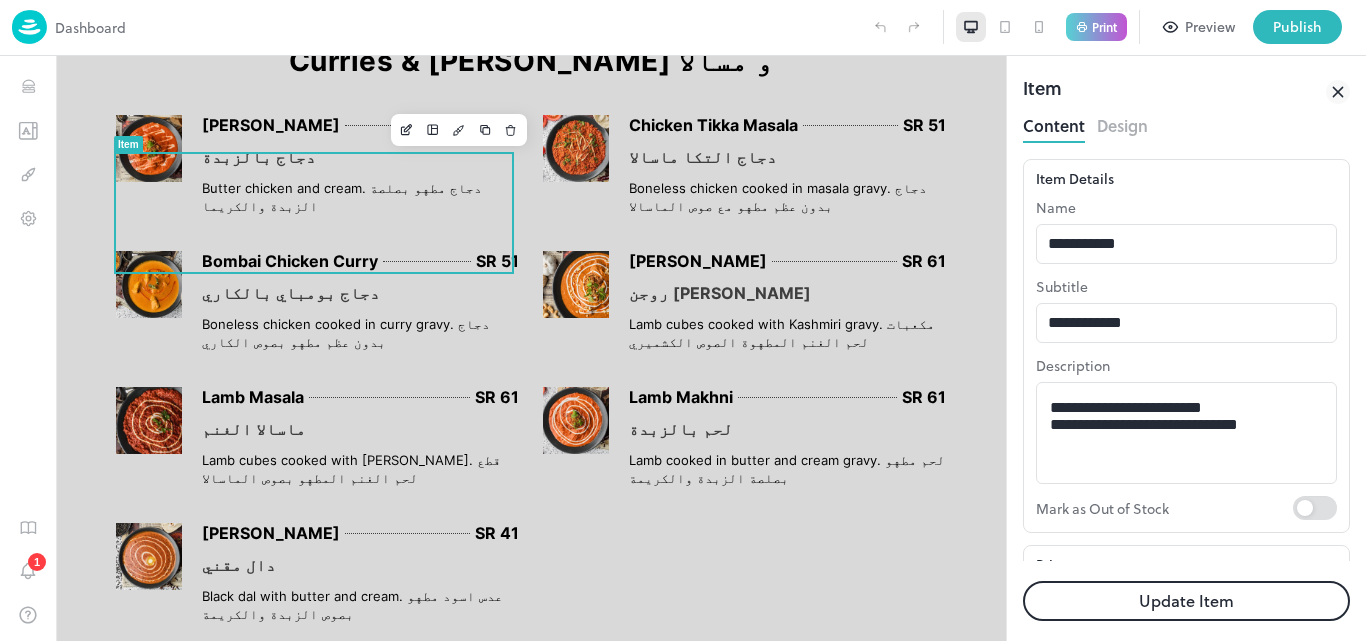 scroll, scrollTop: 0, scrollLeft: 0, axis: both 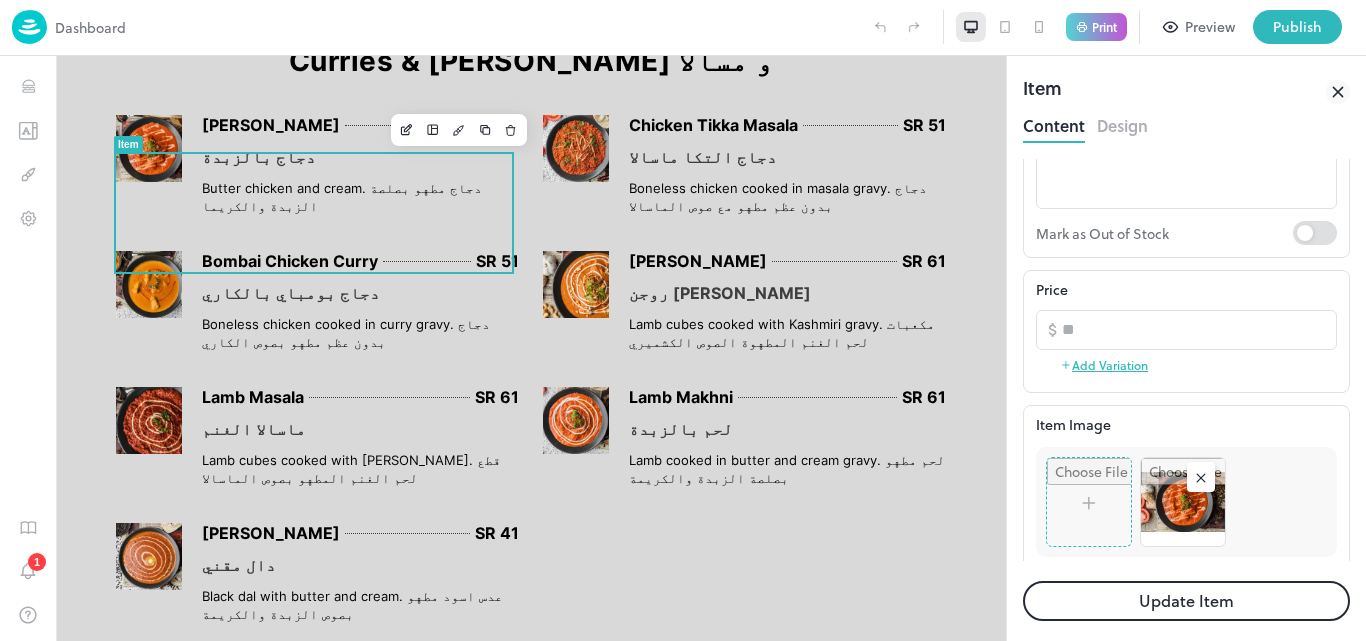 click 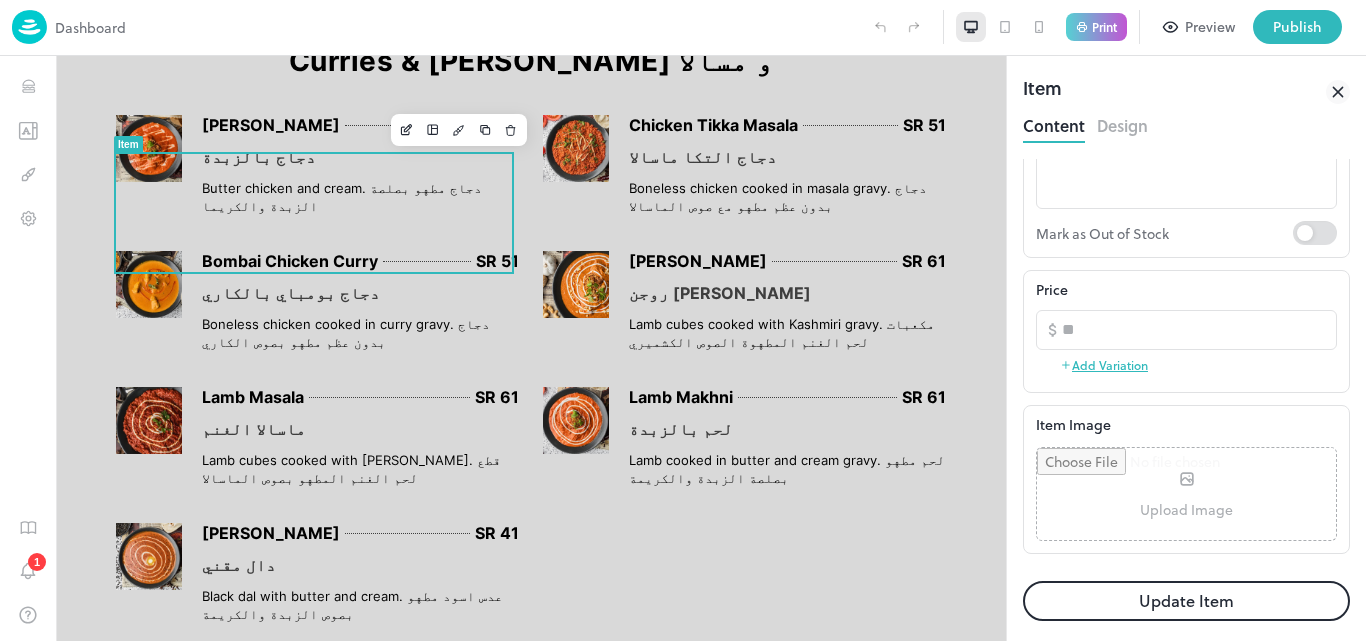 click at bounding box center (1186, 494) 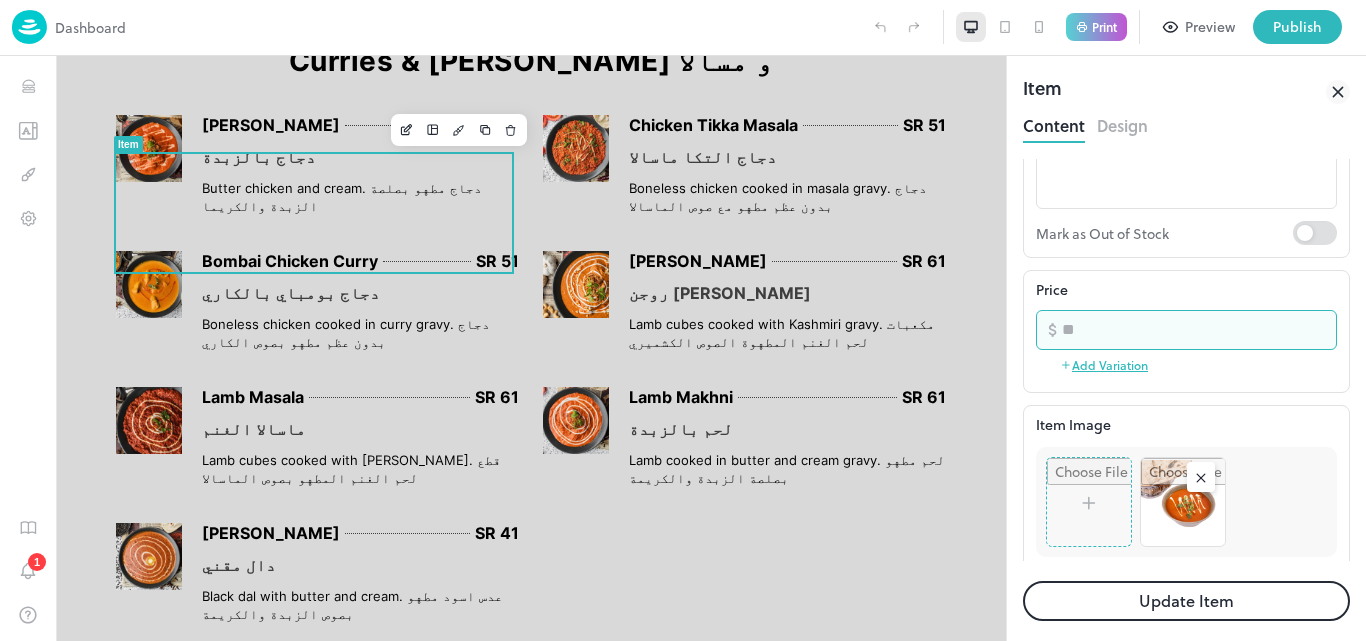 drag, startPoint x: 1085, startPoint y: 338, endPoint x: 1056, endPoint y: 336, distance: 29.068884 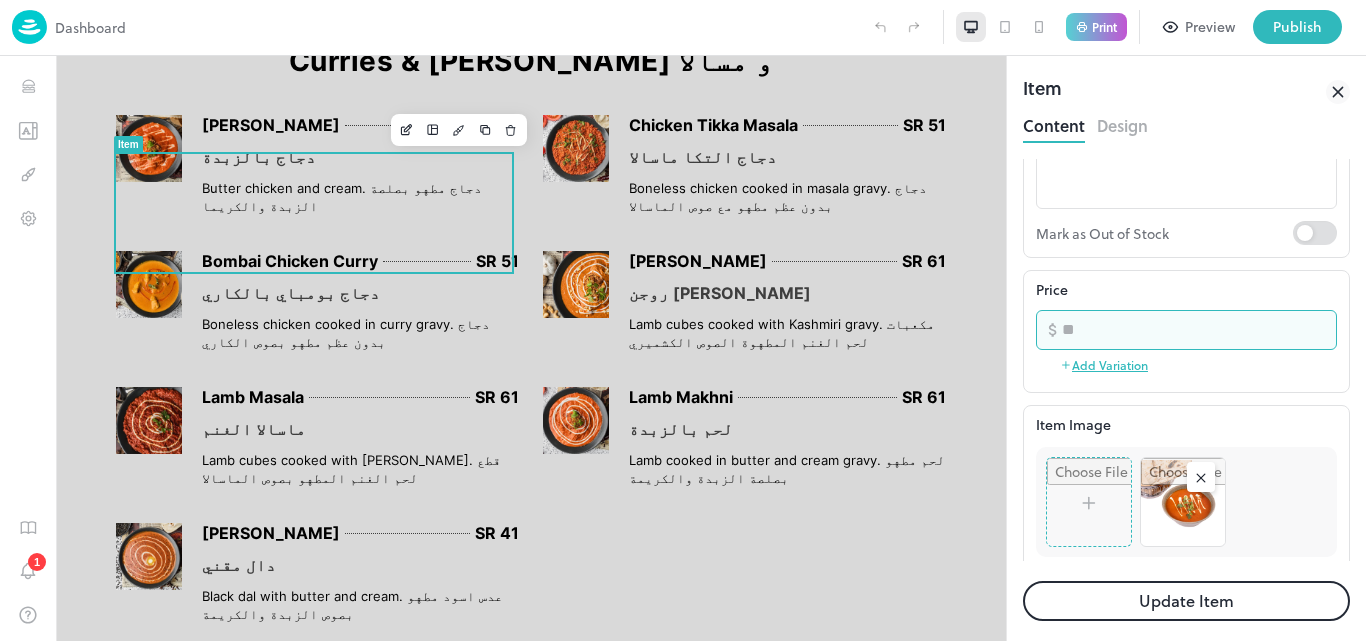 click on "​ ** ​" at bounding box center (1186, 330) 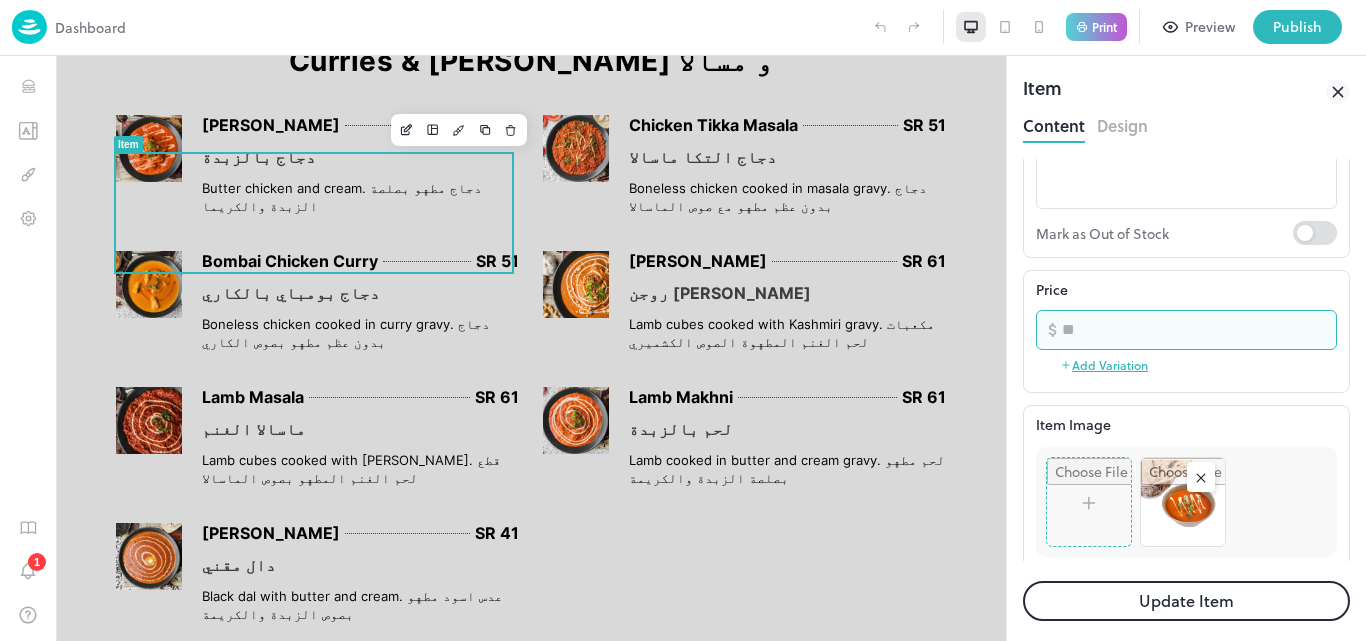 type on "**" 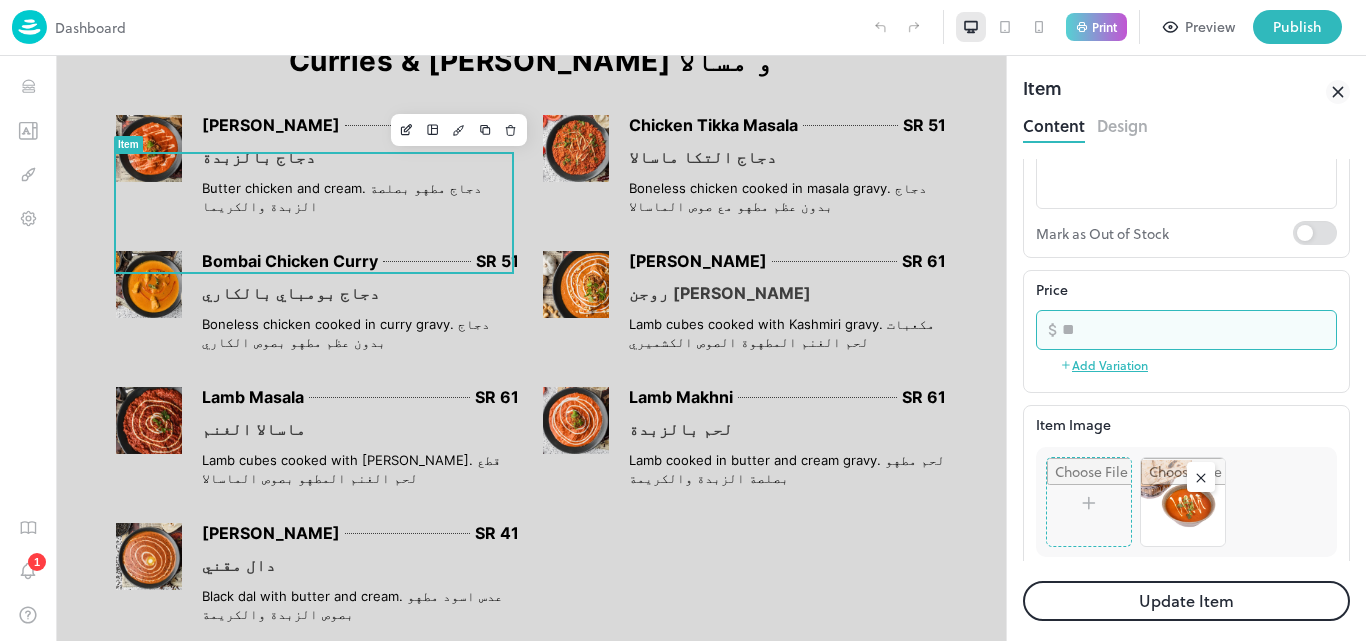 click on "Update Item" at bounding box center [1186, 601] 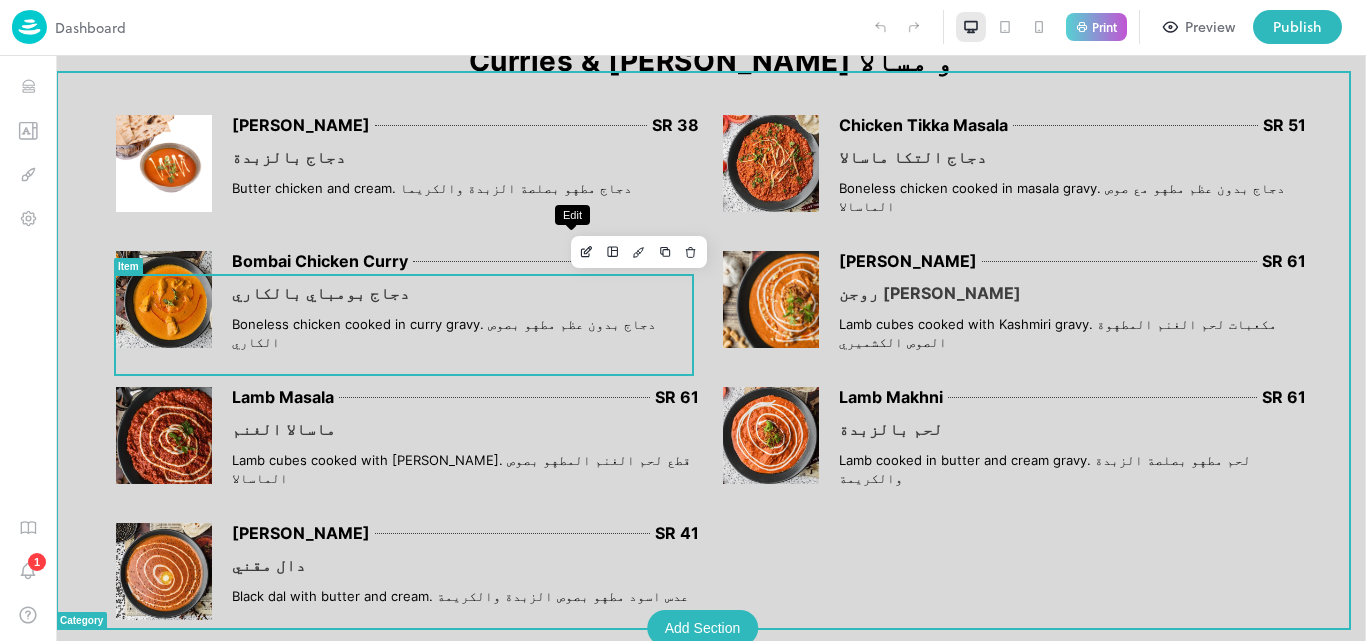 click 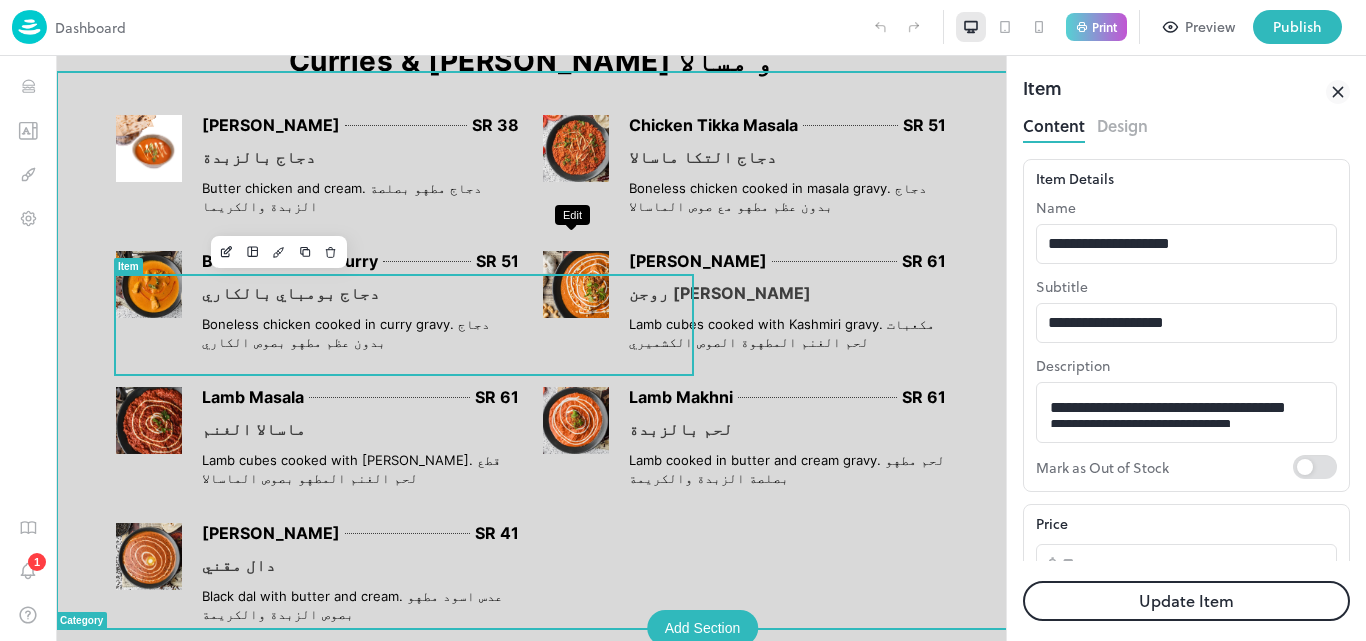 scroll, scrollTop: 0, scrollLeft: 0, axis: both 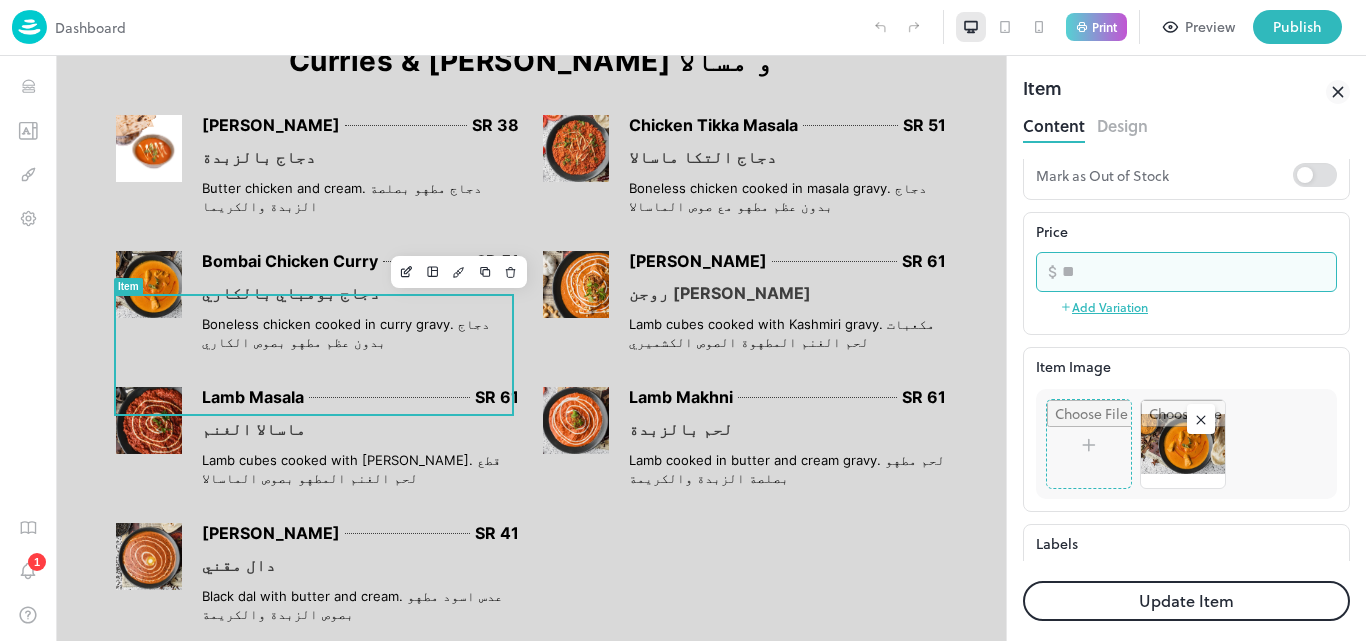 drag, startPoint x: 1081, startPoint y: 271, endPoint x: 1048, endPoint y: 269, distance: 33.06055 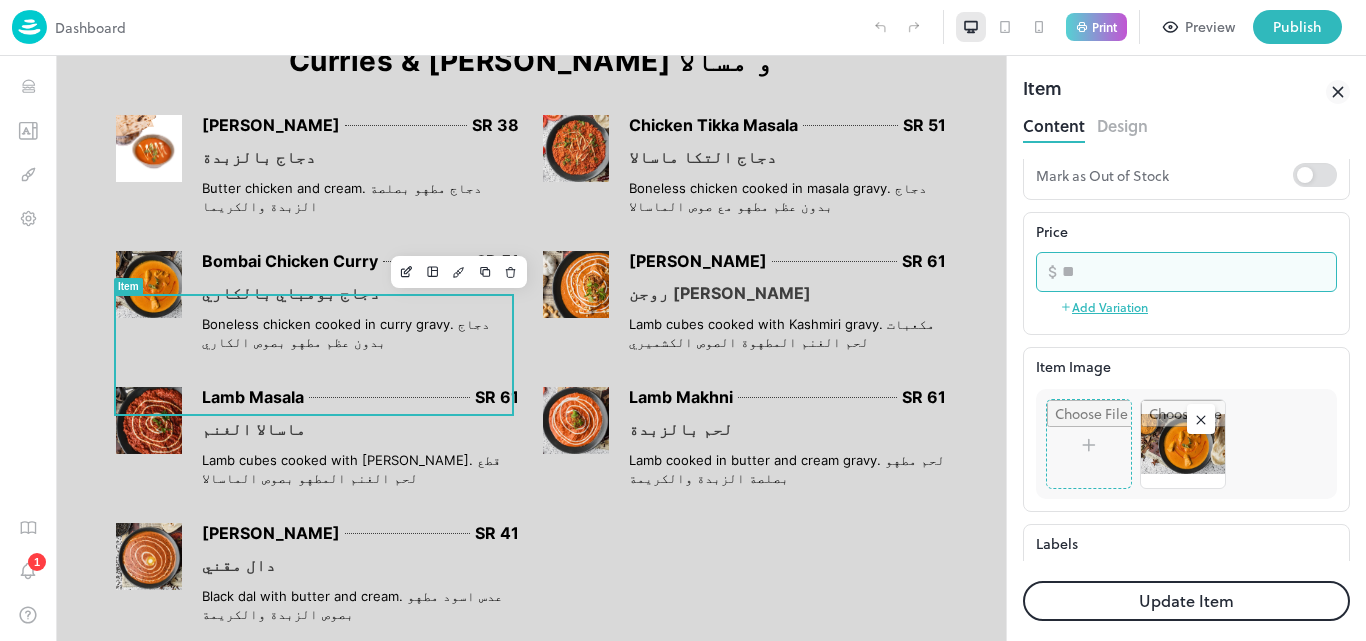 click on "​ ** ​" at bounding box center (1186, 272) 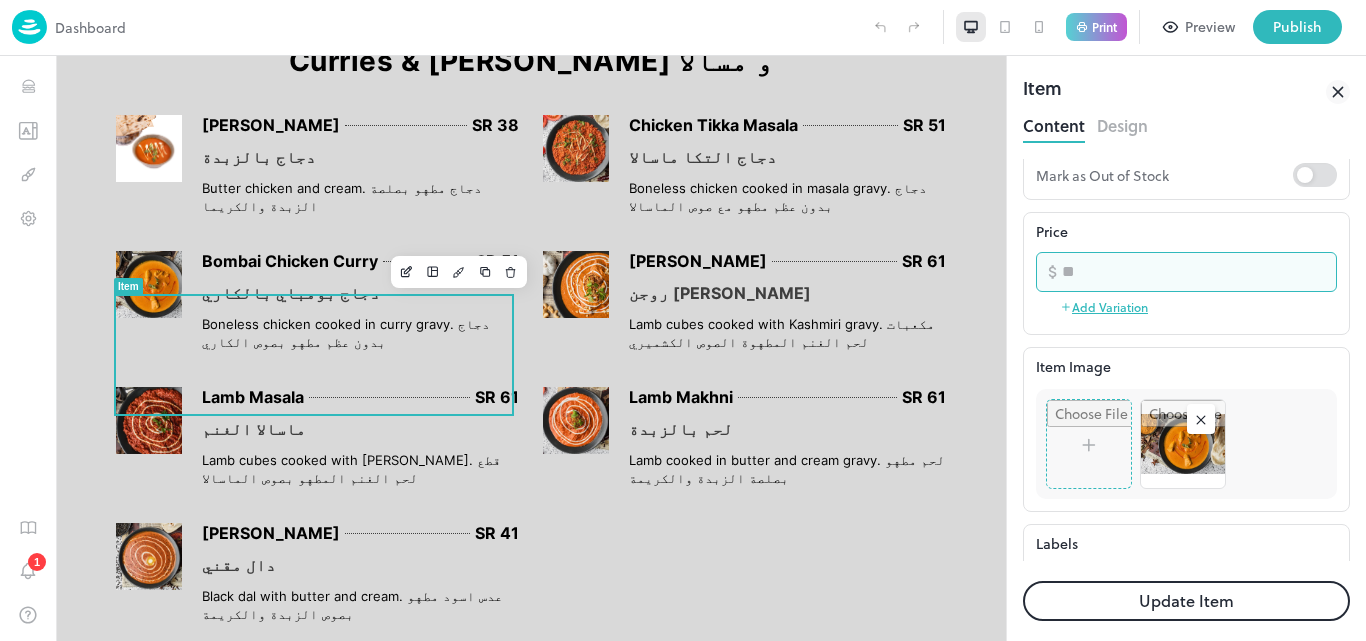 type on "**" 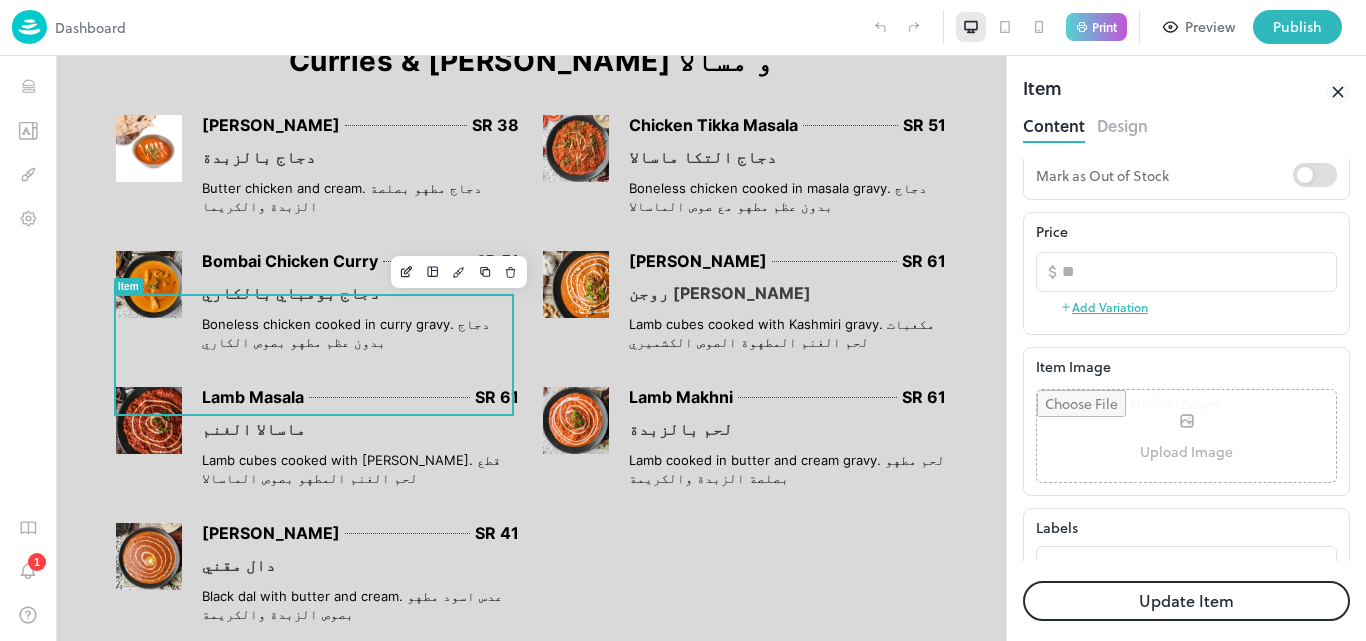 click at bounding box center [1186, 436] 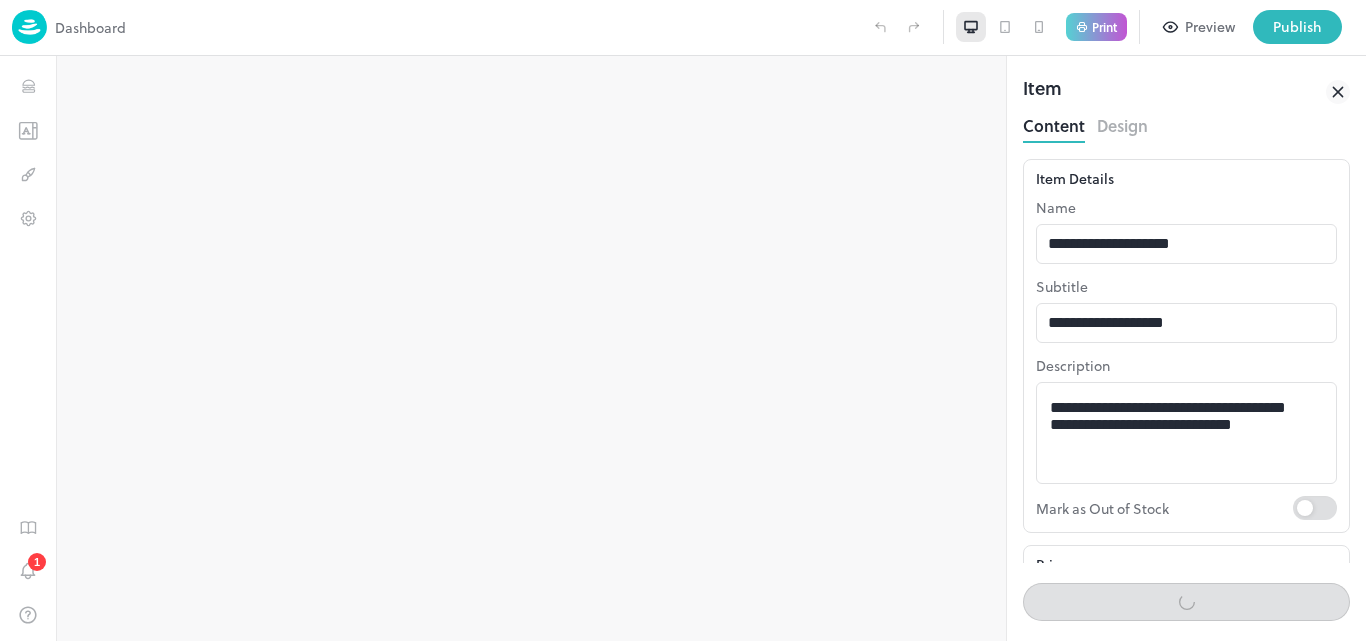 scroll, scrollTop: 0, scrollLeft: 0, axis: both 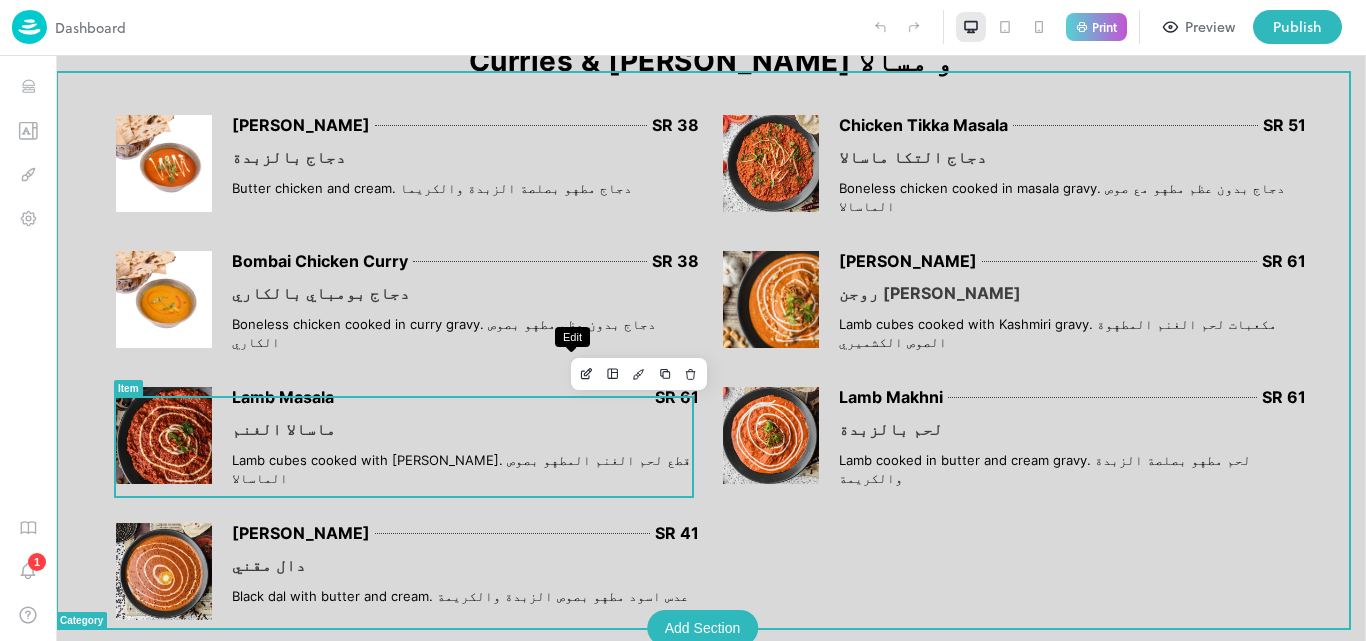 click 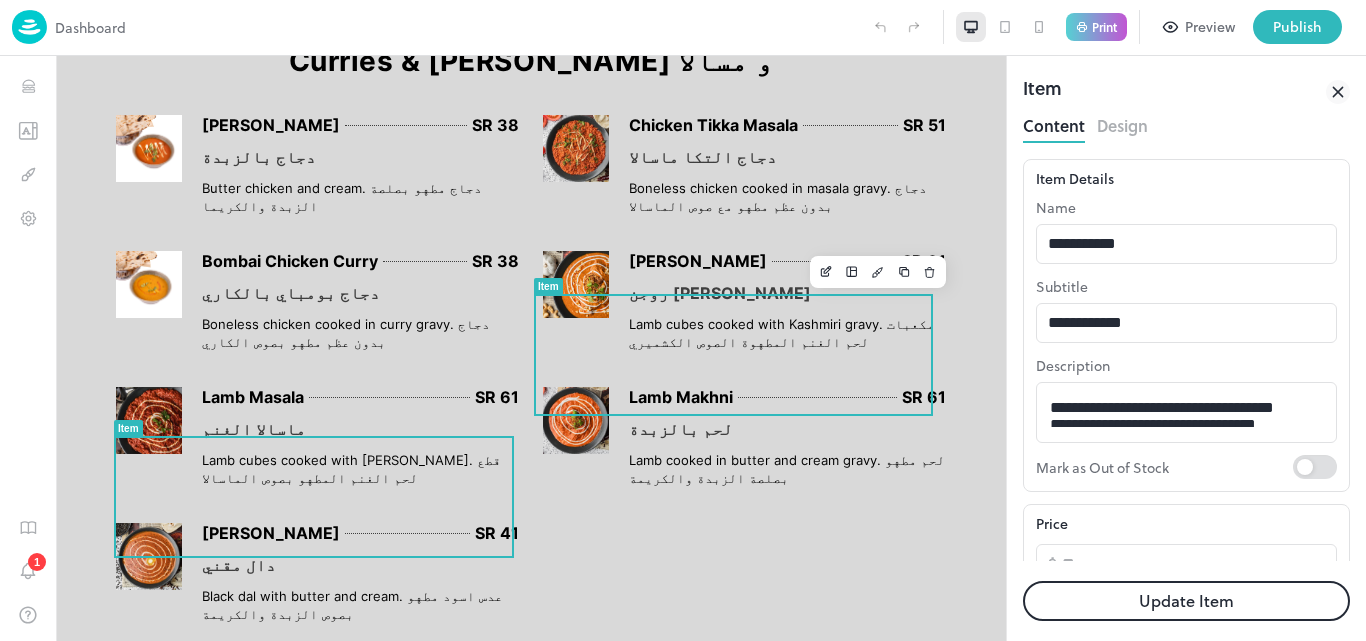 scroll, scrollTop: 0, scrollLeft: 0, axis: both 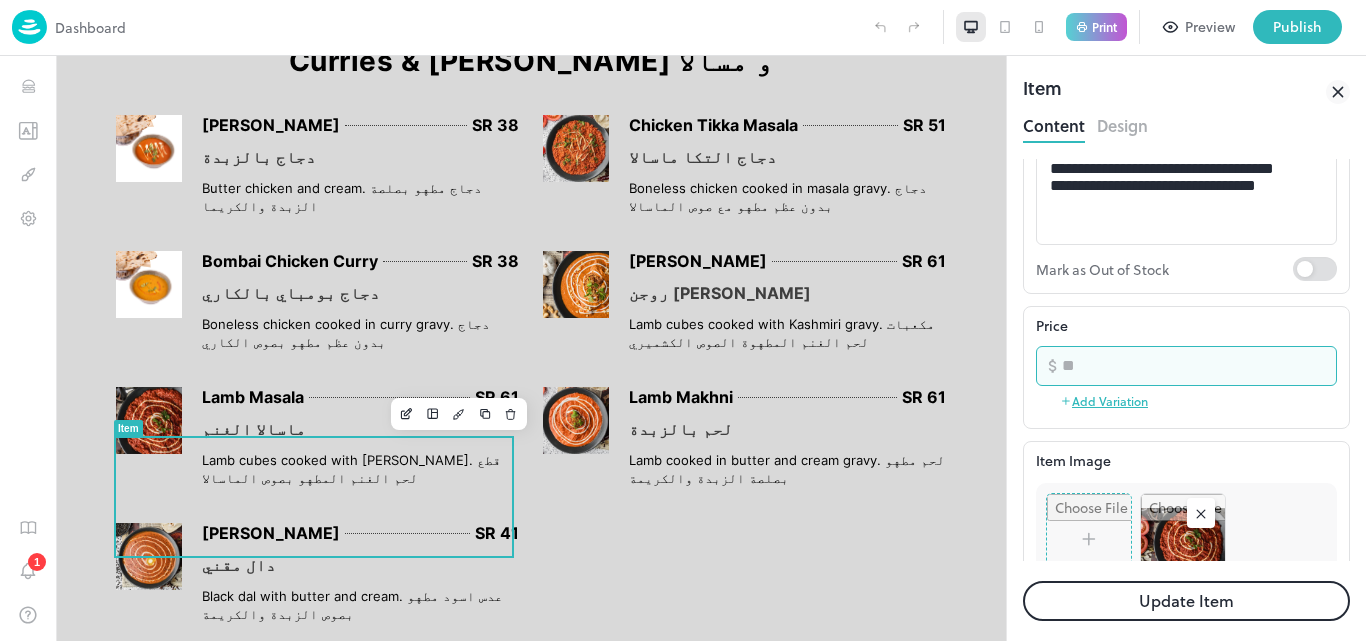 drag, startPoint x: 1089, startPoint y: 372, endPoint x: 1048, endPoint y: 367, distance: 41.303753 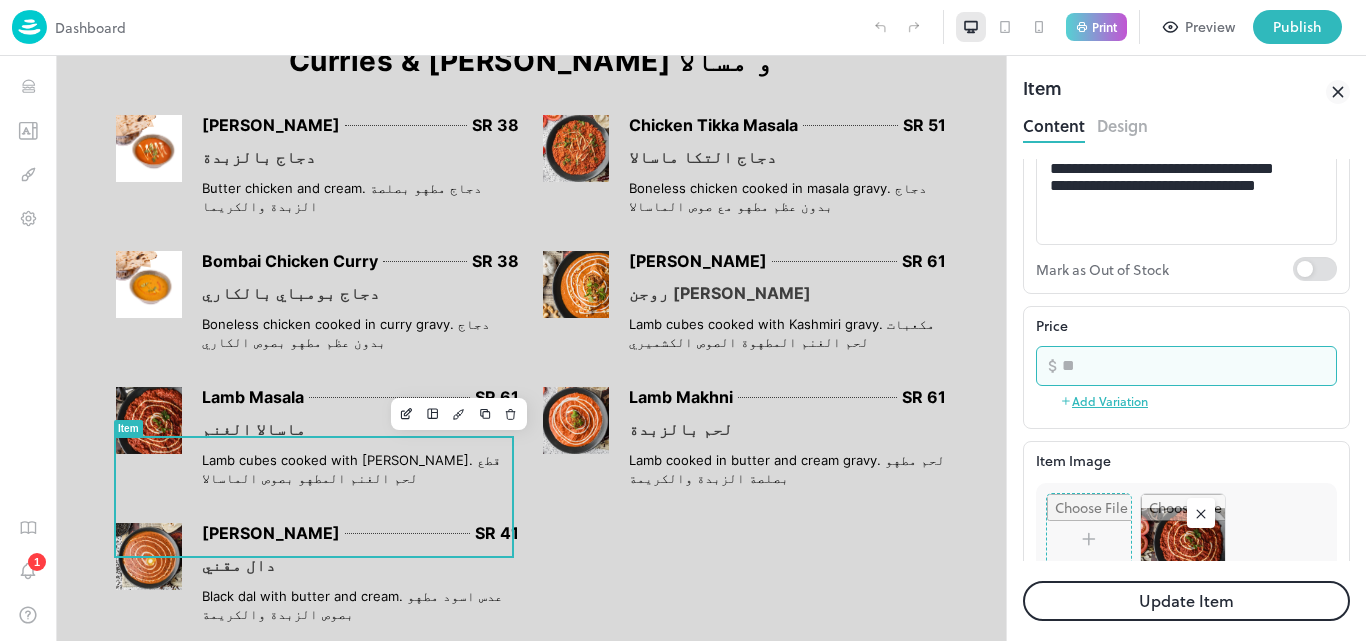 click on "​ ** ​" at bounding box center (1186, 366) 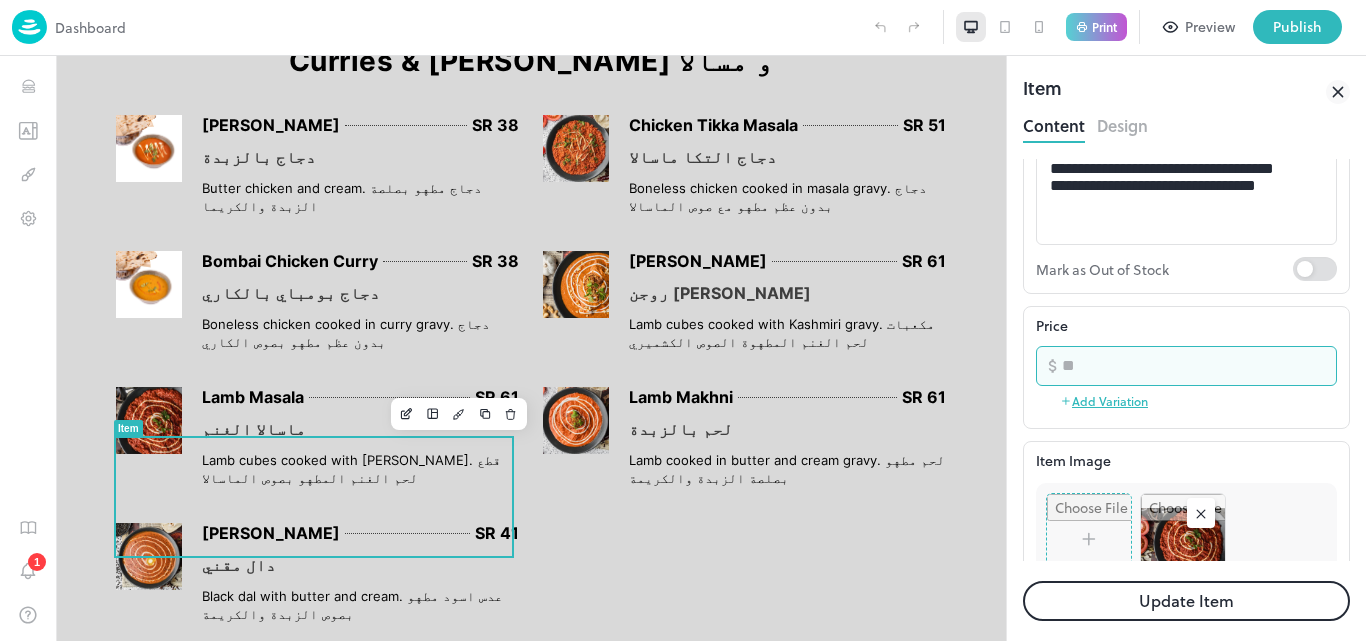 type on "**" 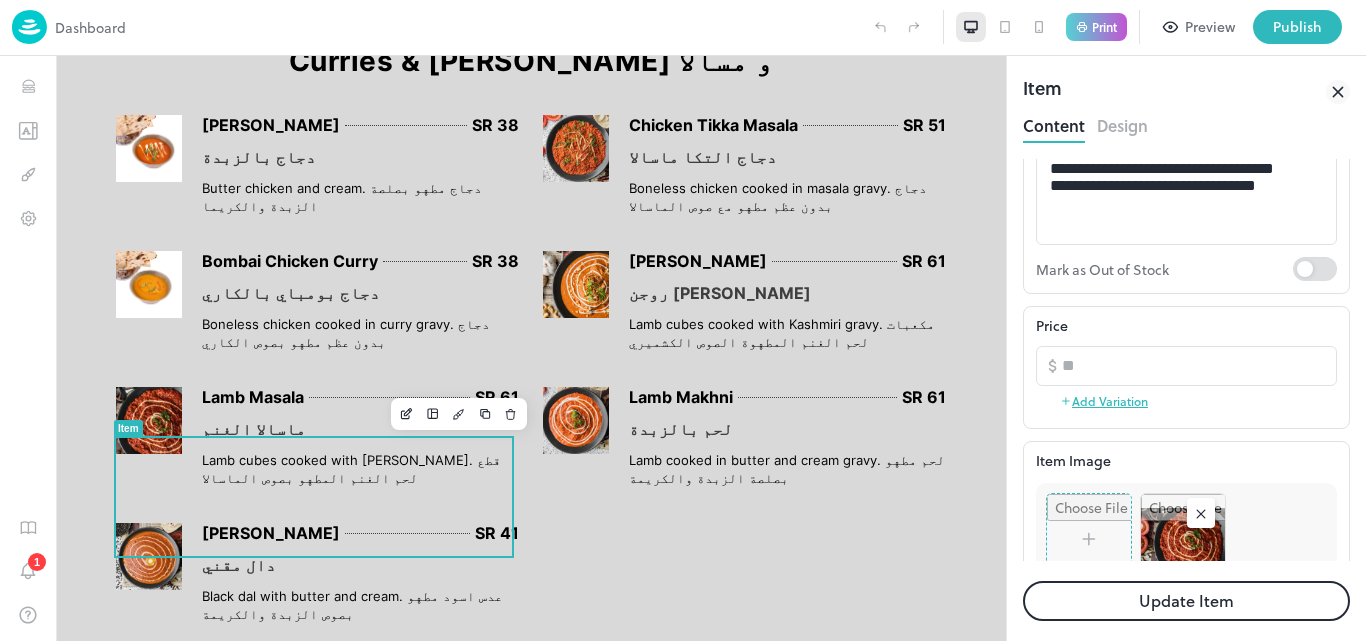 click 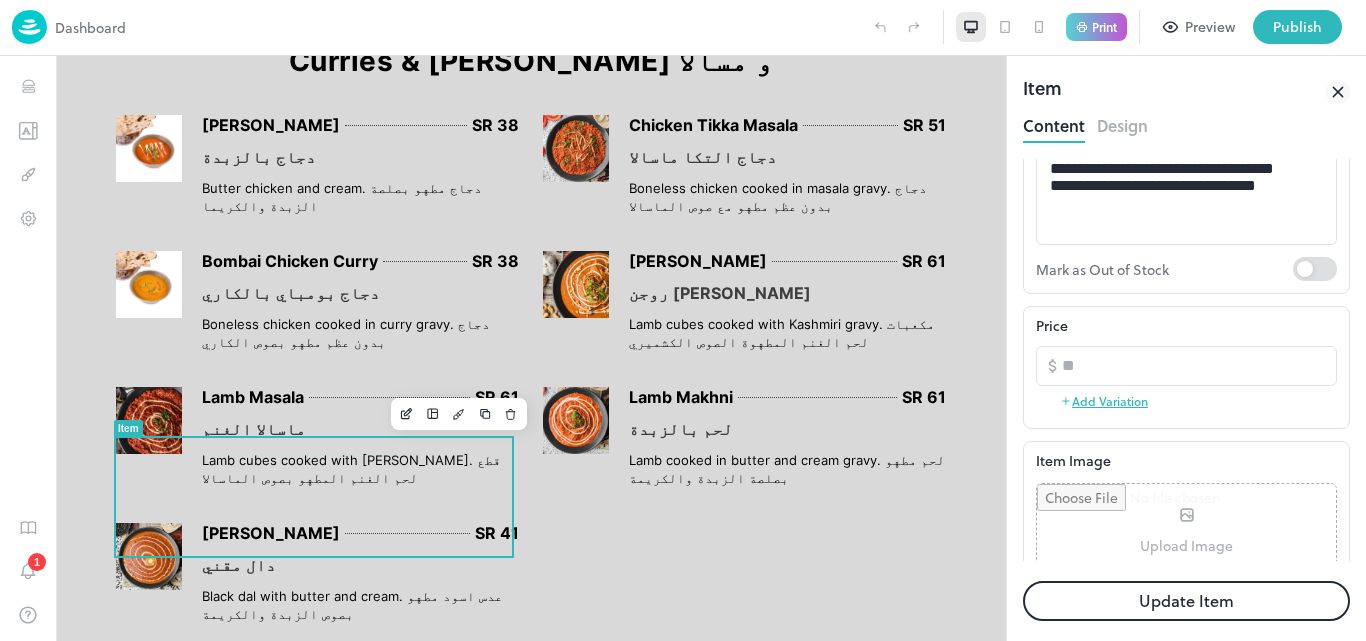 click at bounding box center (1186, 530) 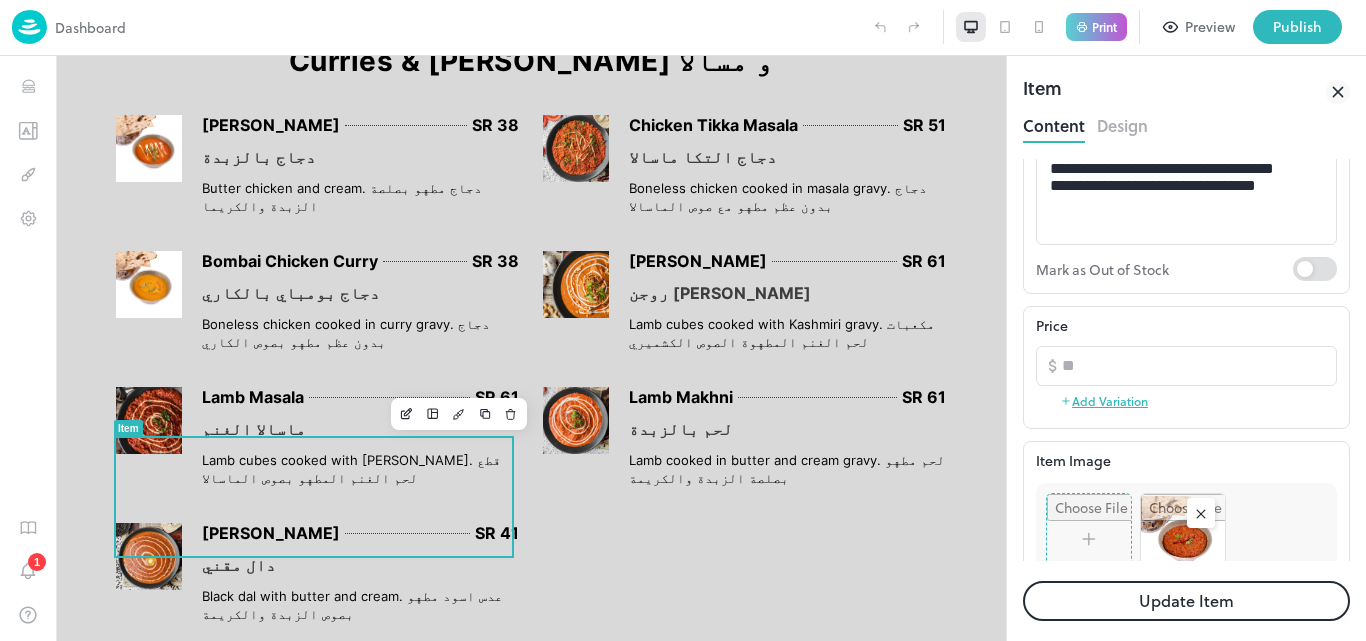 click on "Update Item" at bounding box center (1186, 601) 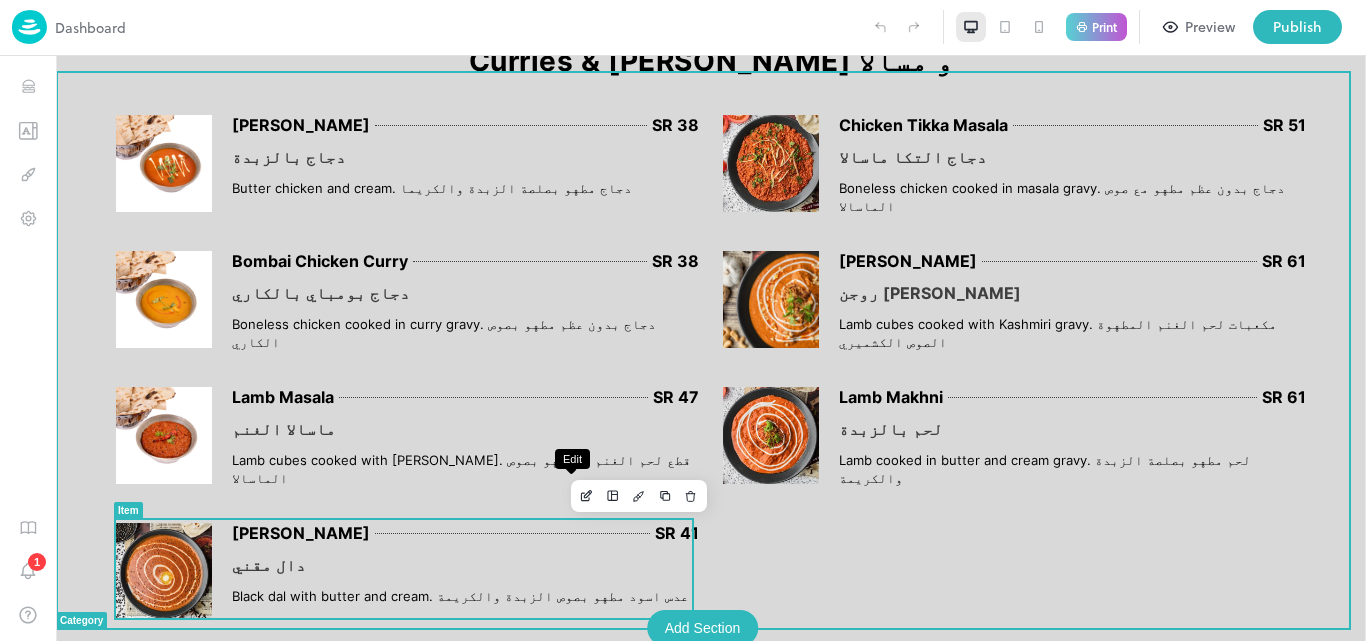 click 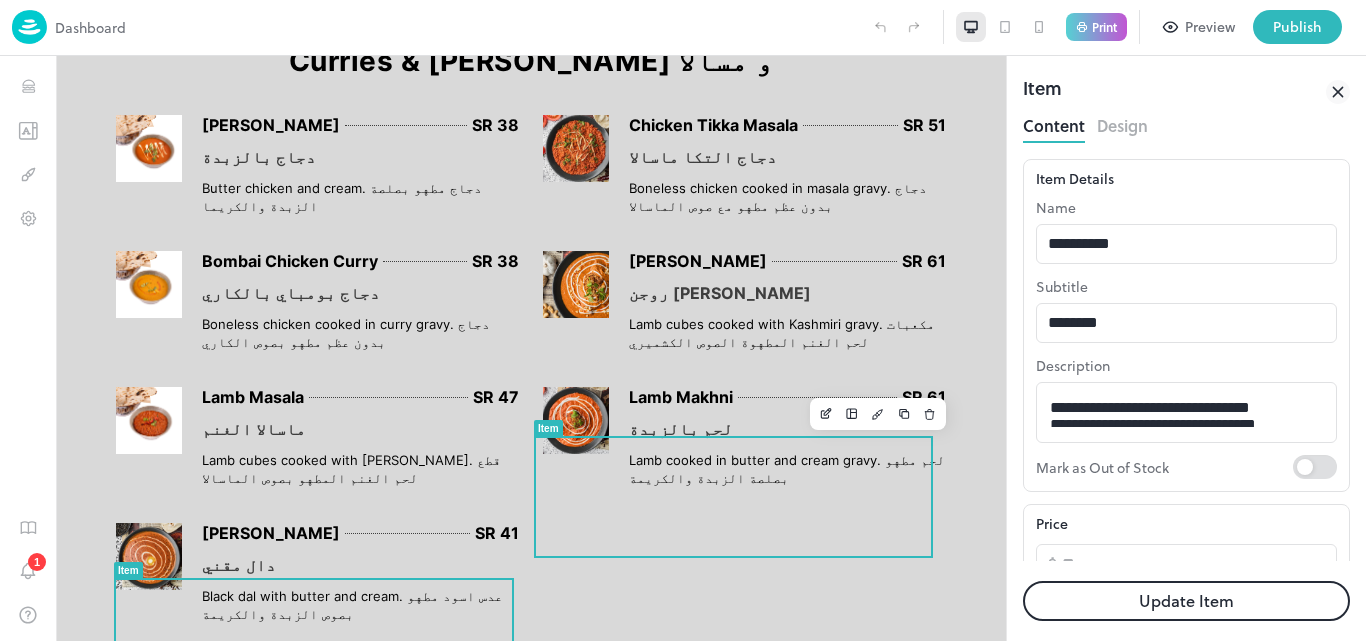 scroll, scrollTop: 0, scrollLeft: 0, axis: both 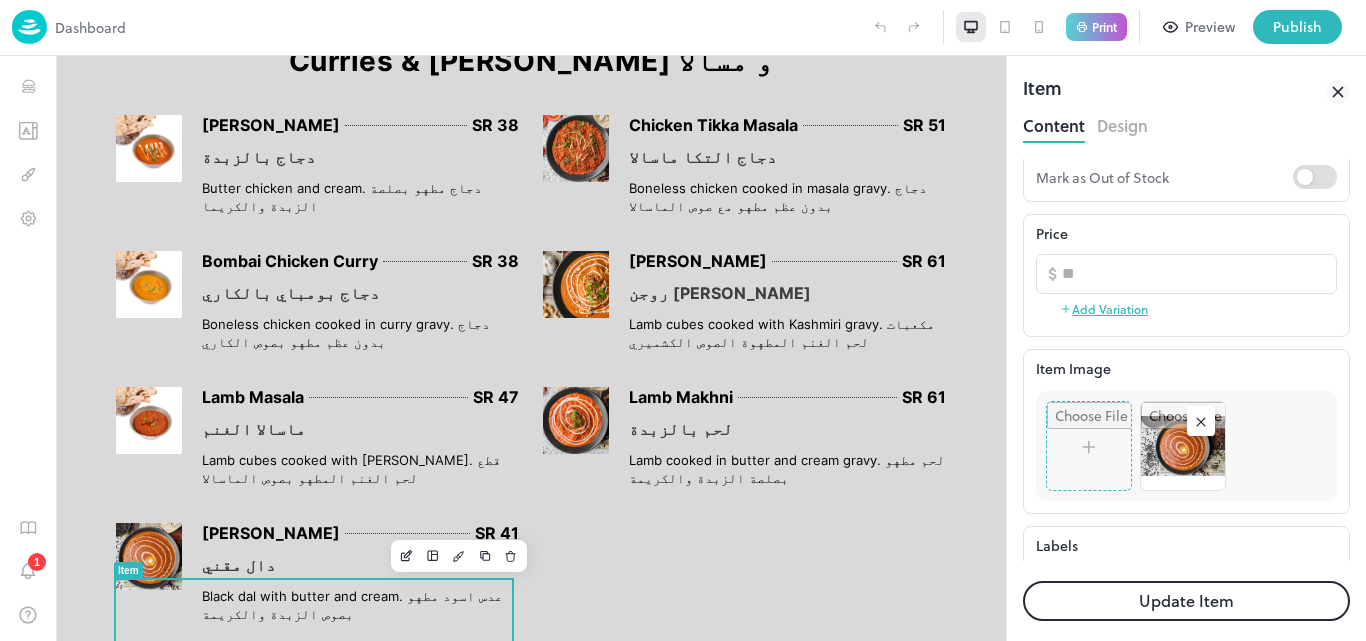 click 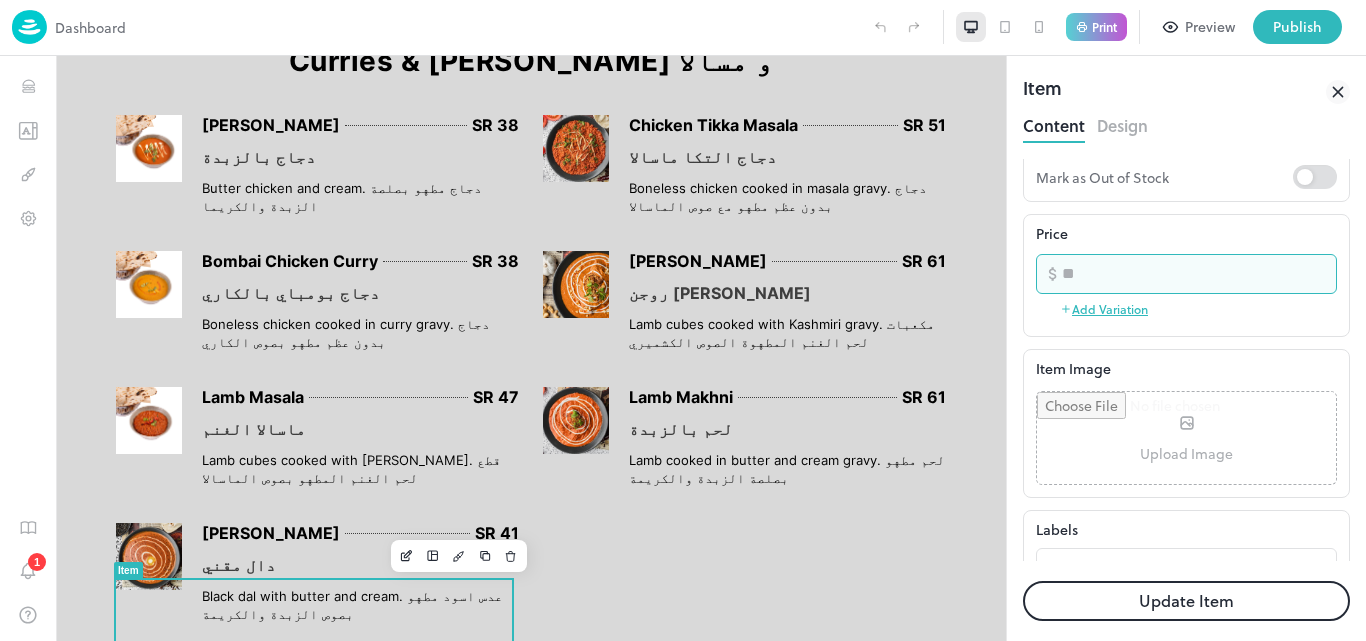 drag, startPoint x: 1090, startPoint y: 279, endPoint x: 1052, endPoint y: 278, distance: 38.013157 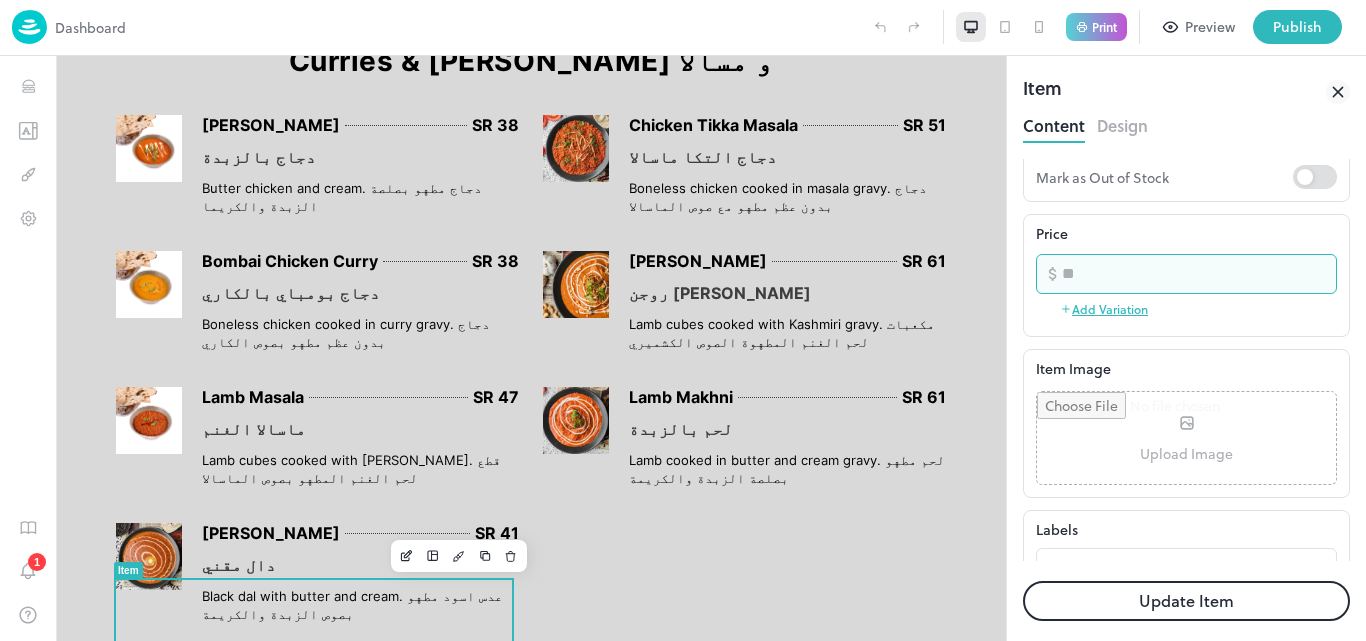type on "**" 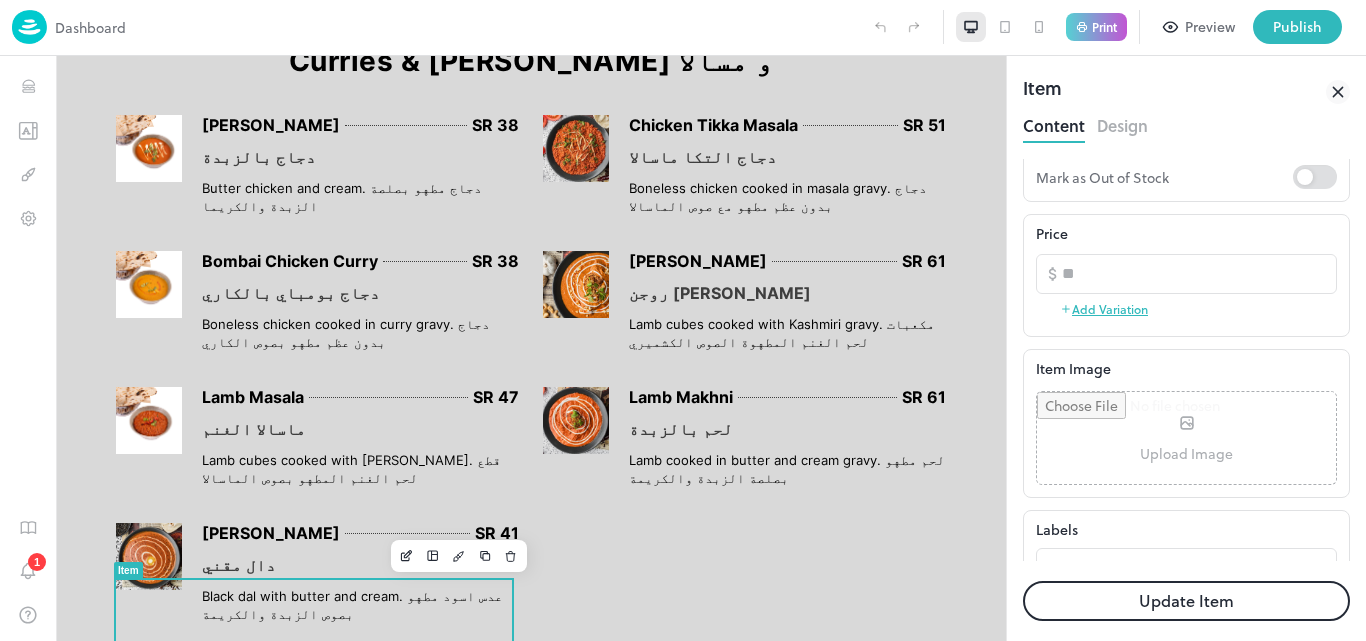 click at bounding box center [1186, 438] 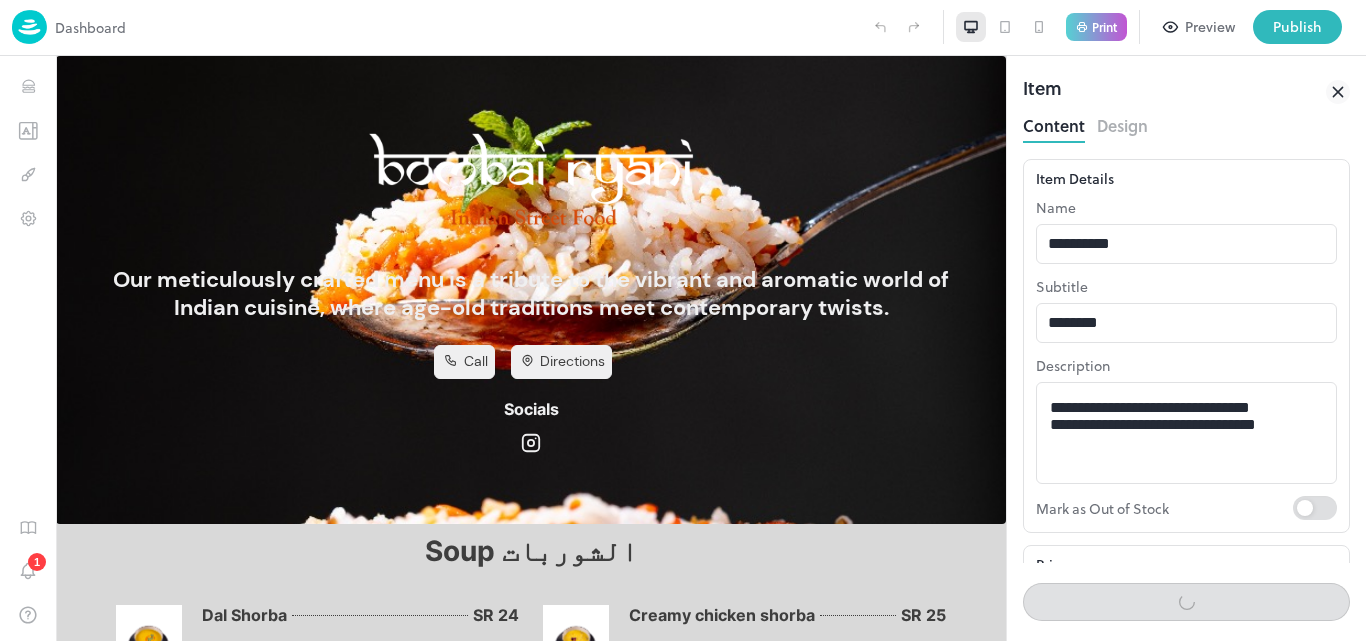 scroll, scrollTop: 1574, scrollLeft: 0, axis: vertical 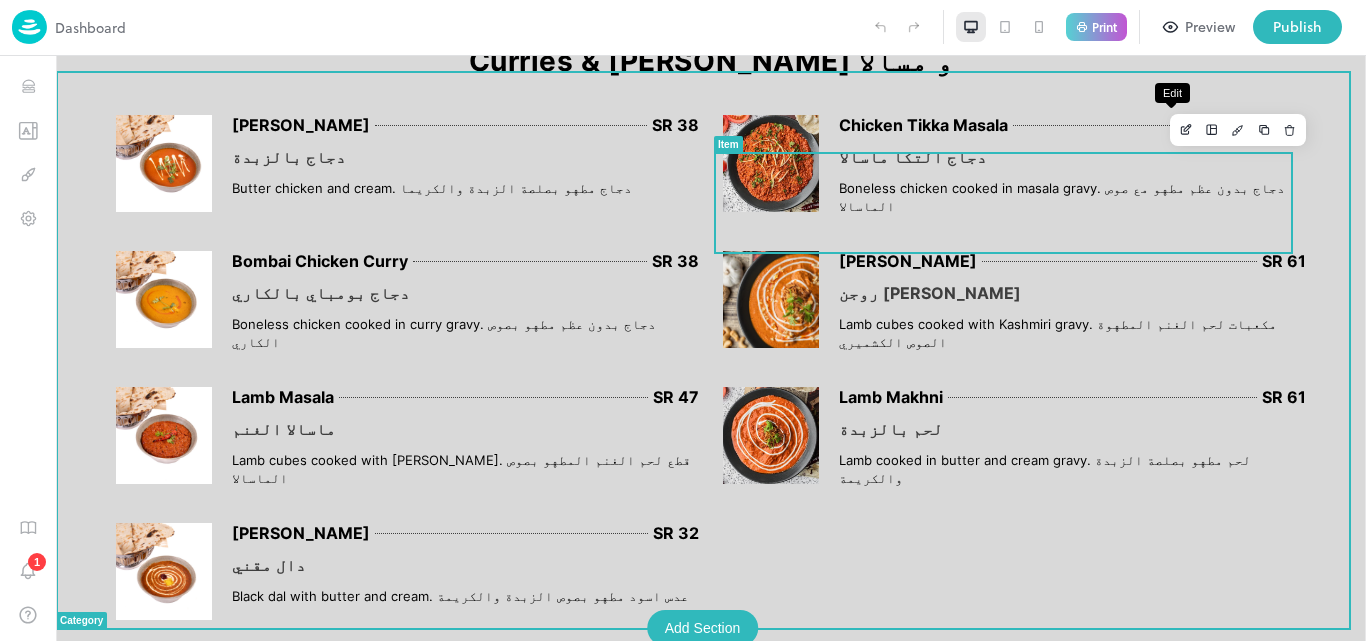 click 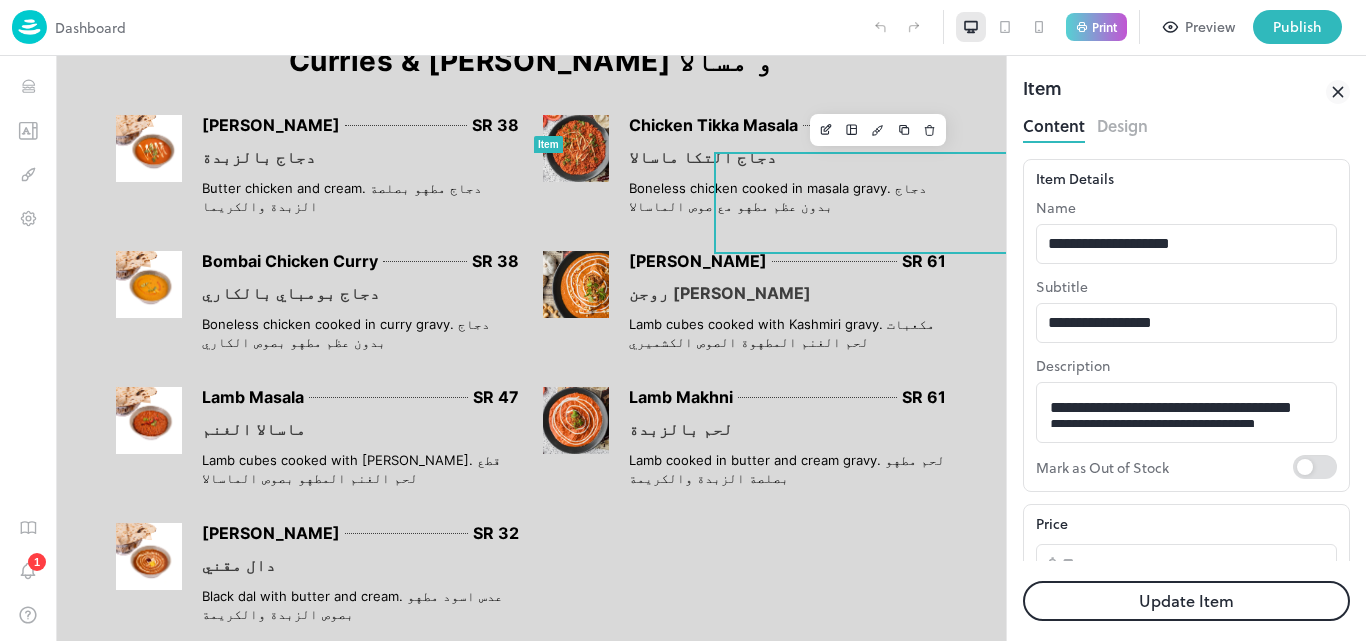scroll, scrollTop: 0, scrollLeft: 0, axis: both 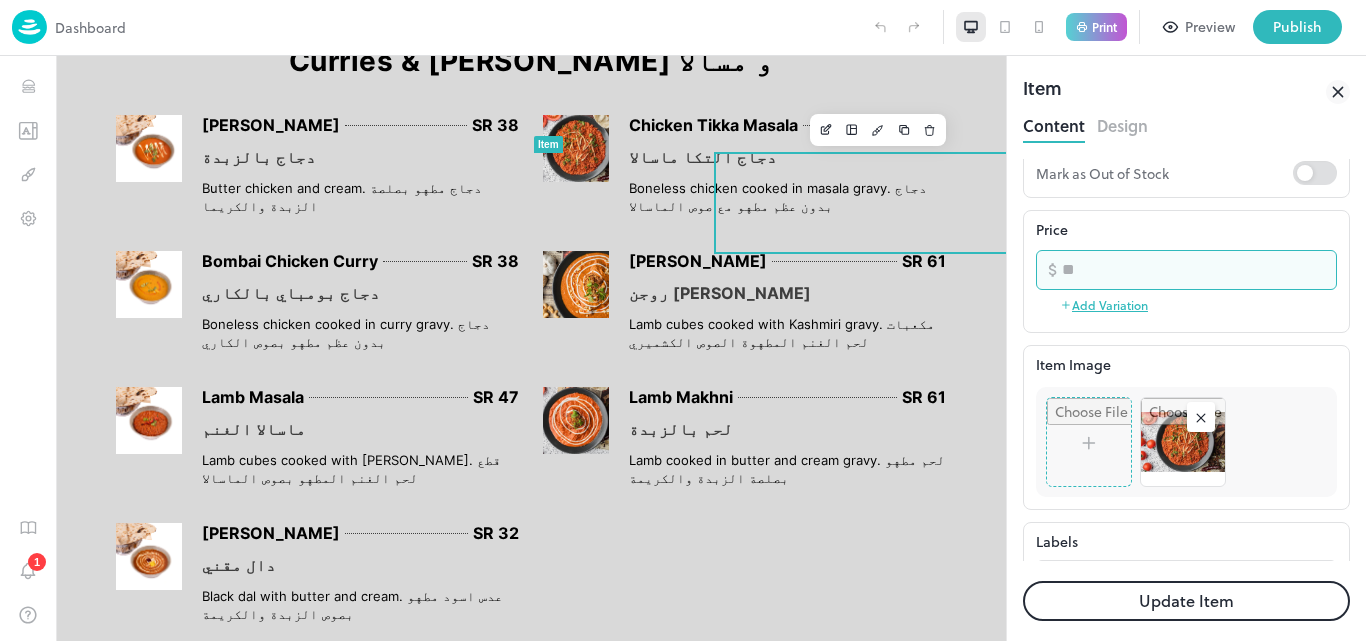 drag, startPoint x: 1076, startPoint y: 269, endPoint x: 1049, endPoint y: 269, distance: 27 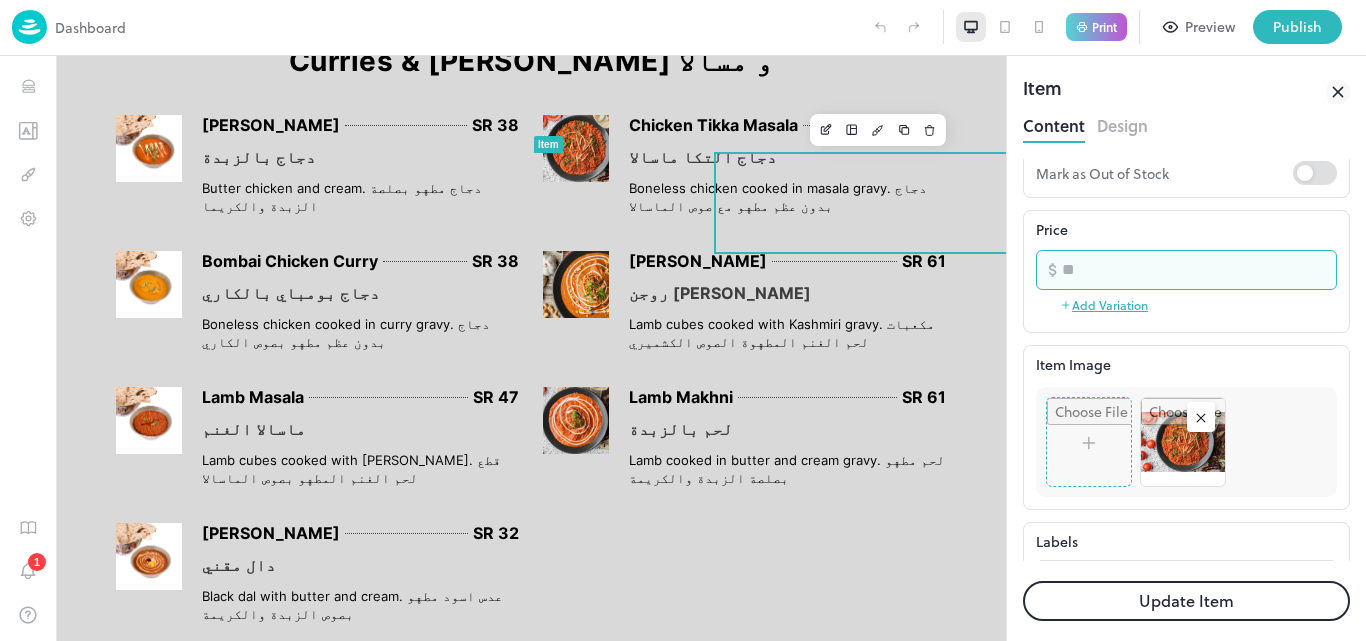 click on "​ ** ​" at bounding box center [1186, 270] 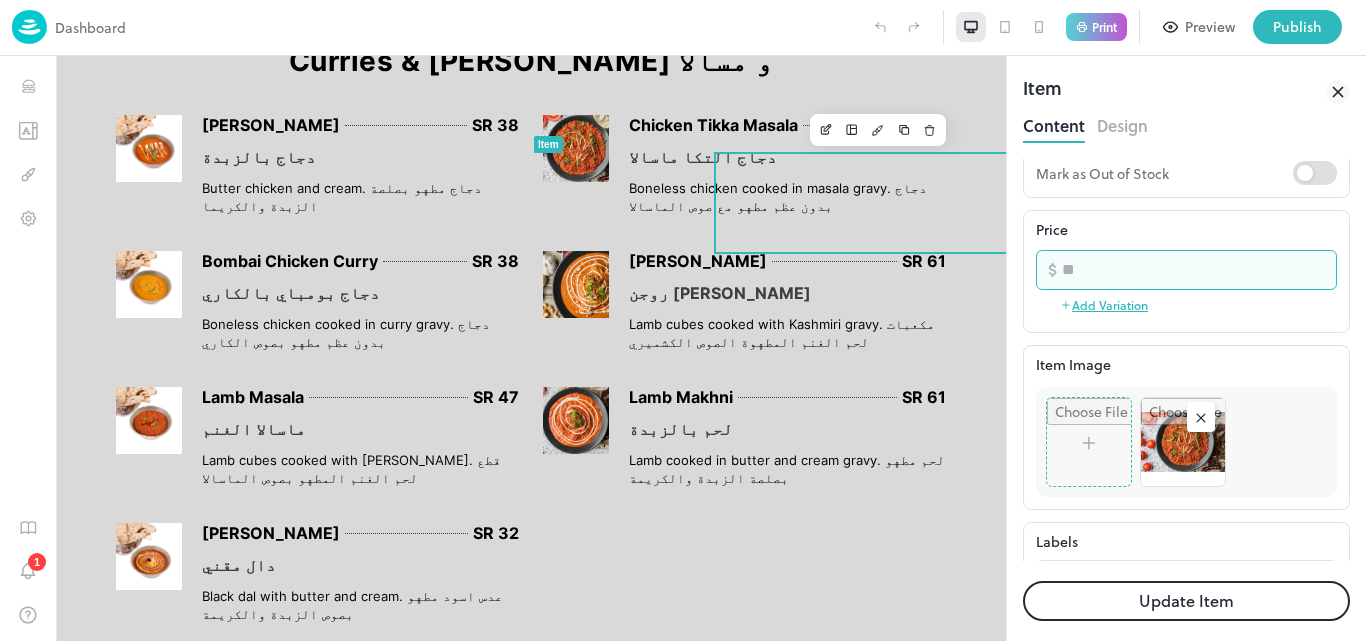 type on "**" 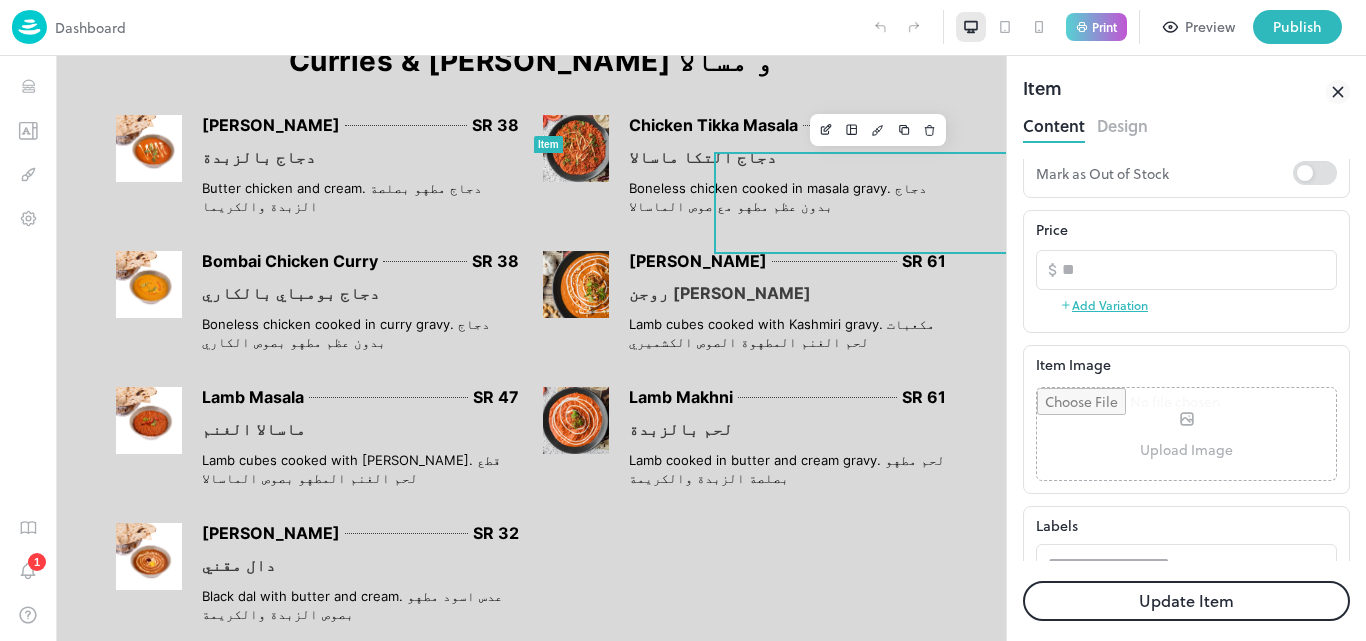 click at bounding box center (1186, 434) 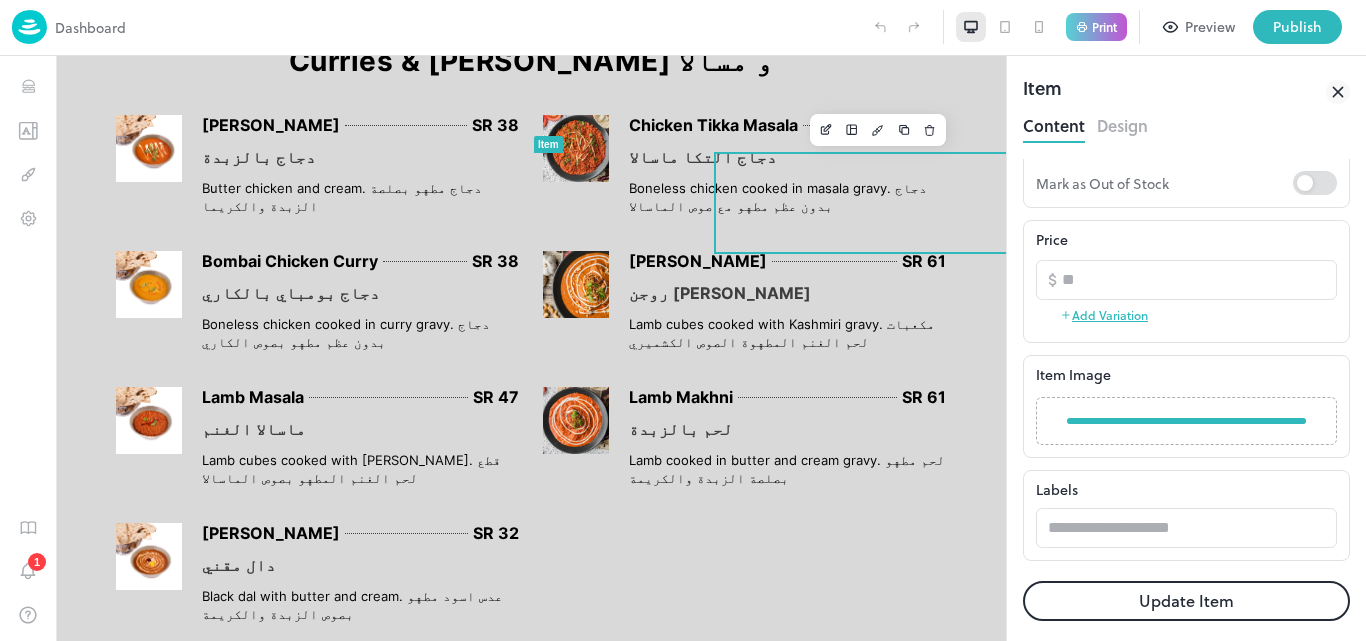 scroll, scrollTop: 335, scrollLeft: 0, axis: vertical 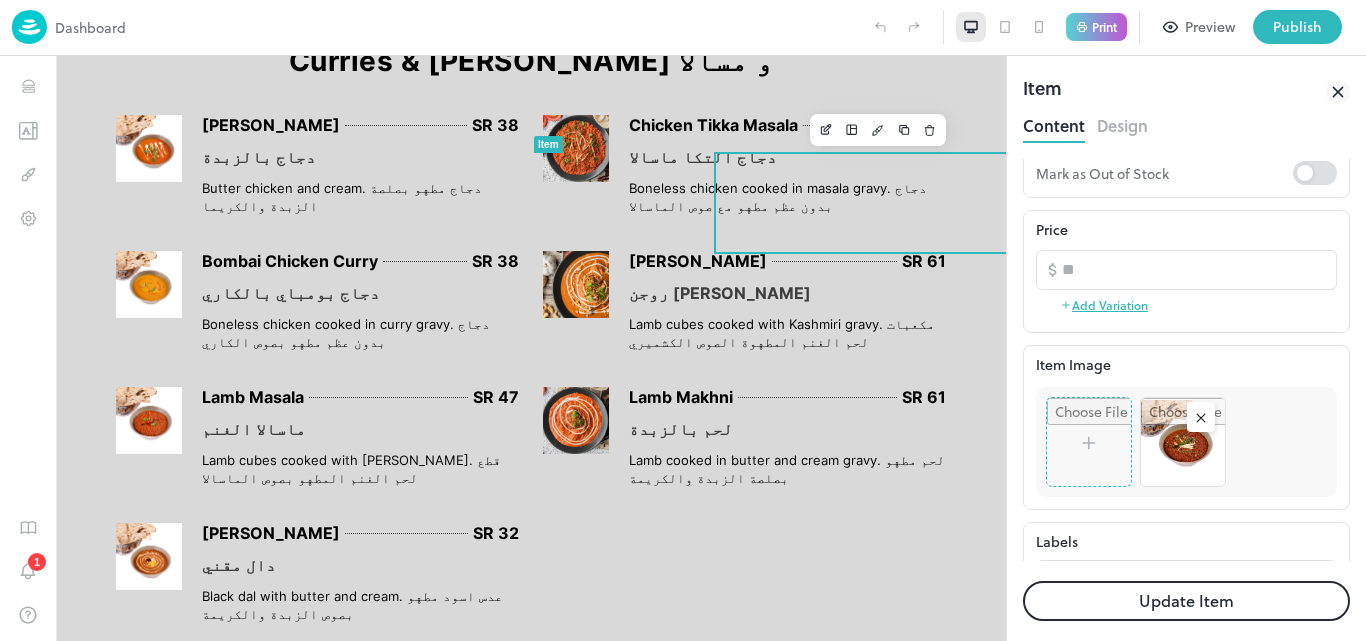 click on "Update Item" at bounding box center [1186, 601] 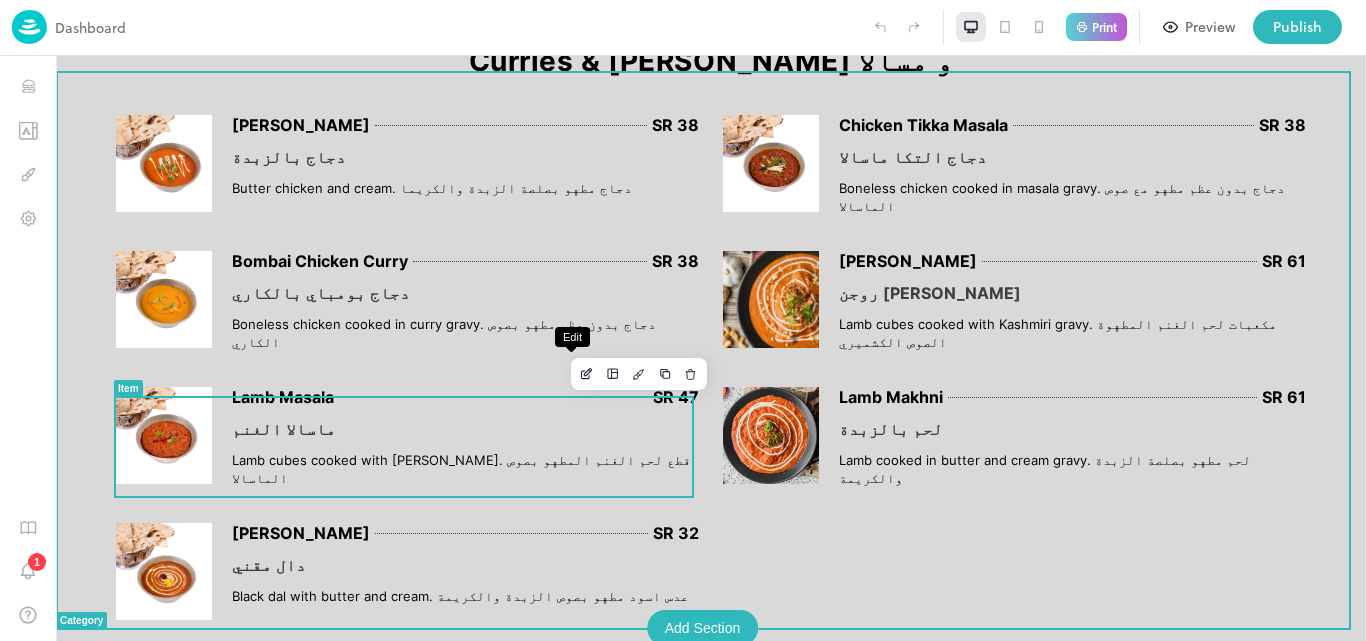 click 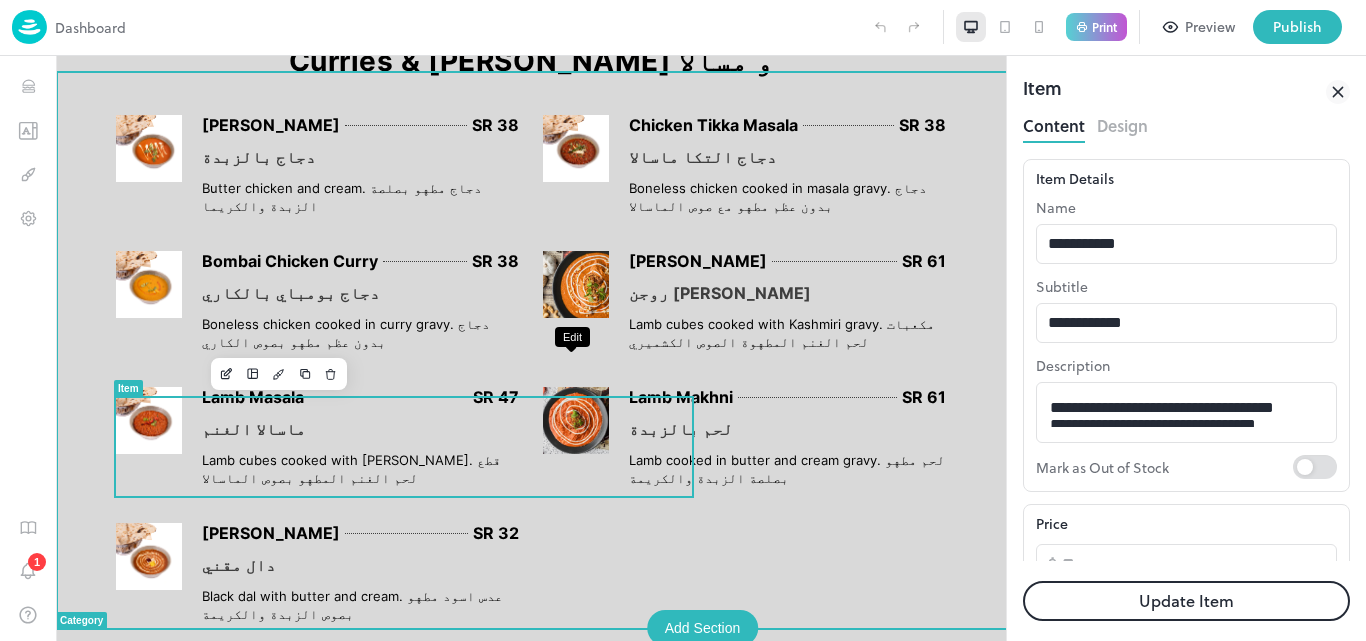 scroll, scrollTop: 0, scrollLeft: 0, axis: both 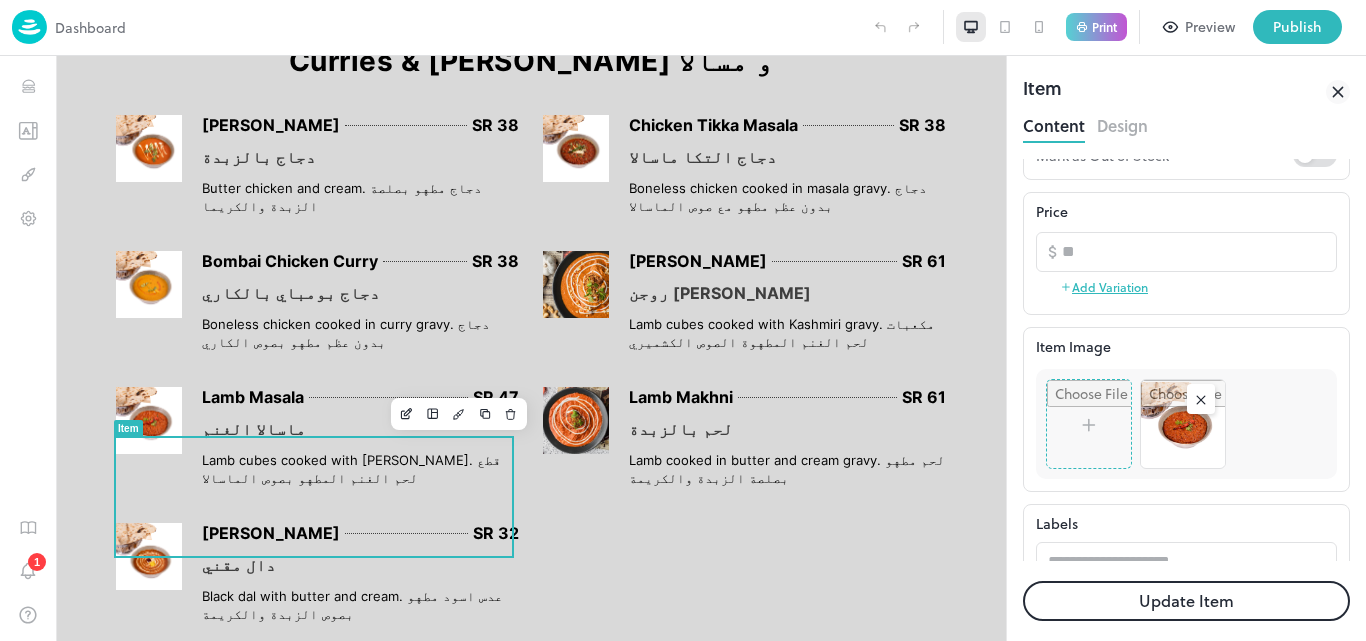click 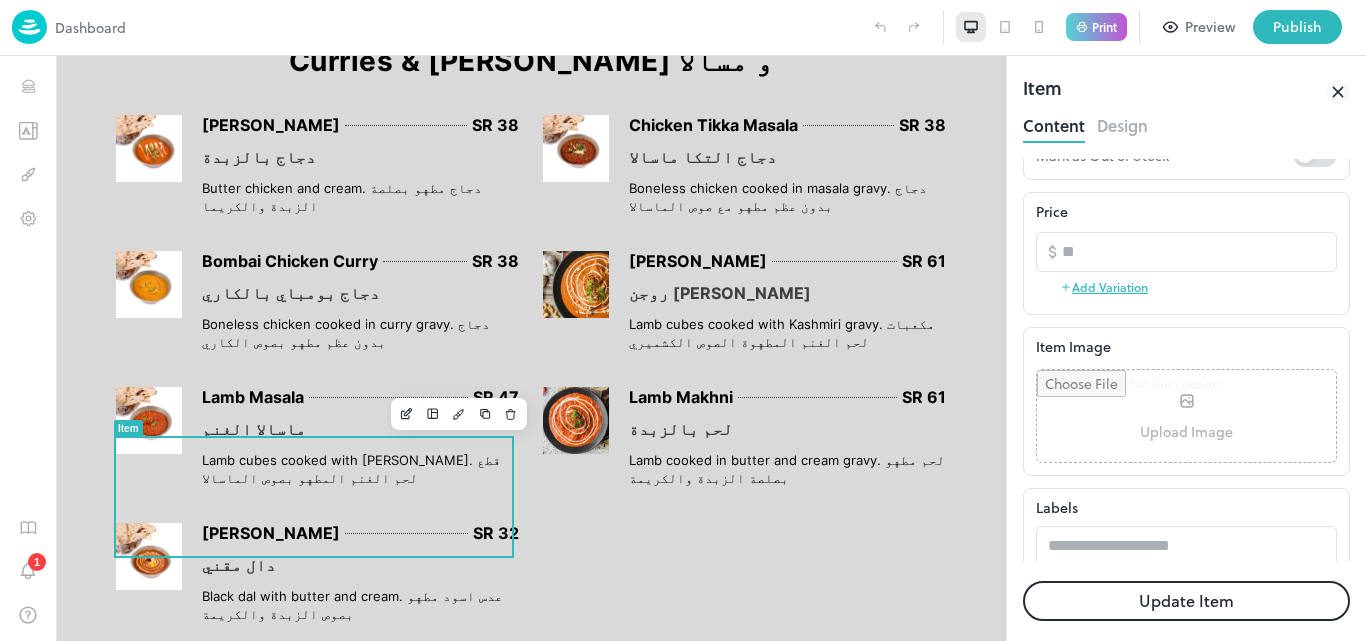 click at bounding box center (1186, 416) 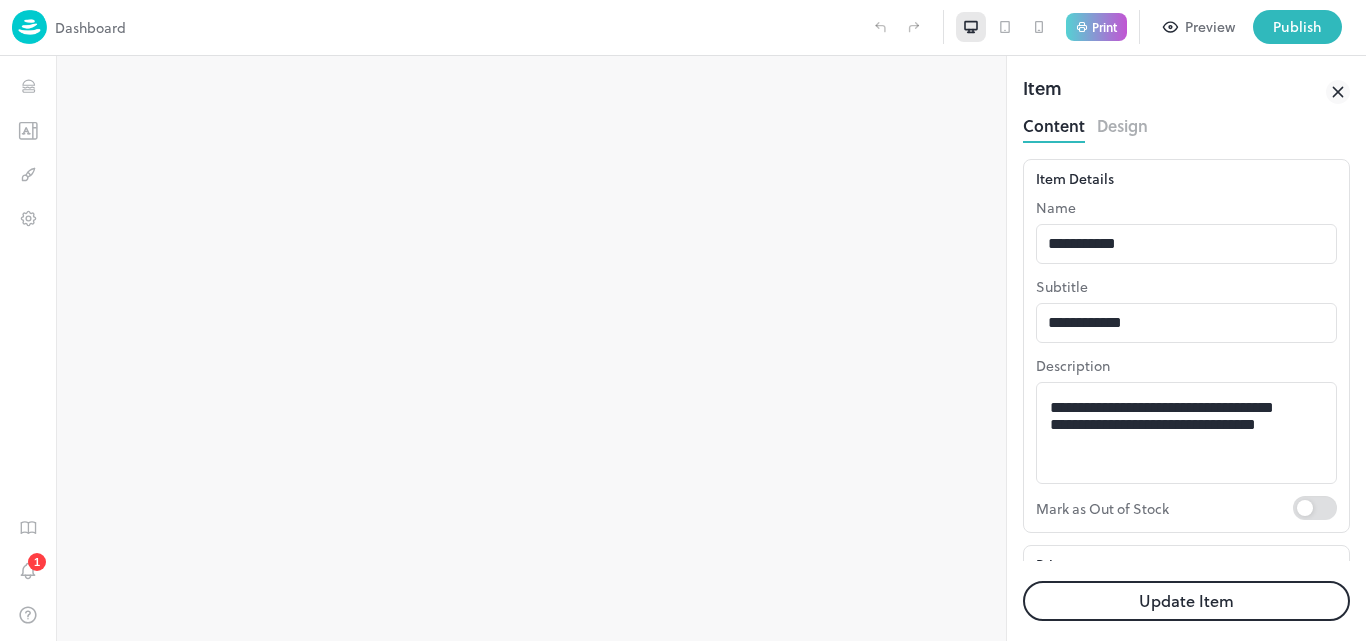 scroll, scrollTop: 0, scrollLeft: 0, axis: both 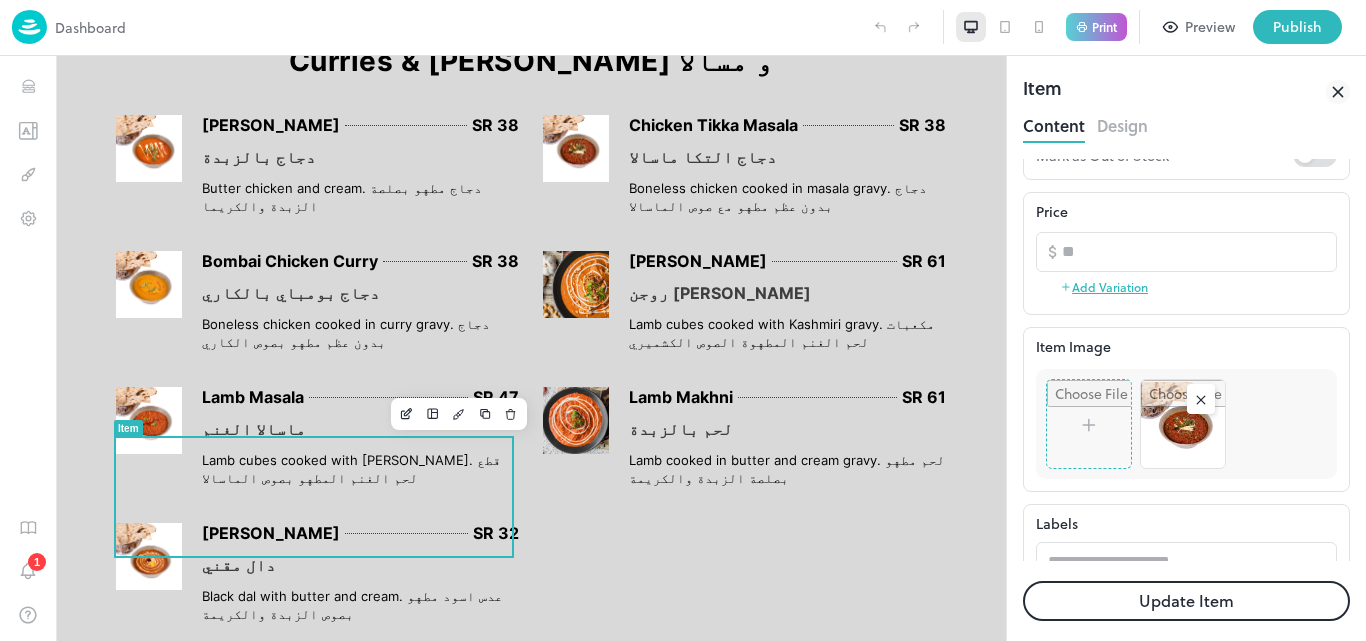 click on "Update Item" at bounding box center [1186, 601] 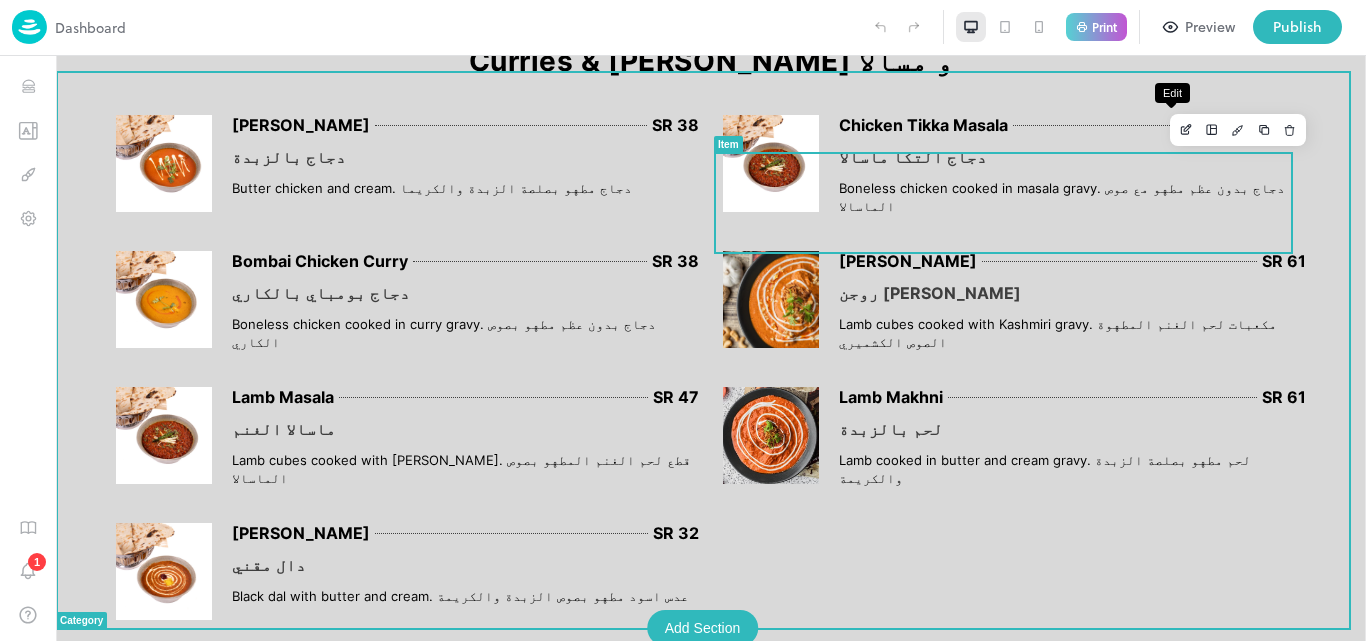 click 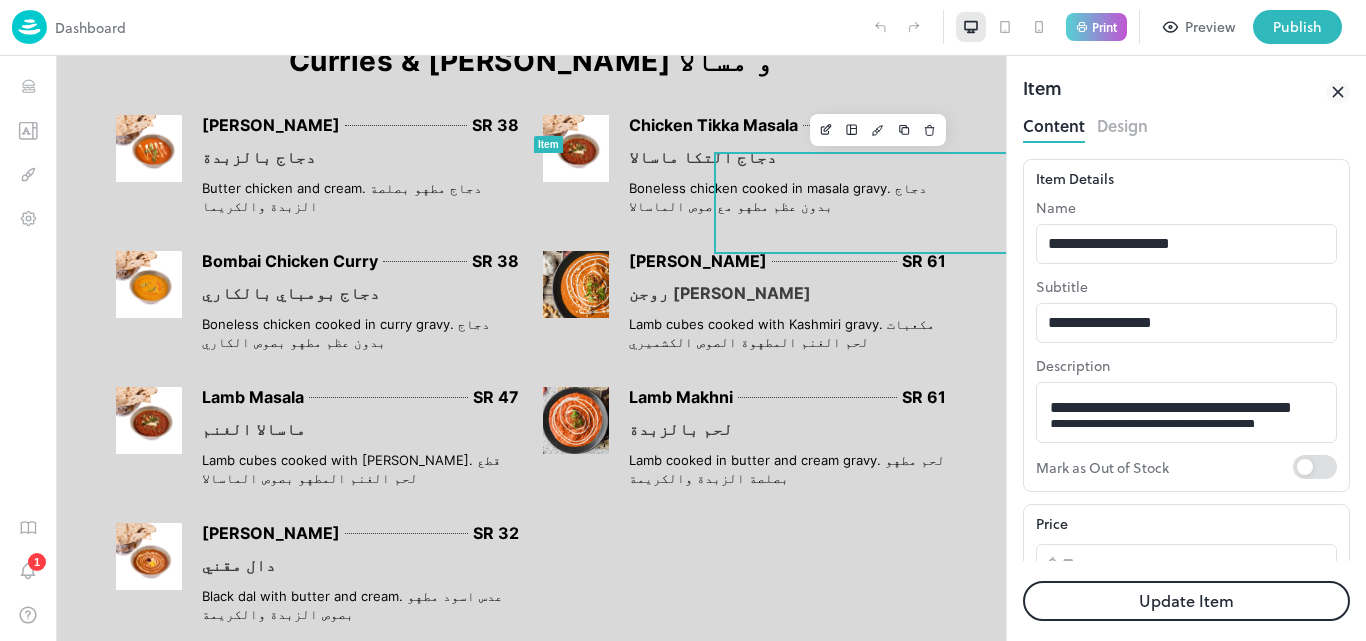 scroll, scrollTop: 0, scrollLeft: 0, axis: both 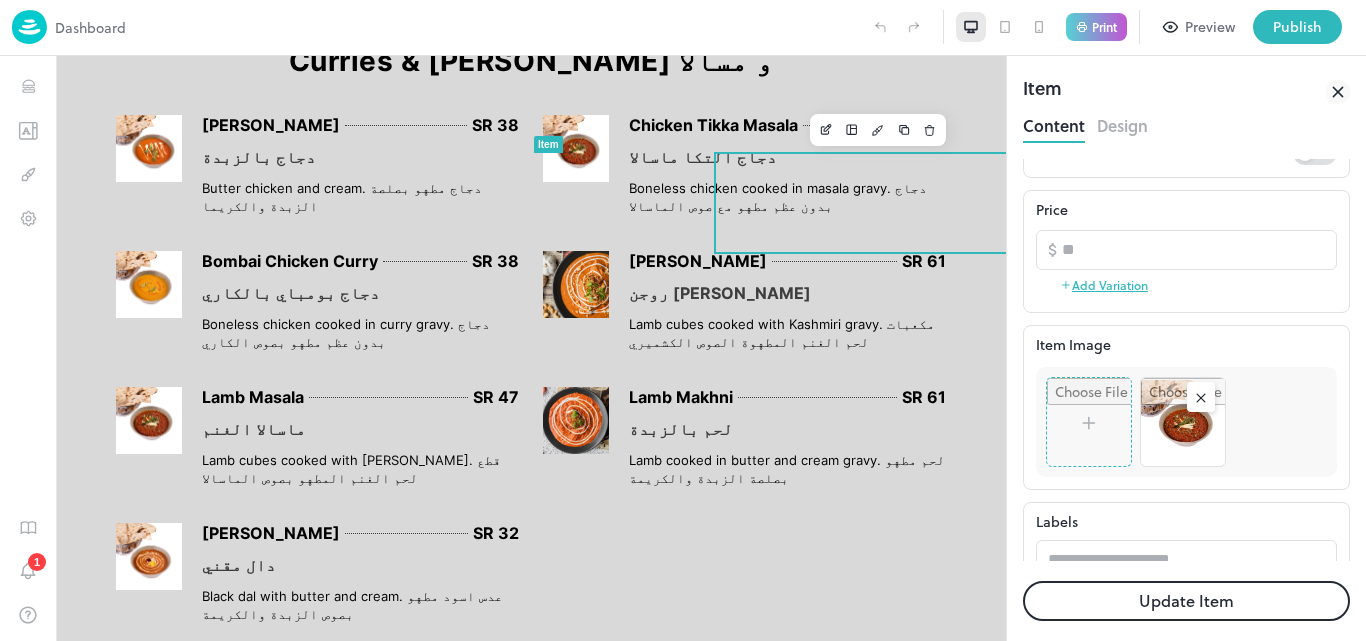click 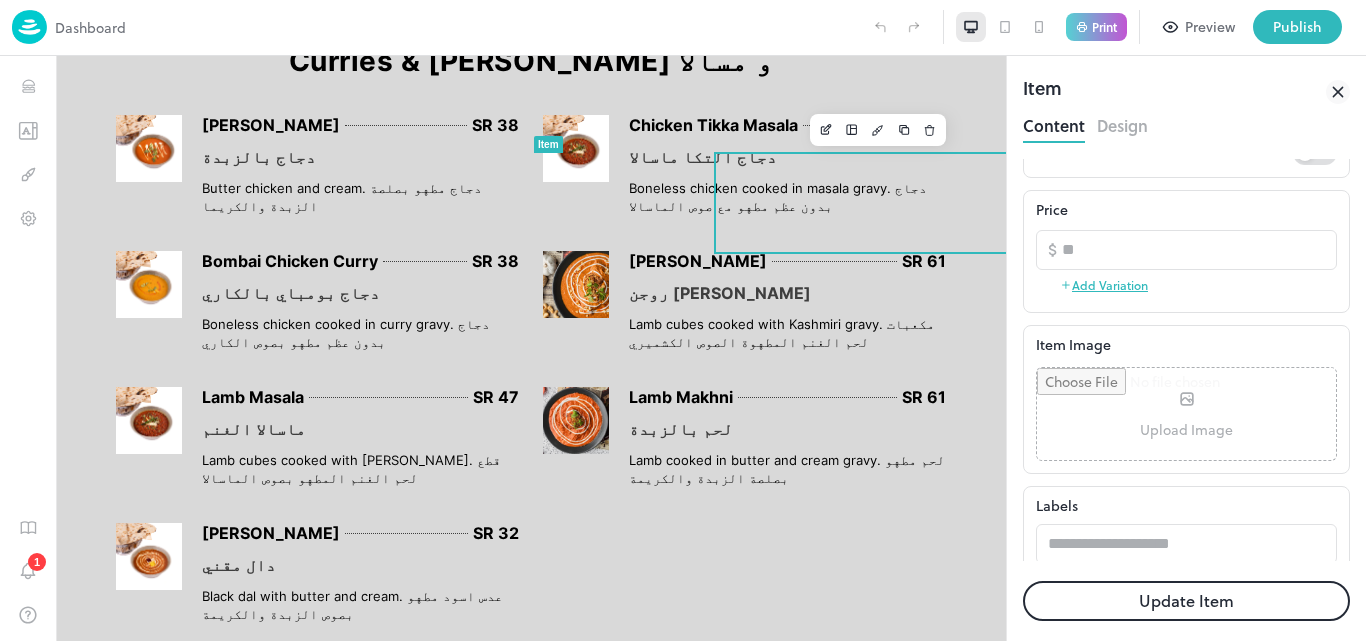 click at bounding box center [1186, 414] 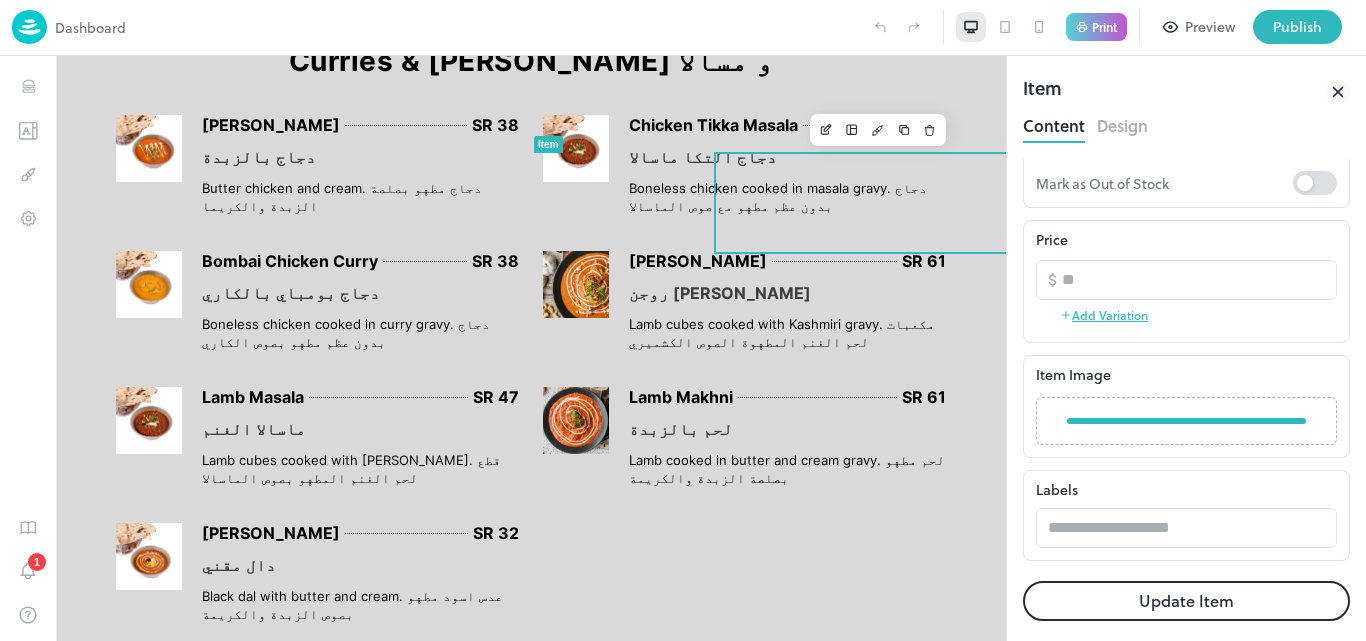 scroll, scrollTop: 355, scrollLeft: 0, axis: vertical 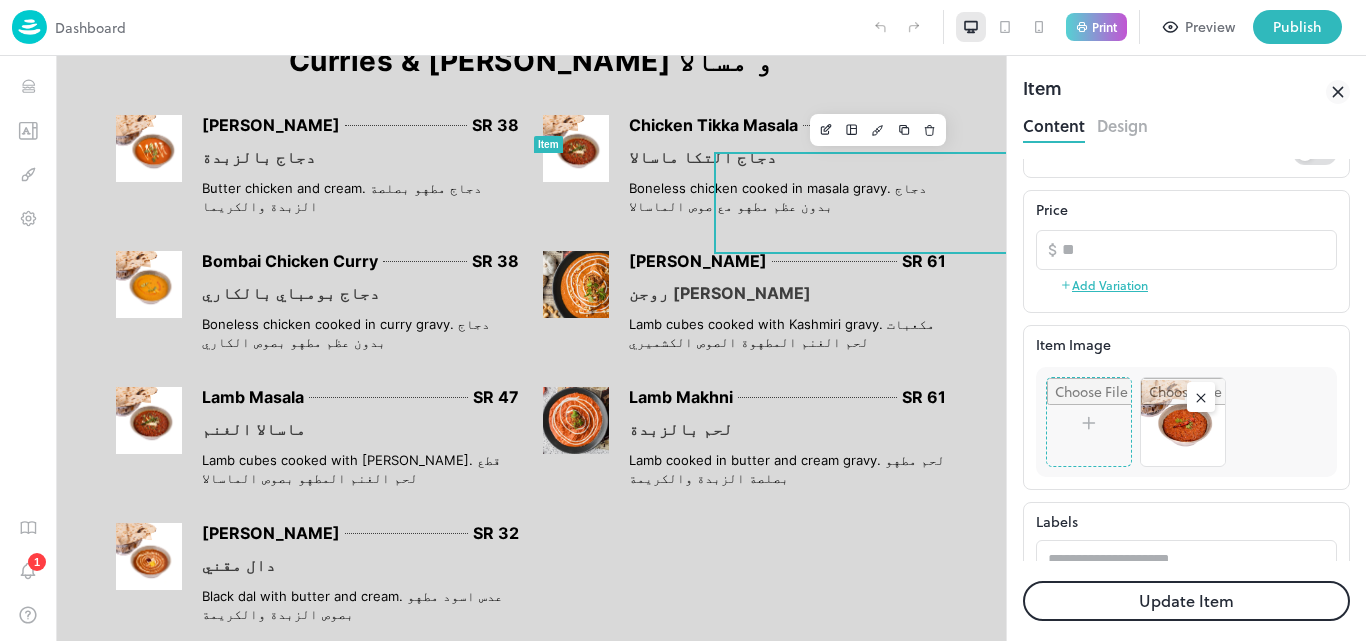 click on "Update Item" at bounding box center (1186, 601) 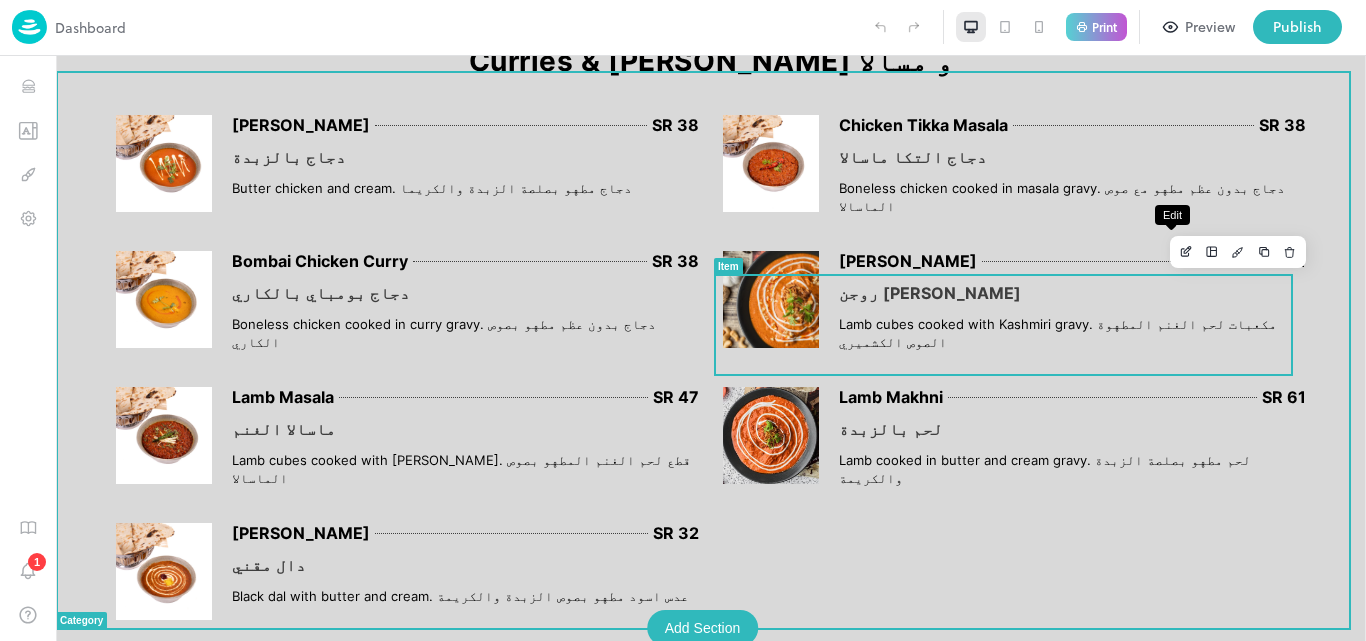 click 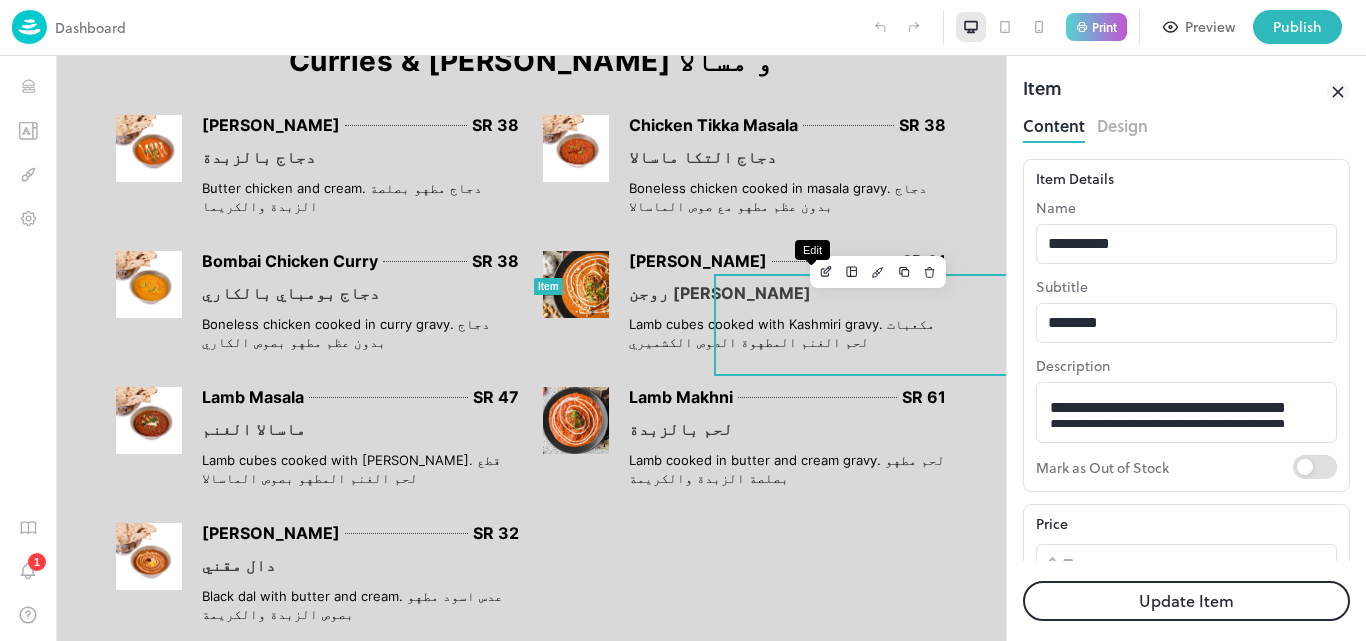 scroll, scrollTop: 0, scrollLeft: 0, axis: both 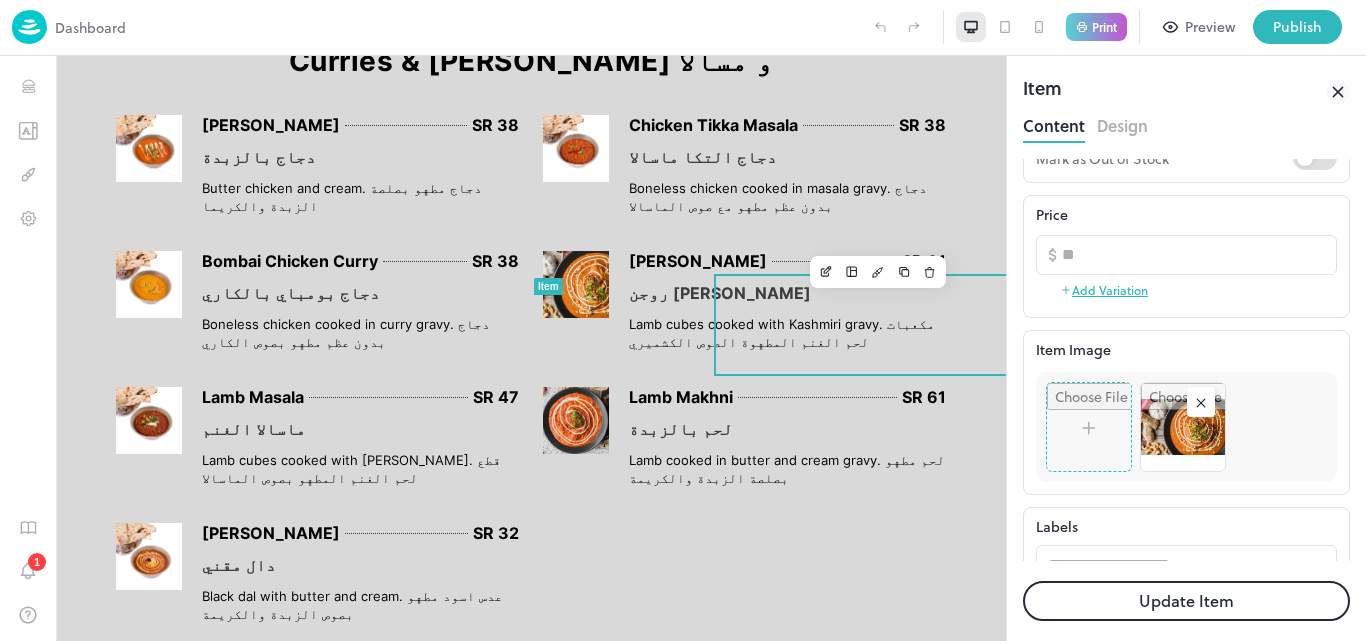 type 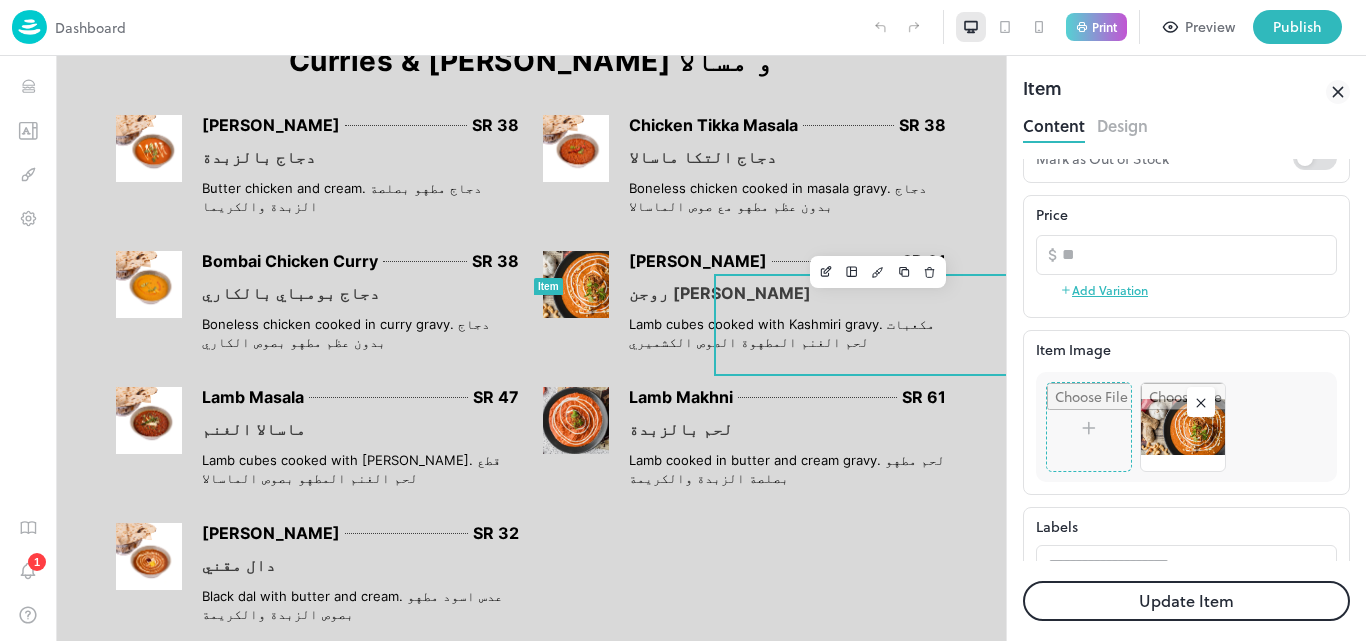 click on "Price ​ ** ​  Add Variation" at bounding box center [1186, 256] 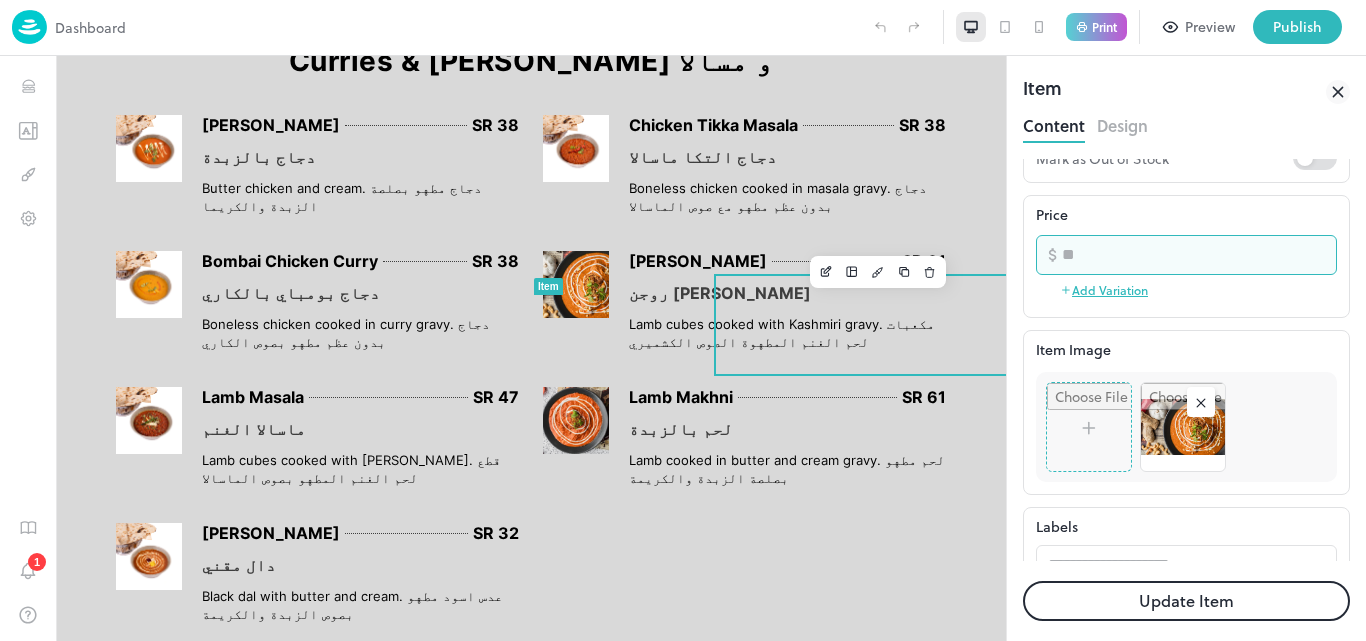 drag, startPoint x: 1080, startPoint y: 250, endPoint x: 1047, endPoint y: 255, distance: 33.37664 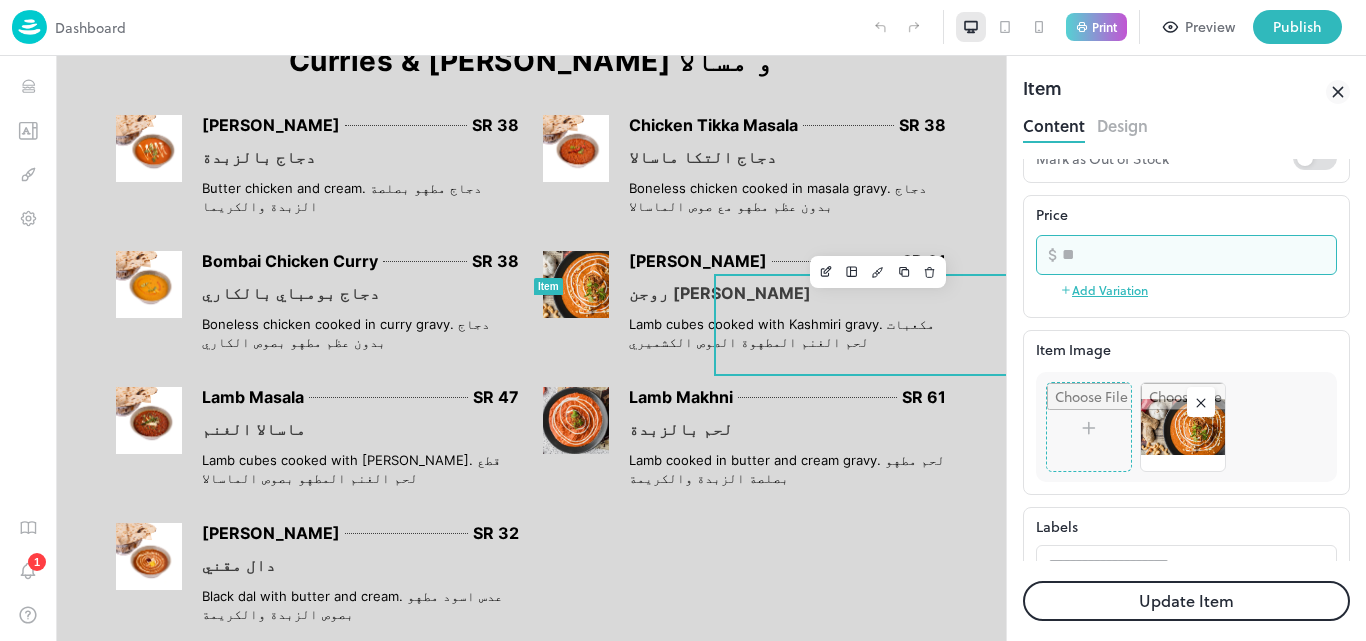 click on "​ ** ​" at bounding box center [1186, 255] 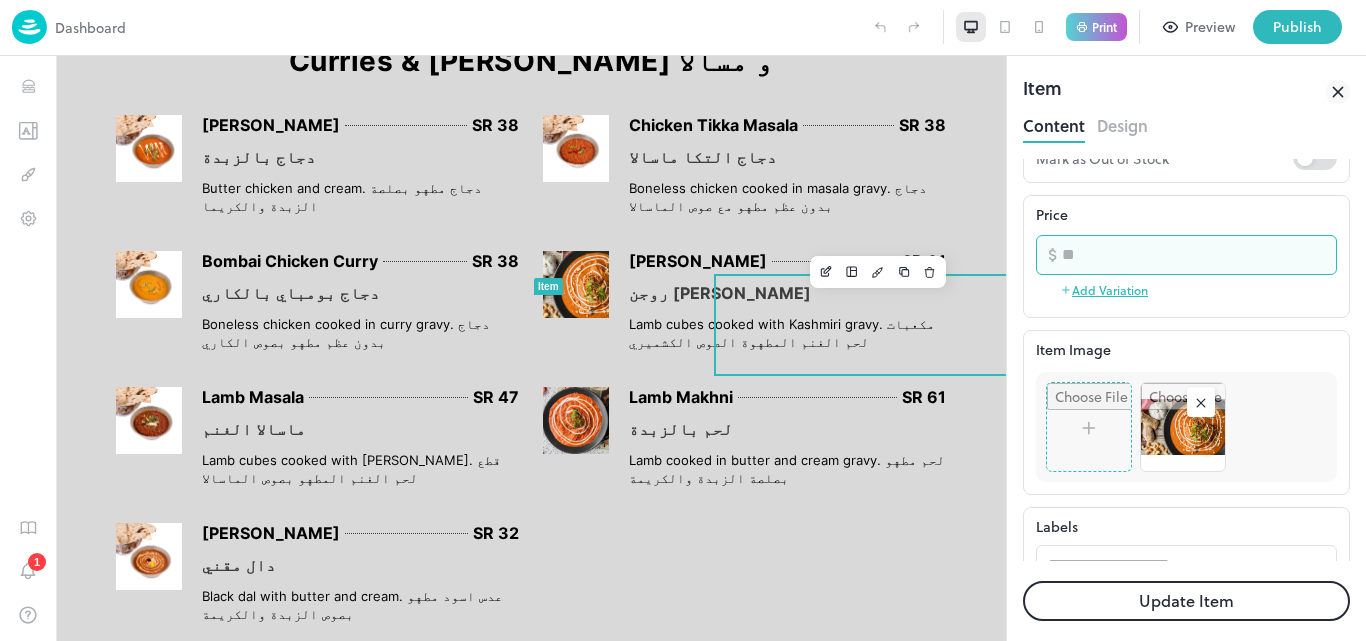 type on "**" 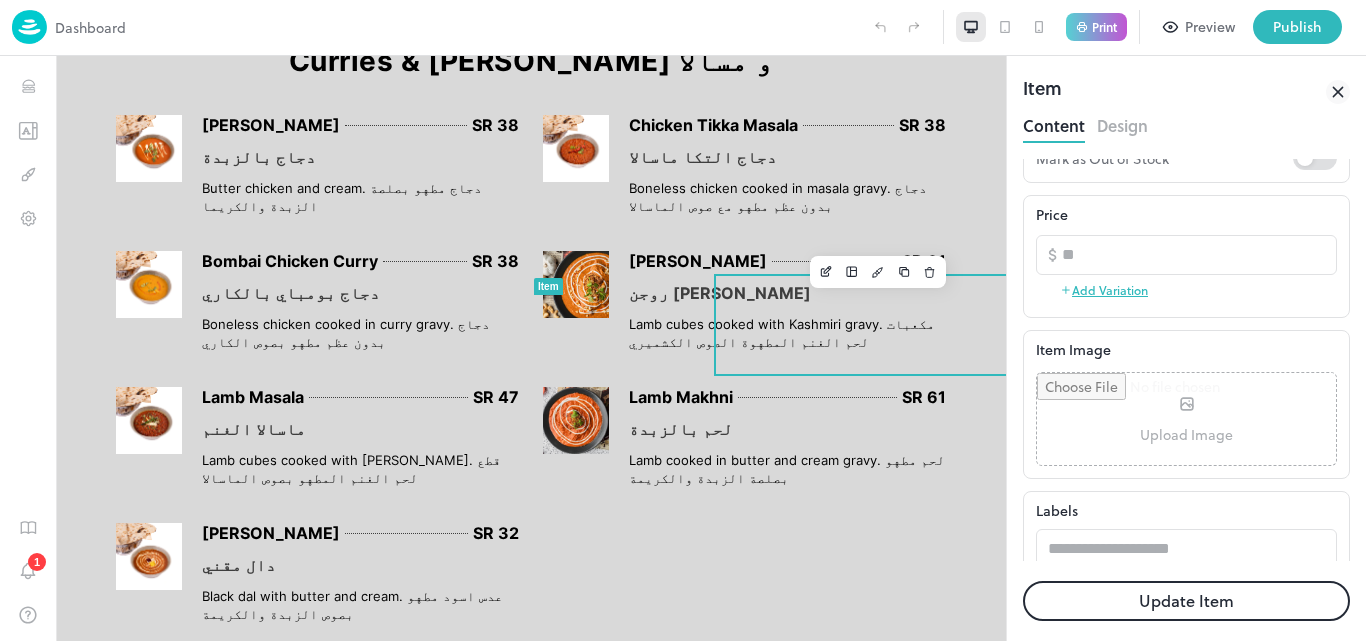click at bounding box center (1186, 419) 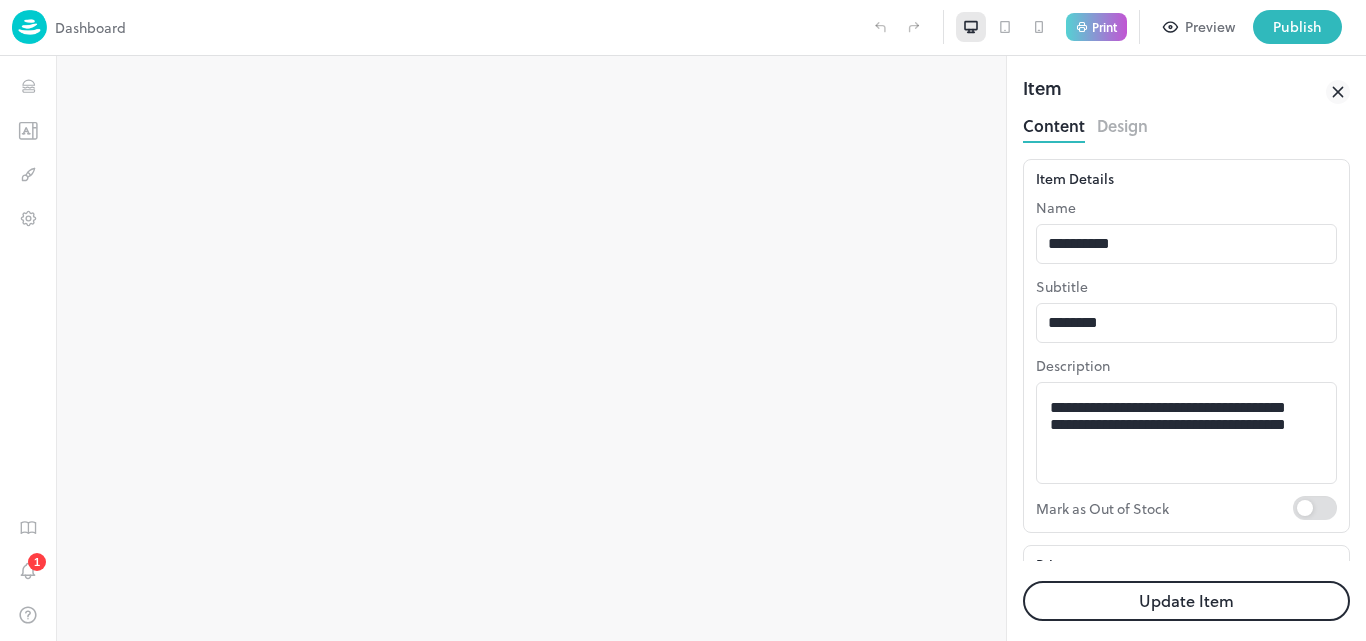 scroll, scrollTop: 0, scrollLeft: 0, axis: both 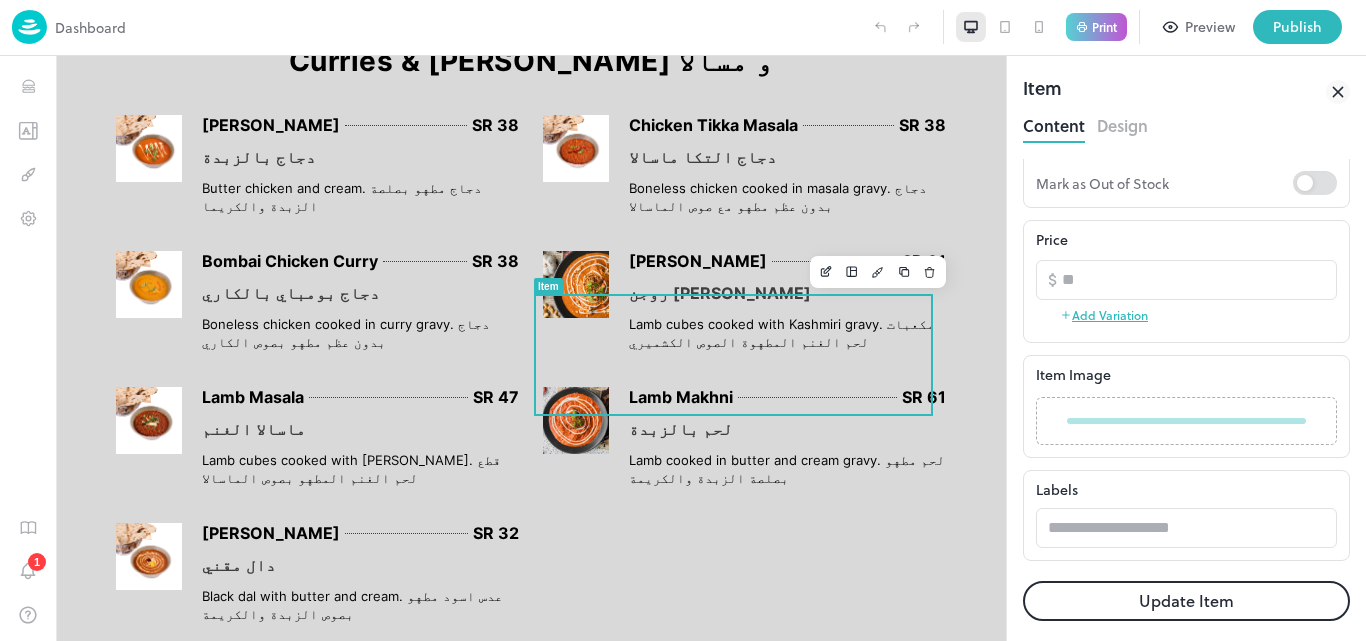 click on "Update Item" at bounding box center [1186, 601] 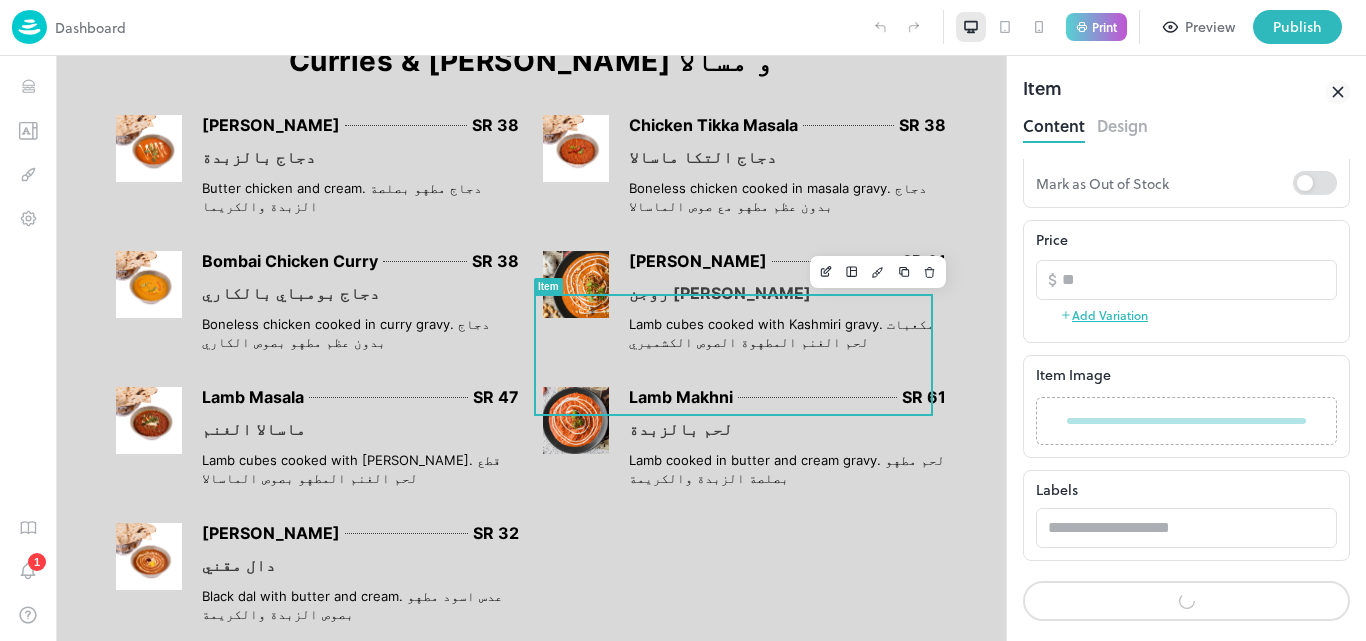 scroll, scrollTop: 323, scrollLeft: 0, axis: vertical 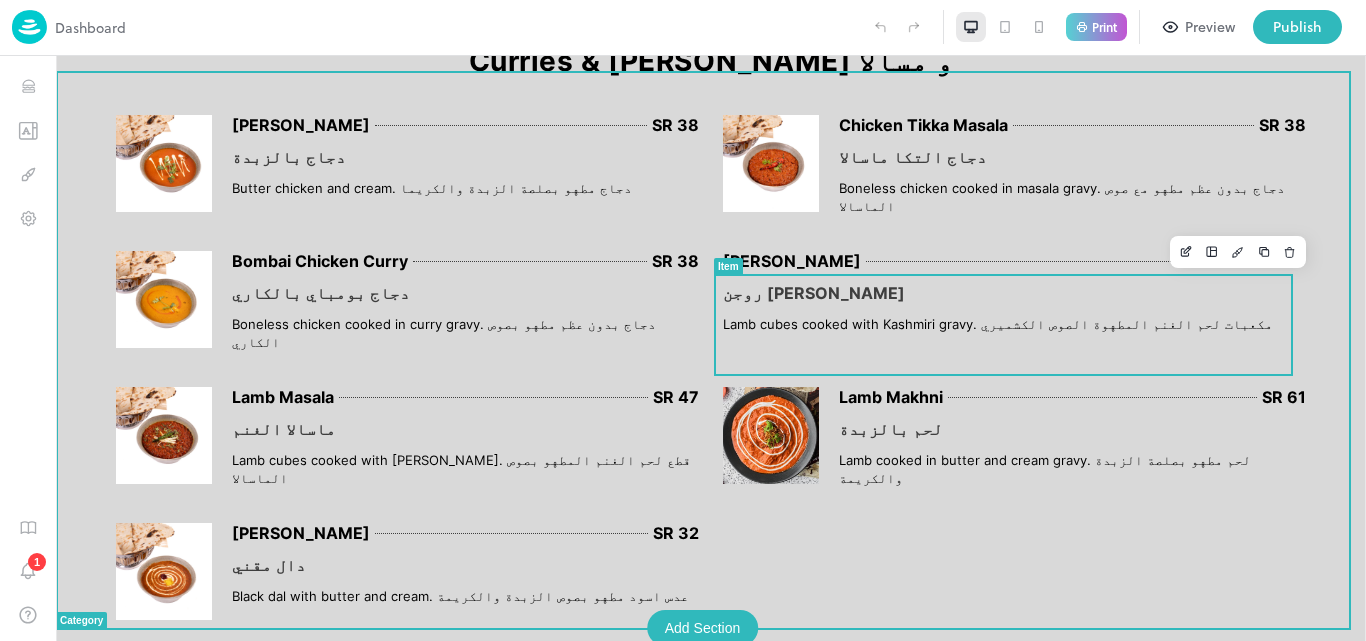 click 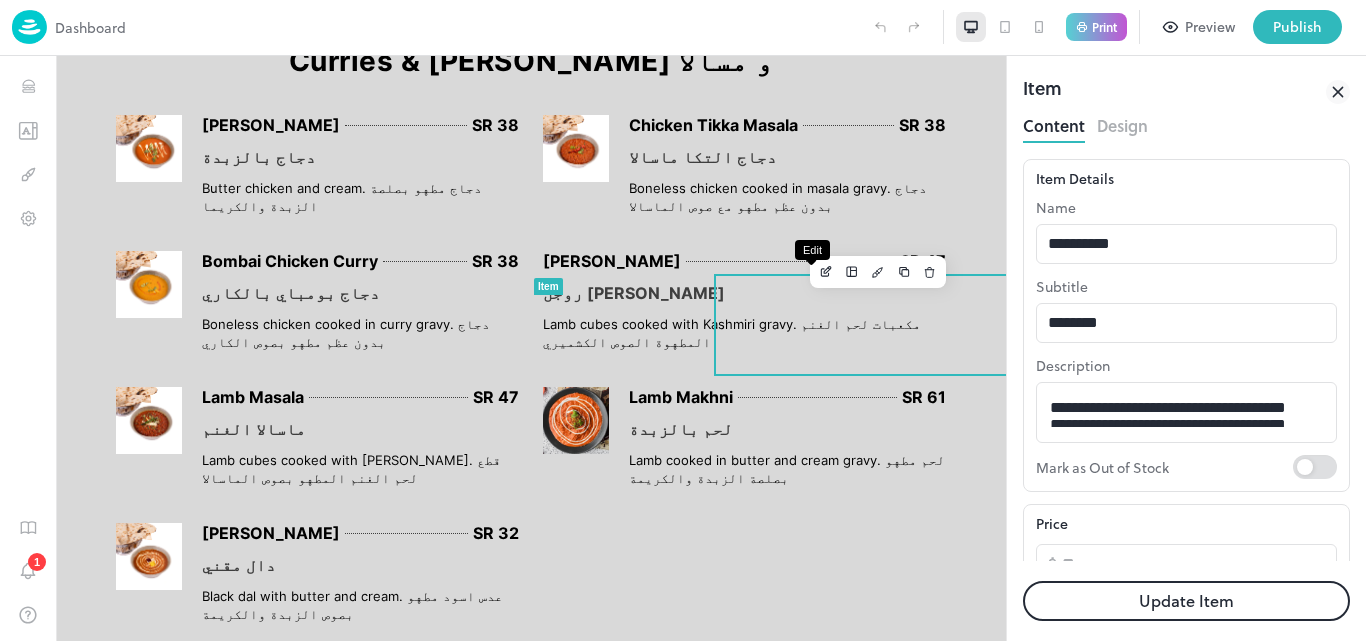 scroll, scrollTop: 0, scrollLeft: 0, axis: both 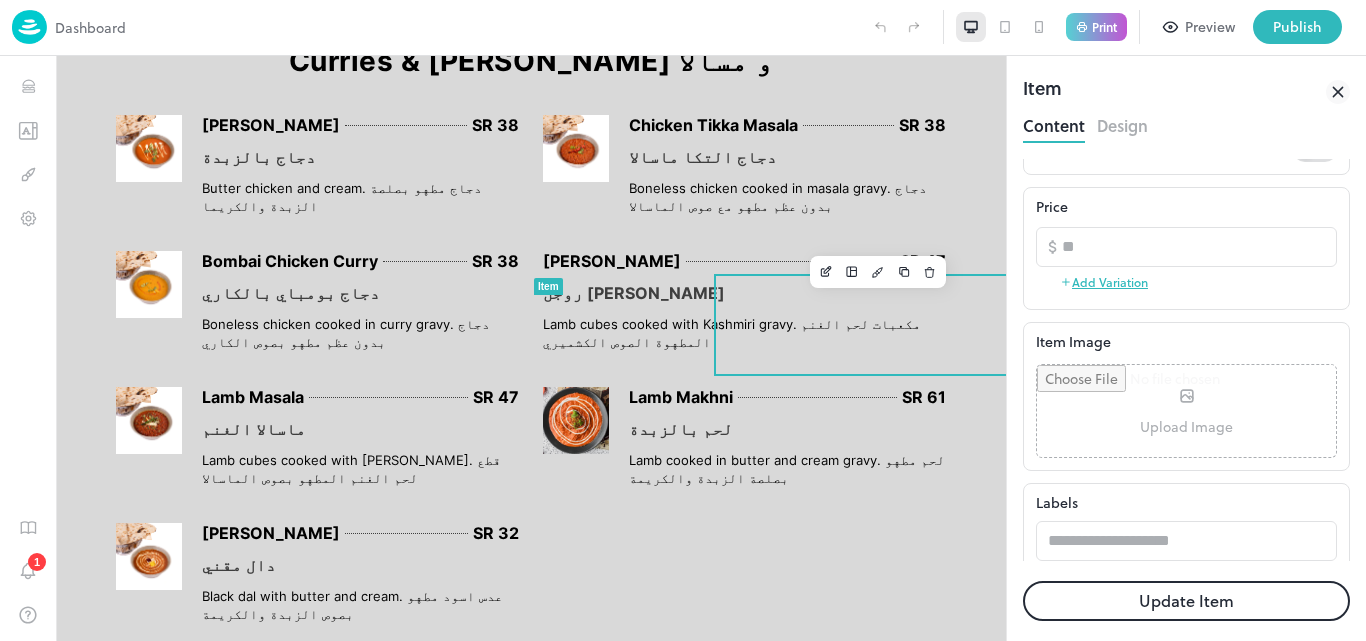 click at bounding box center (1186, 411) 